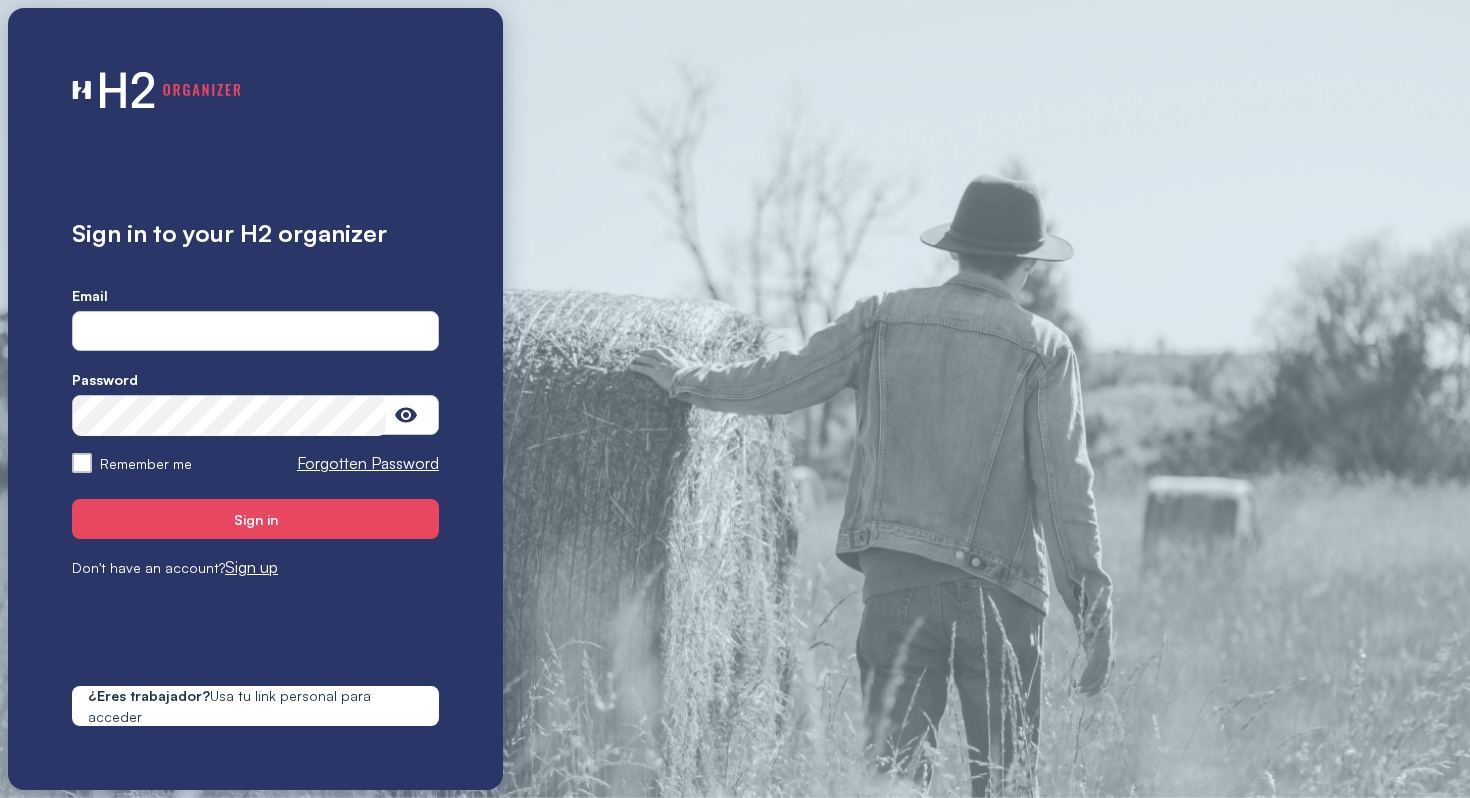 scroll, scrollTop: 0, scrollLeft: 0, axis: both 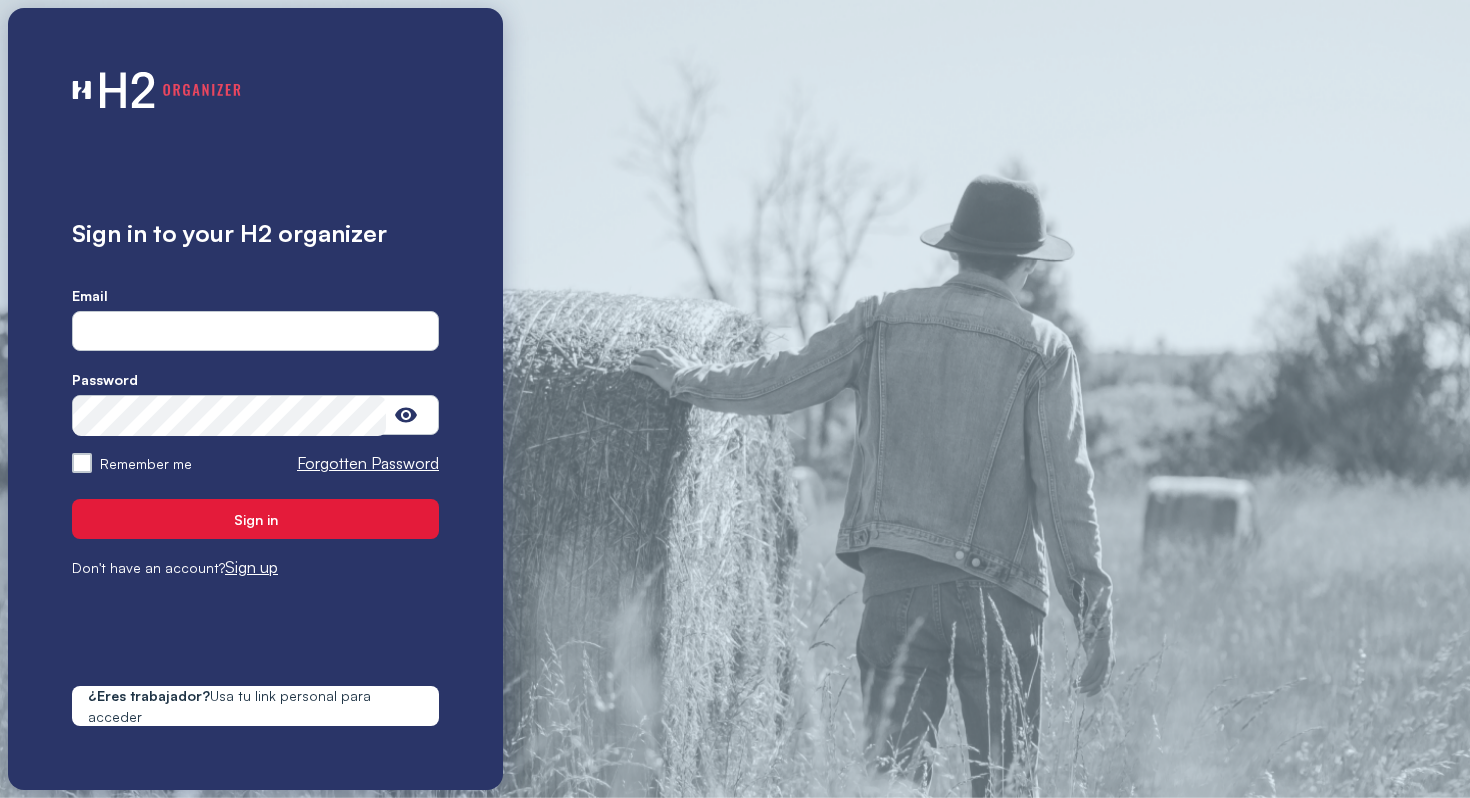 type on "**********" 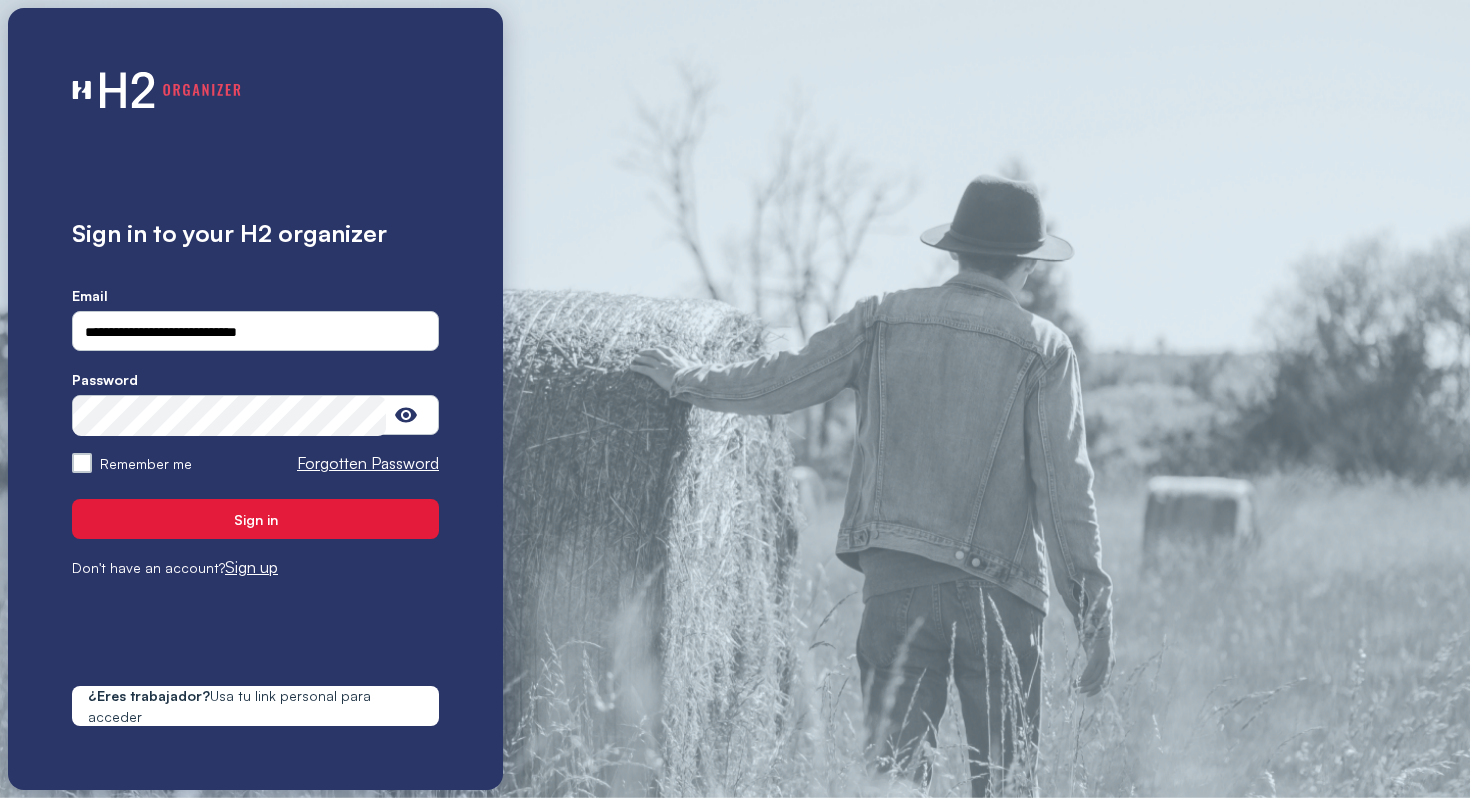 click on "Sign in" at bounding box center (255, 519) 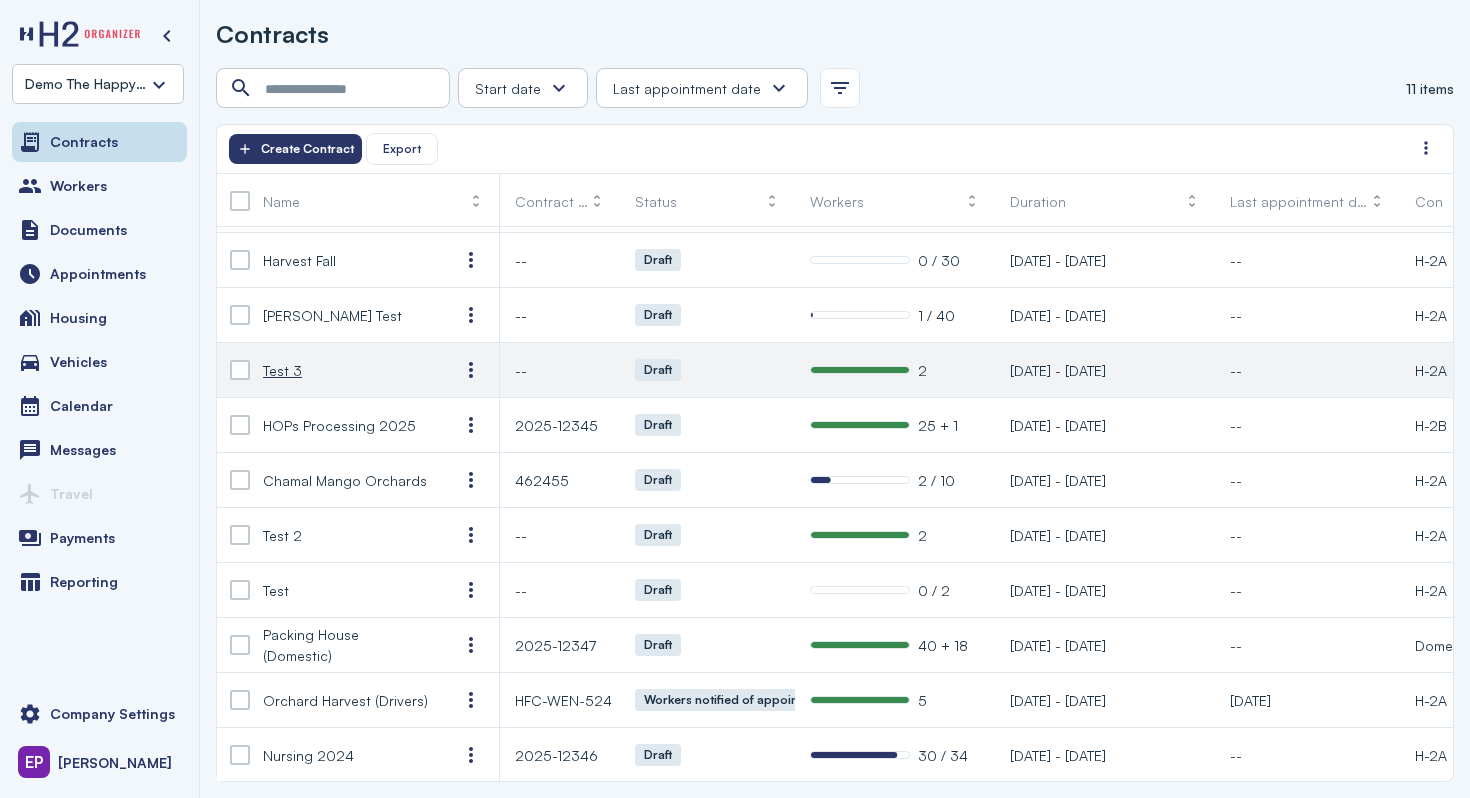 scroll, scrollTop: 51, scrollLeft: 0, axis: vertical 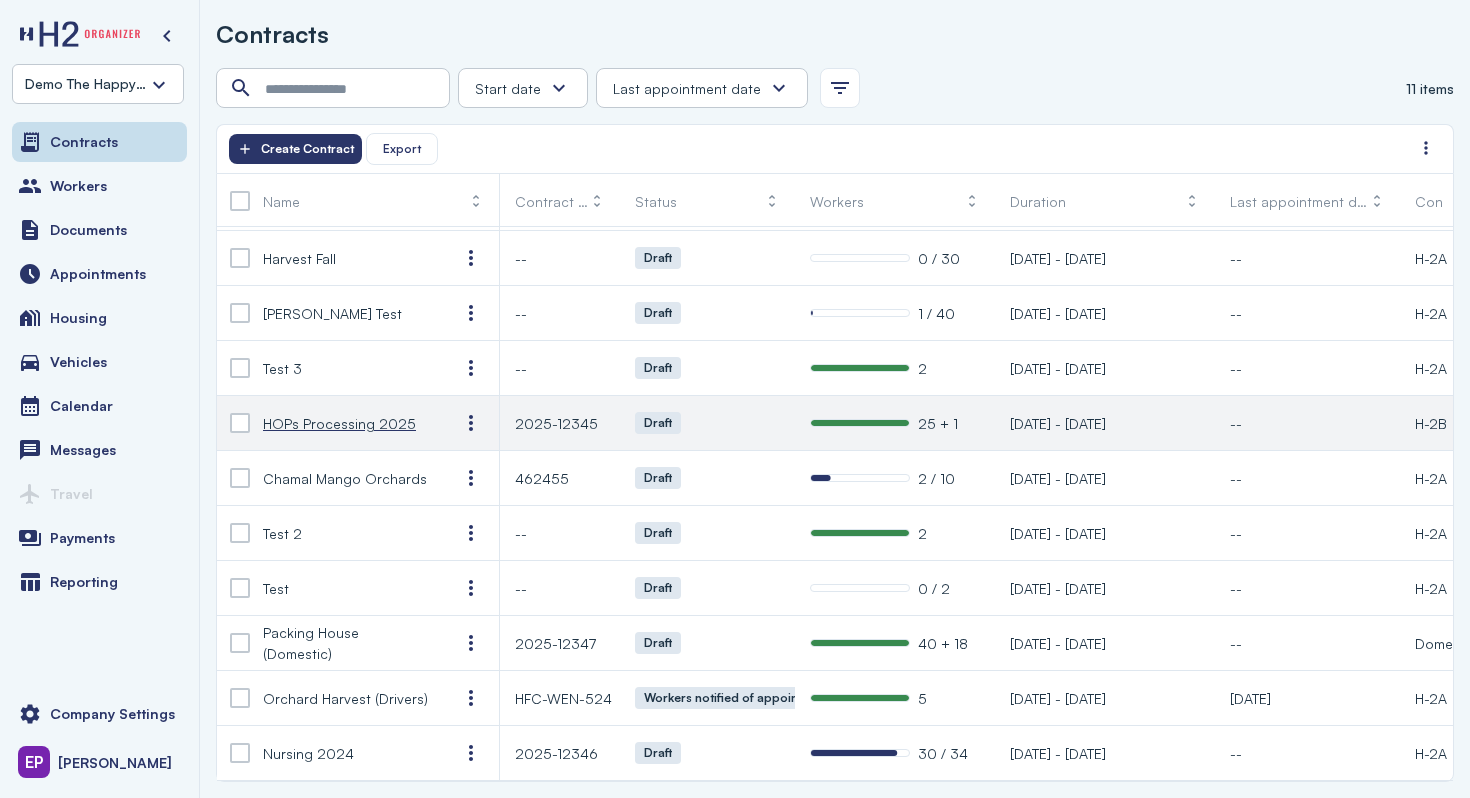 click on "HOPs Processing 2025" at bounding box center (339, 423) 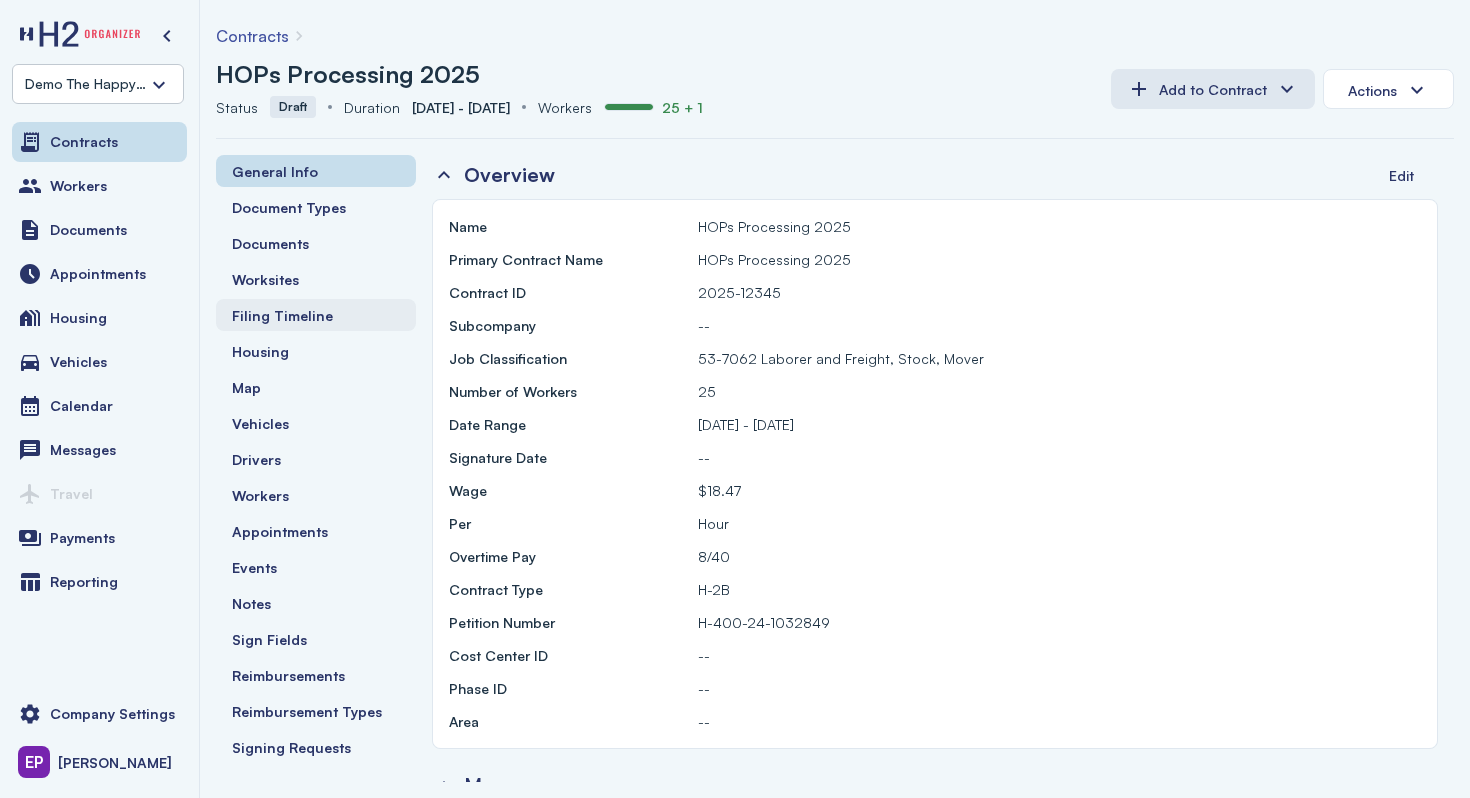 click on "Filing Timeline" at bounding box center [282, 315] 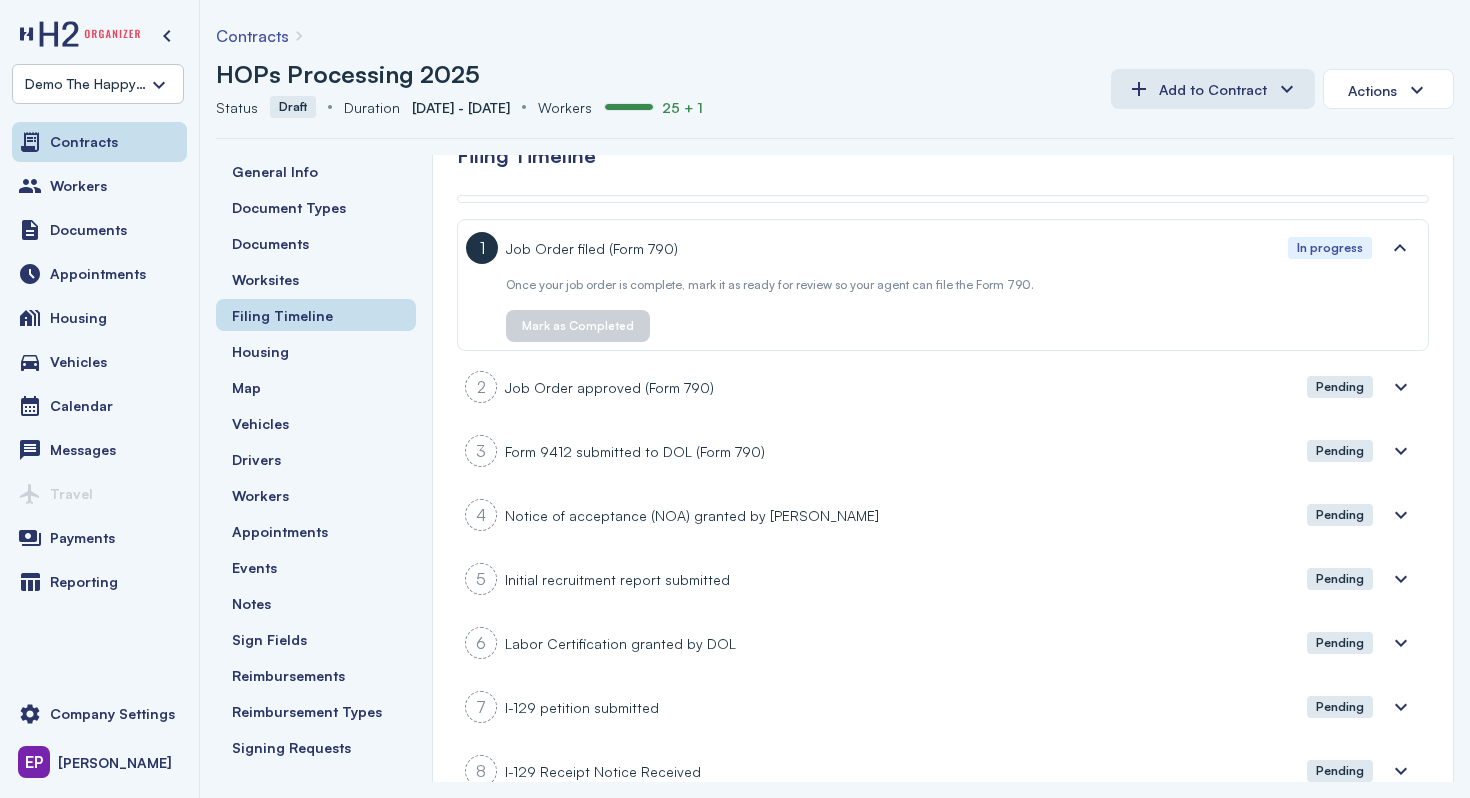 scroll, scrollTop: 55, scrollLeft: 0, axis: vertical 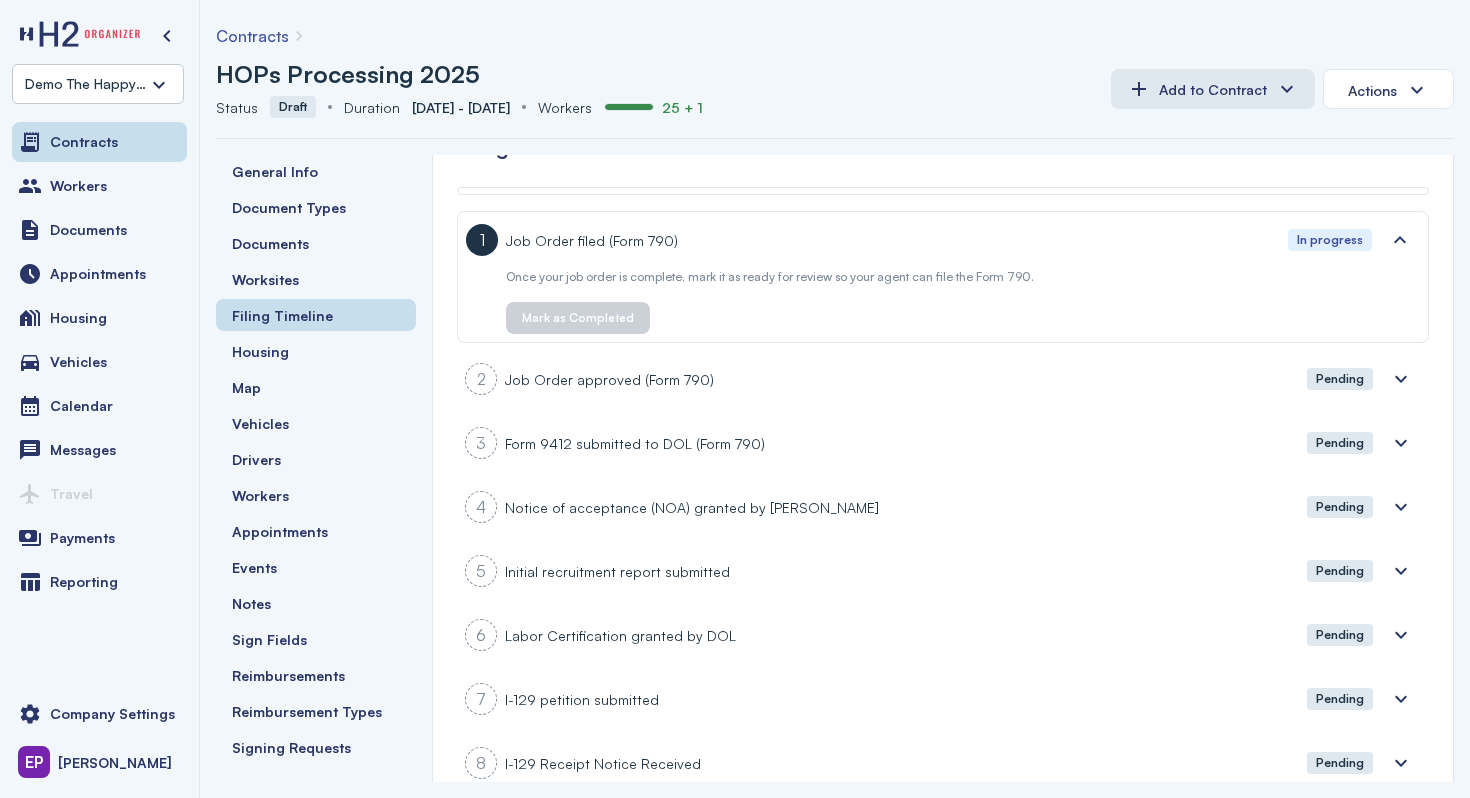 drag, startPoint x: 649, startPoint y: 382, endPoint x: 699, endPoint y: 382, distance: 50 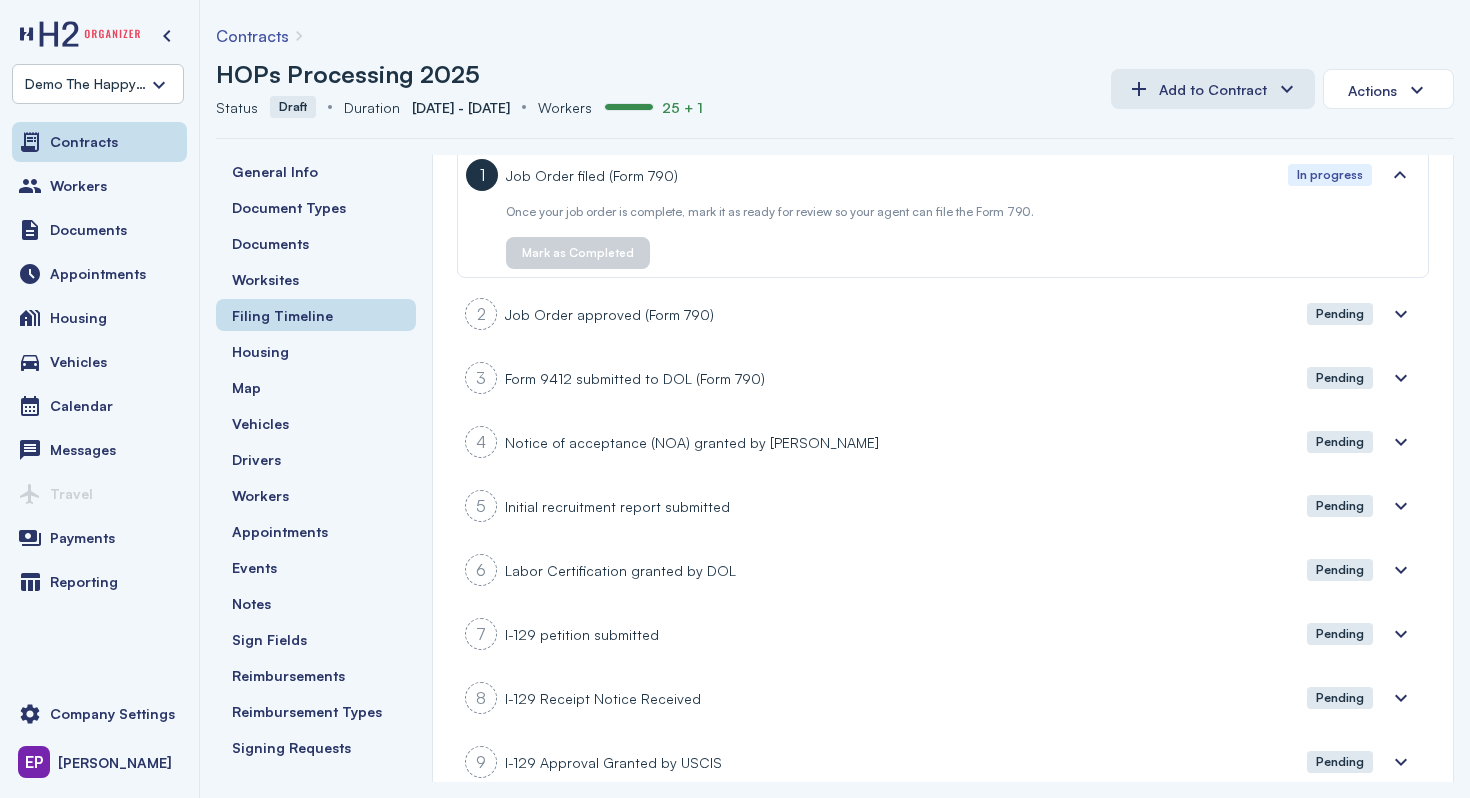 scroll, scrollTop: 139, scrollLeft: 0, axis: vertical 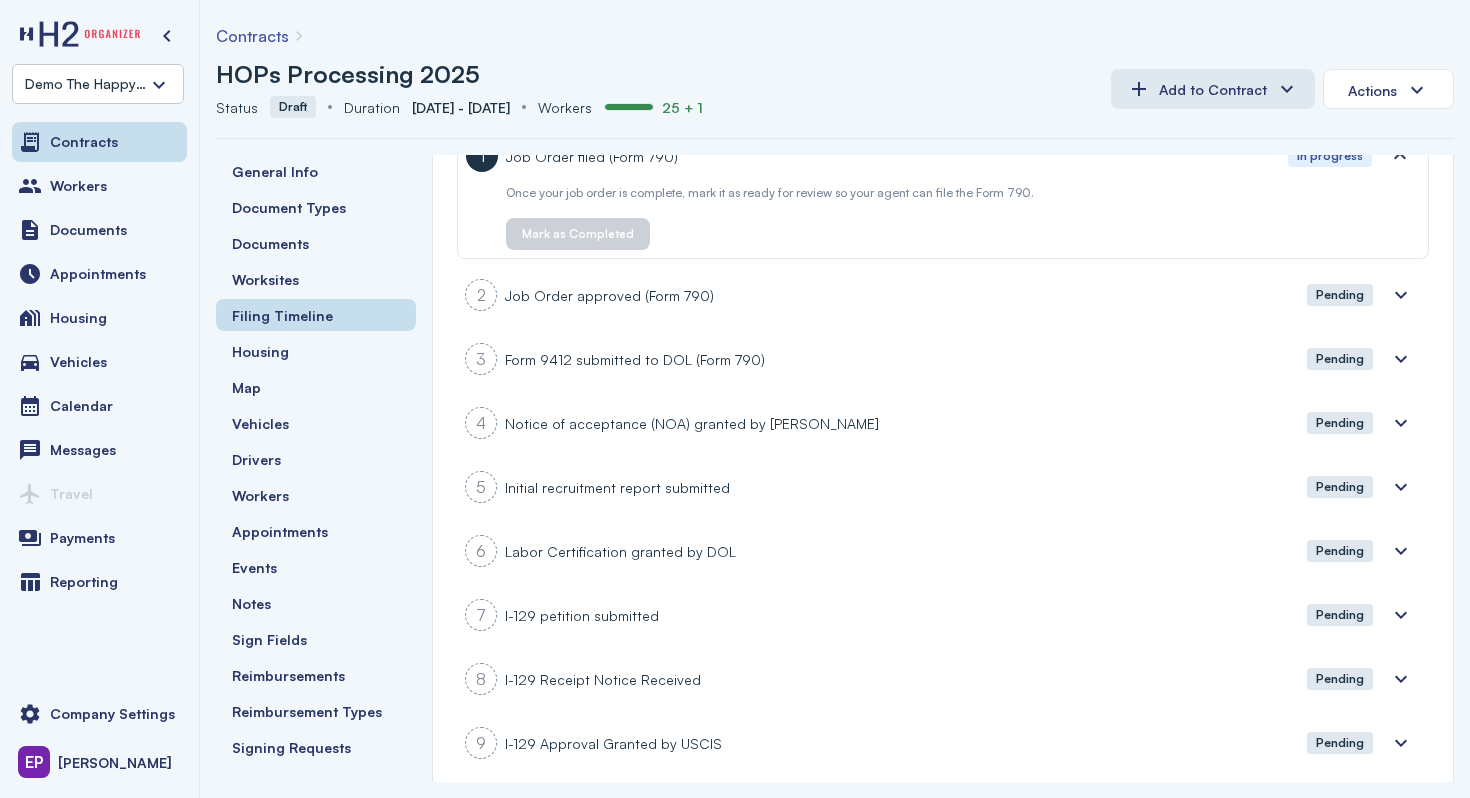 drag, startPoint x: 590, startPoint y: 357, endPoint x: 708, endPoint y: 358, distance: 118.004234 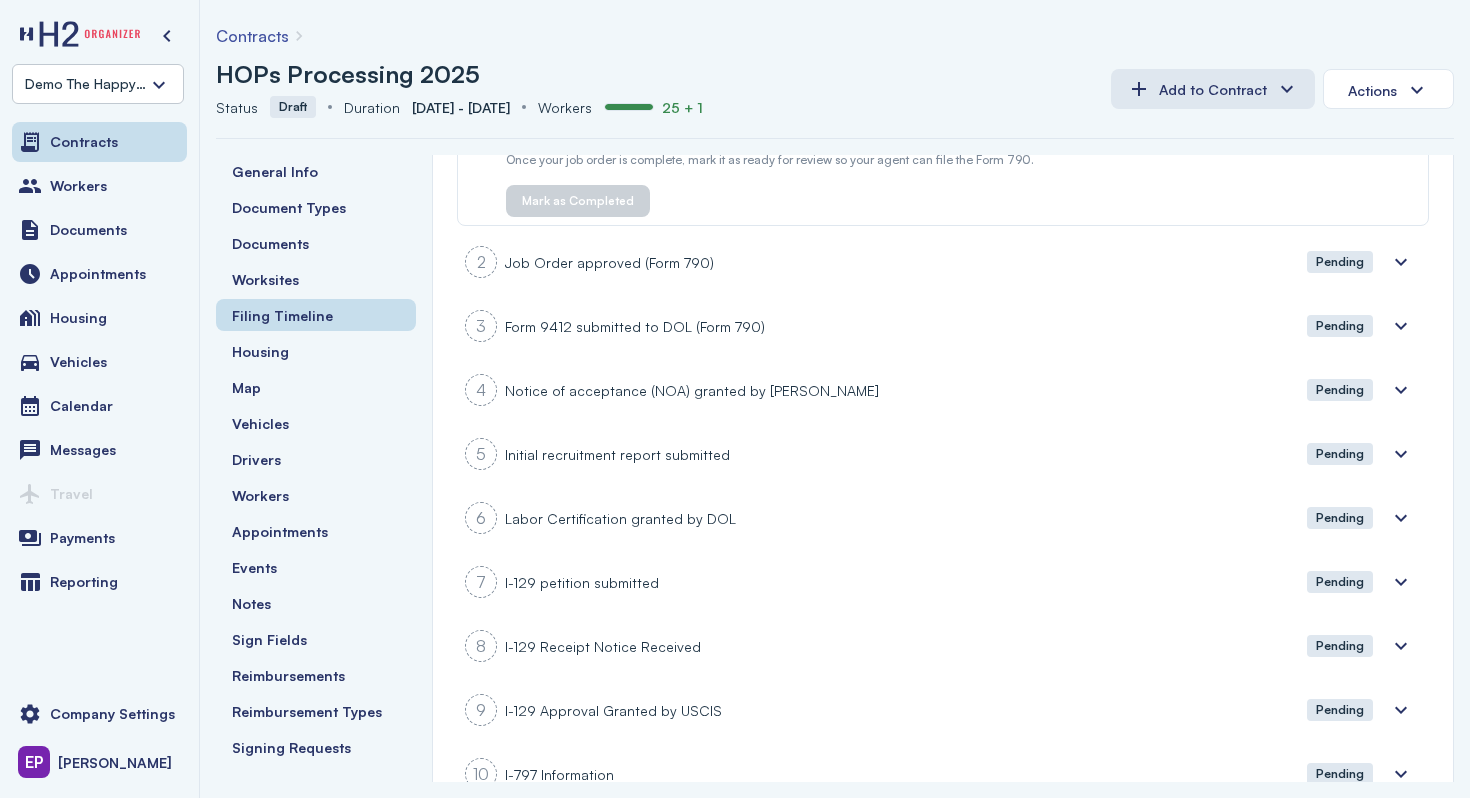 scroll, scrollTop: 166, scrollLeft: 0, axis: vertical 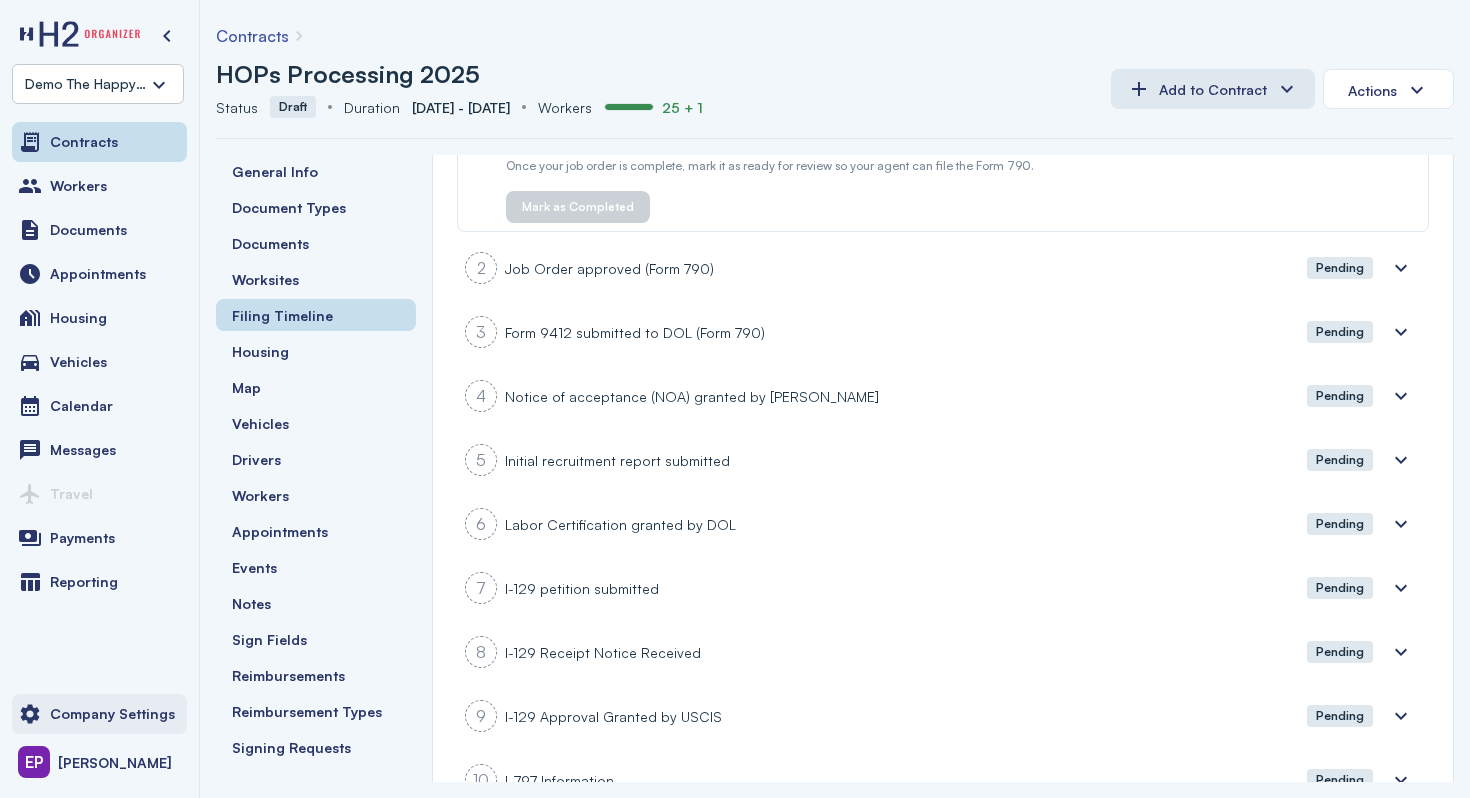 click on "Company Settings" at bounding box center [99, 714] 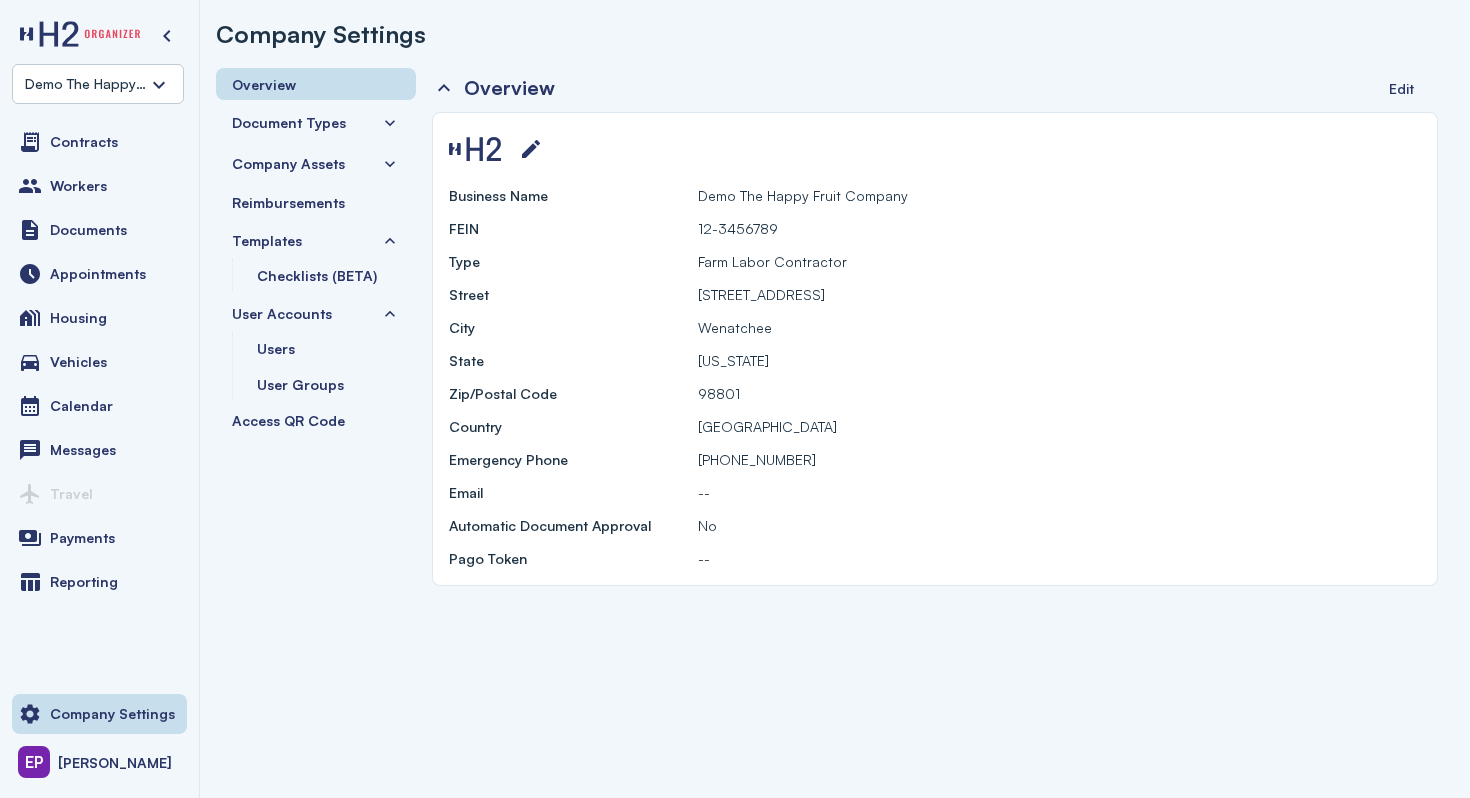 click on "Document Types" at bounding box center (316, 122) 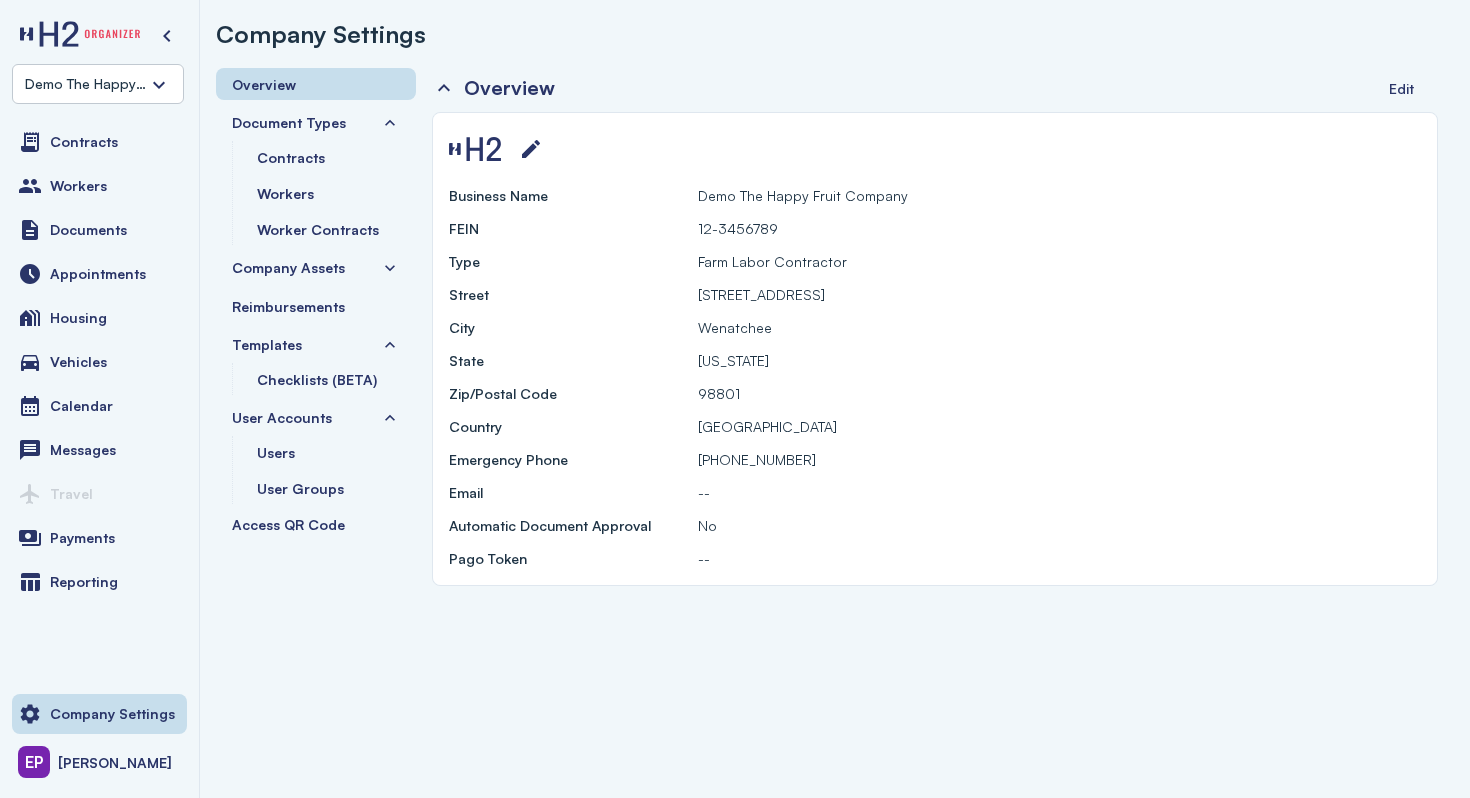 click on "Document Types" at bounding box center [316, 122] 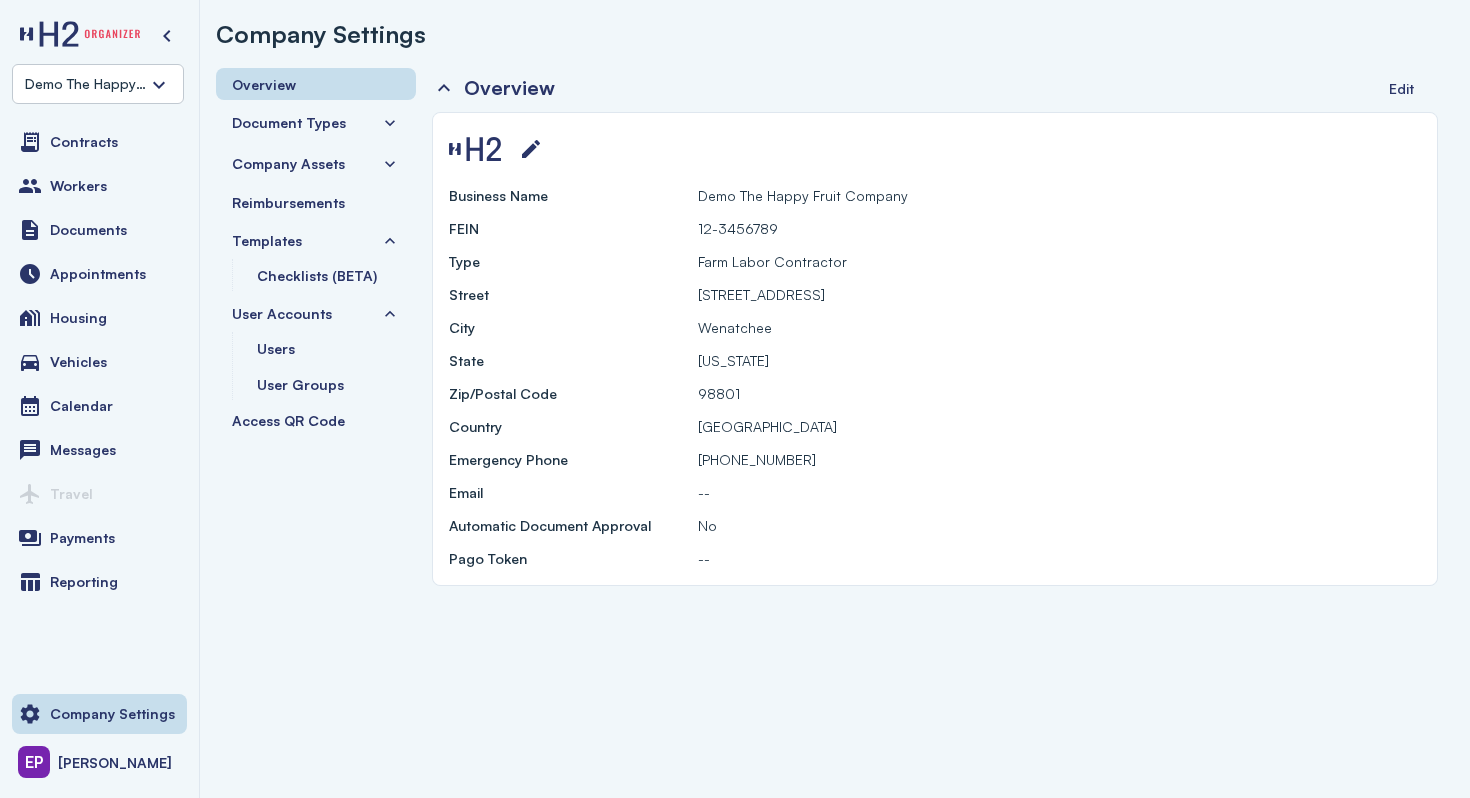 click on "Document Types" at bounding box center [316, 122] 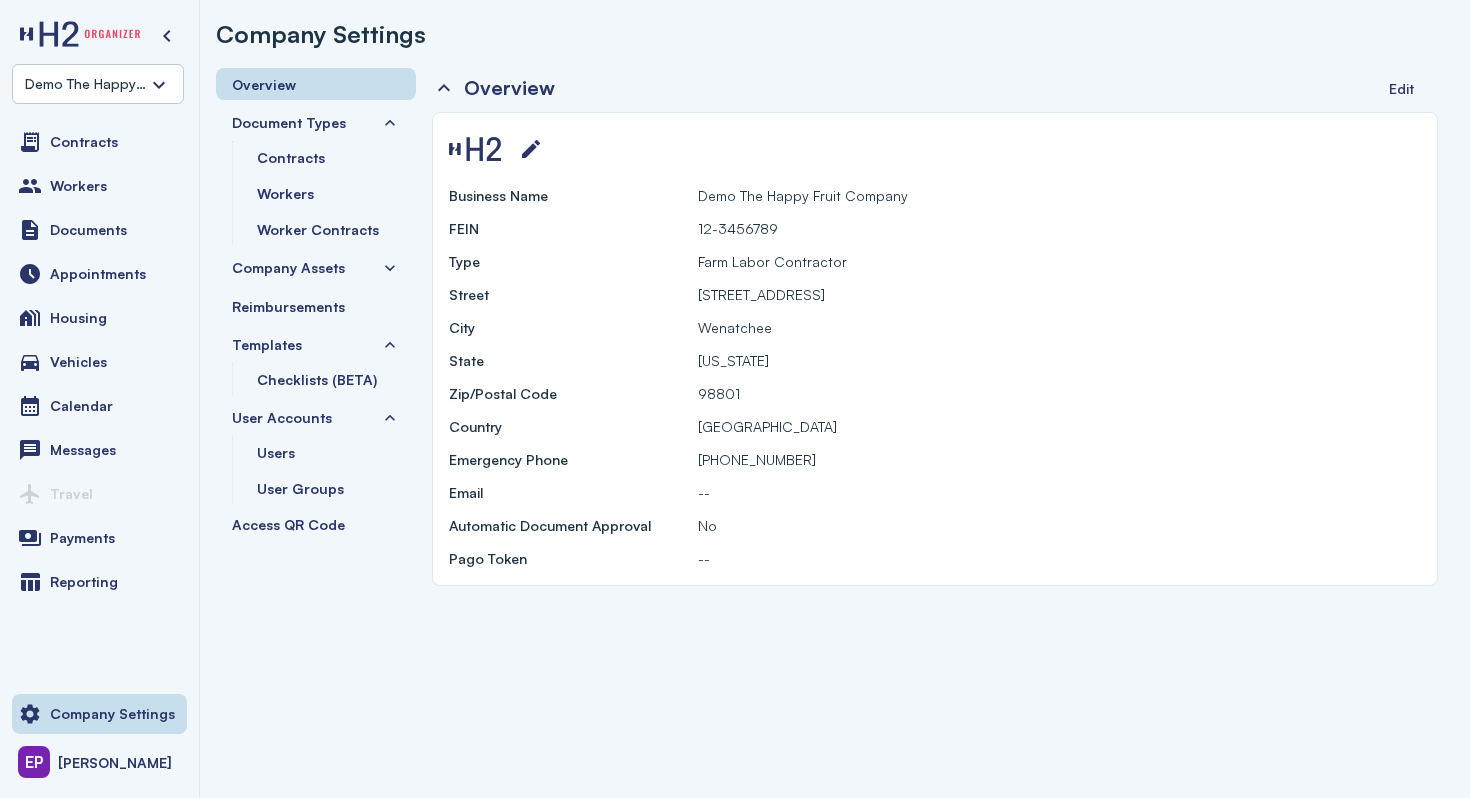 click on "Document Types" at bounding box center (316, 122) 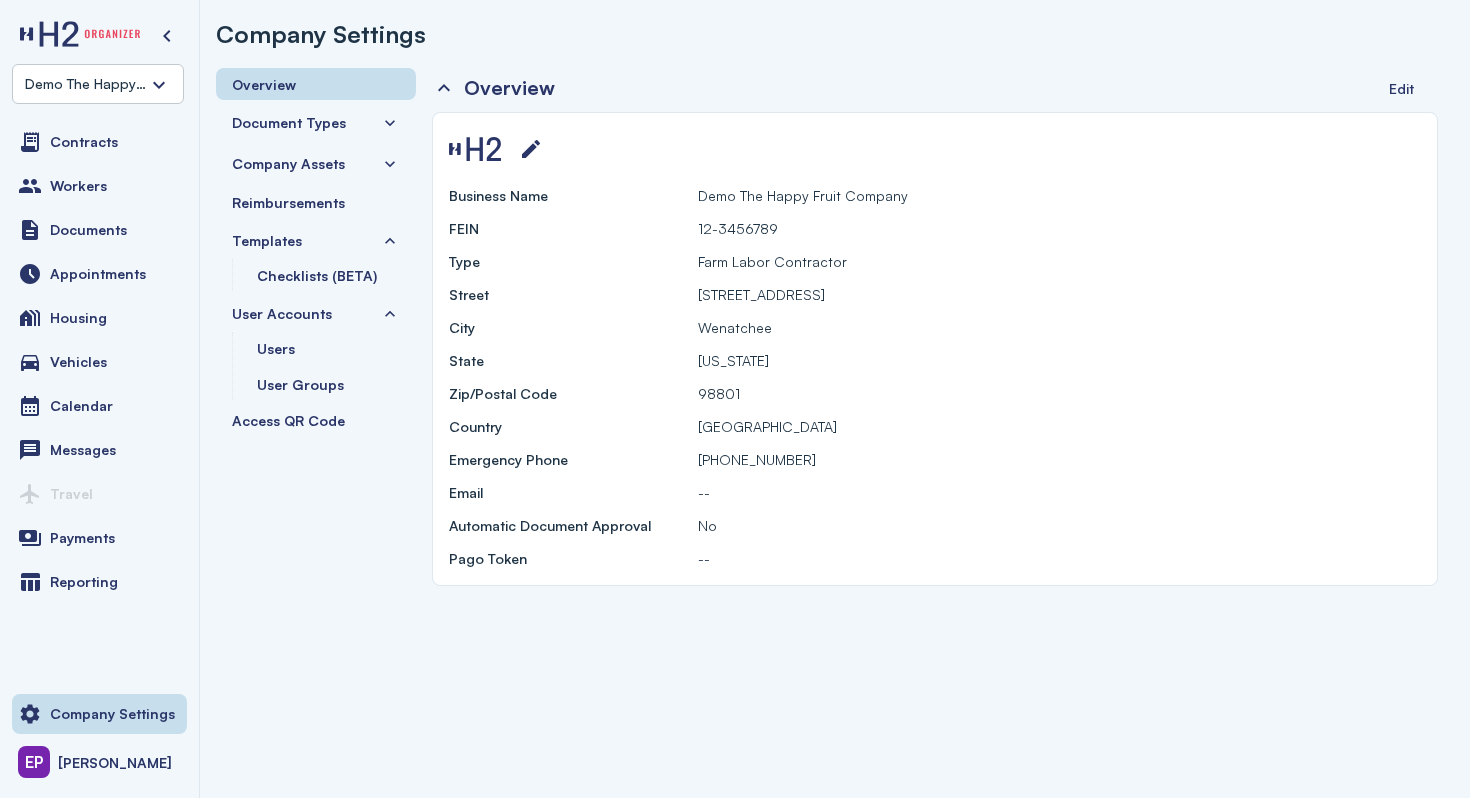 click on "Document Types" at bounding box center [289, 122] 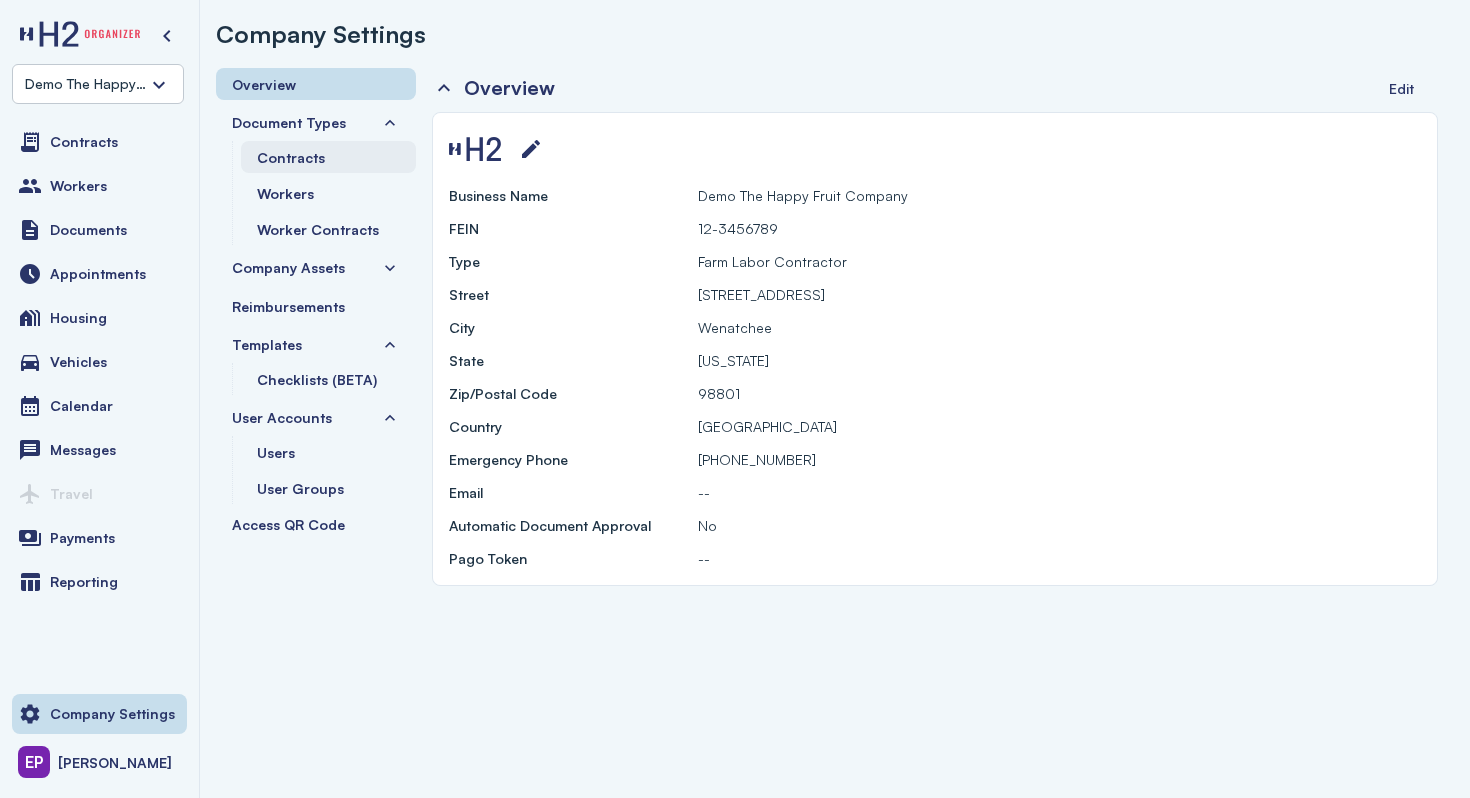 click on "Contracts" at bounding box center (328, 157) 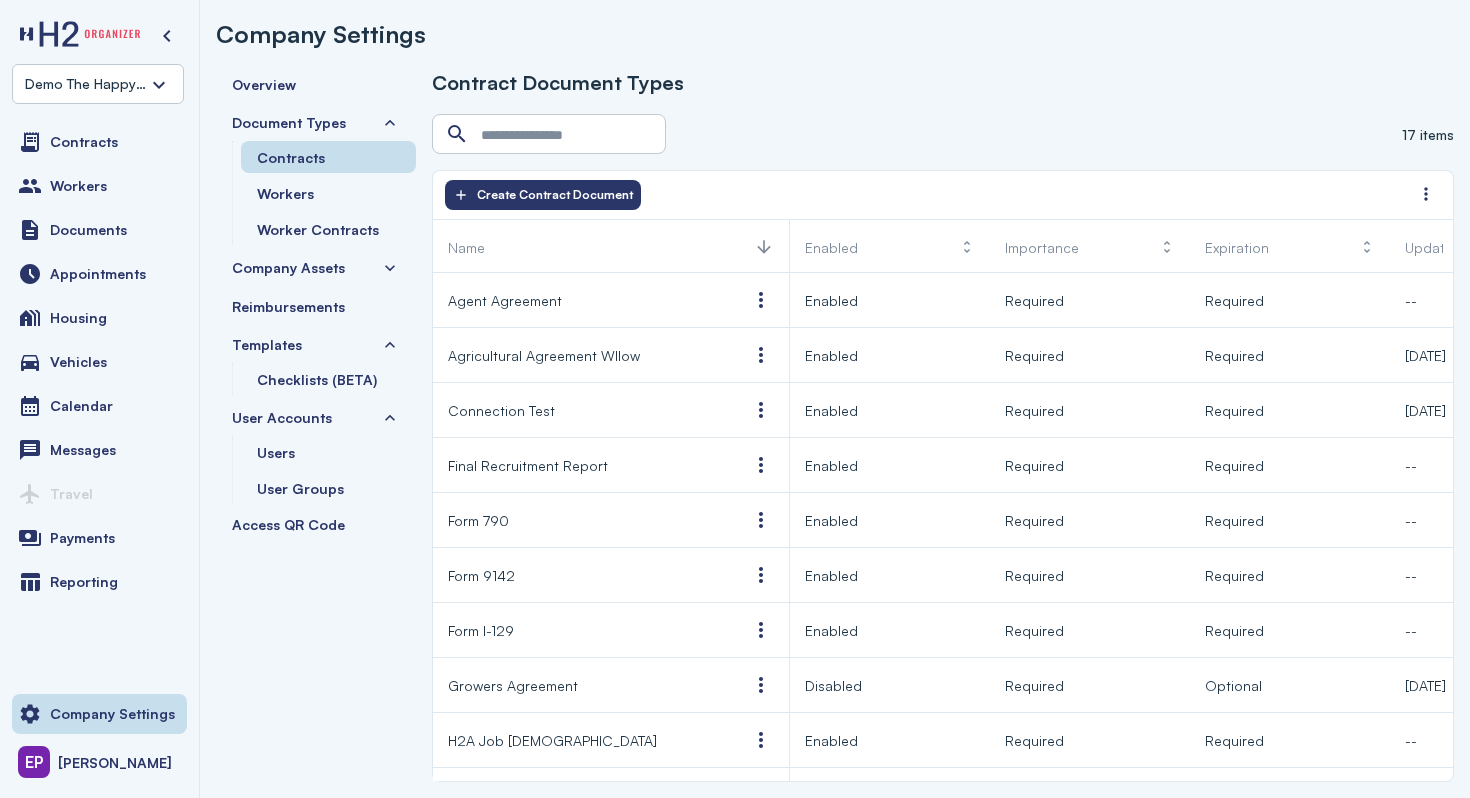click on "Contracts Workers Worker Contracts" at bounding box center (324, 193) 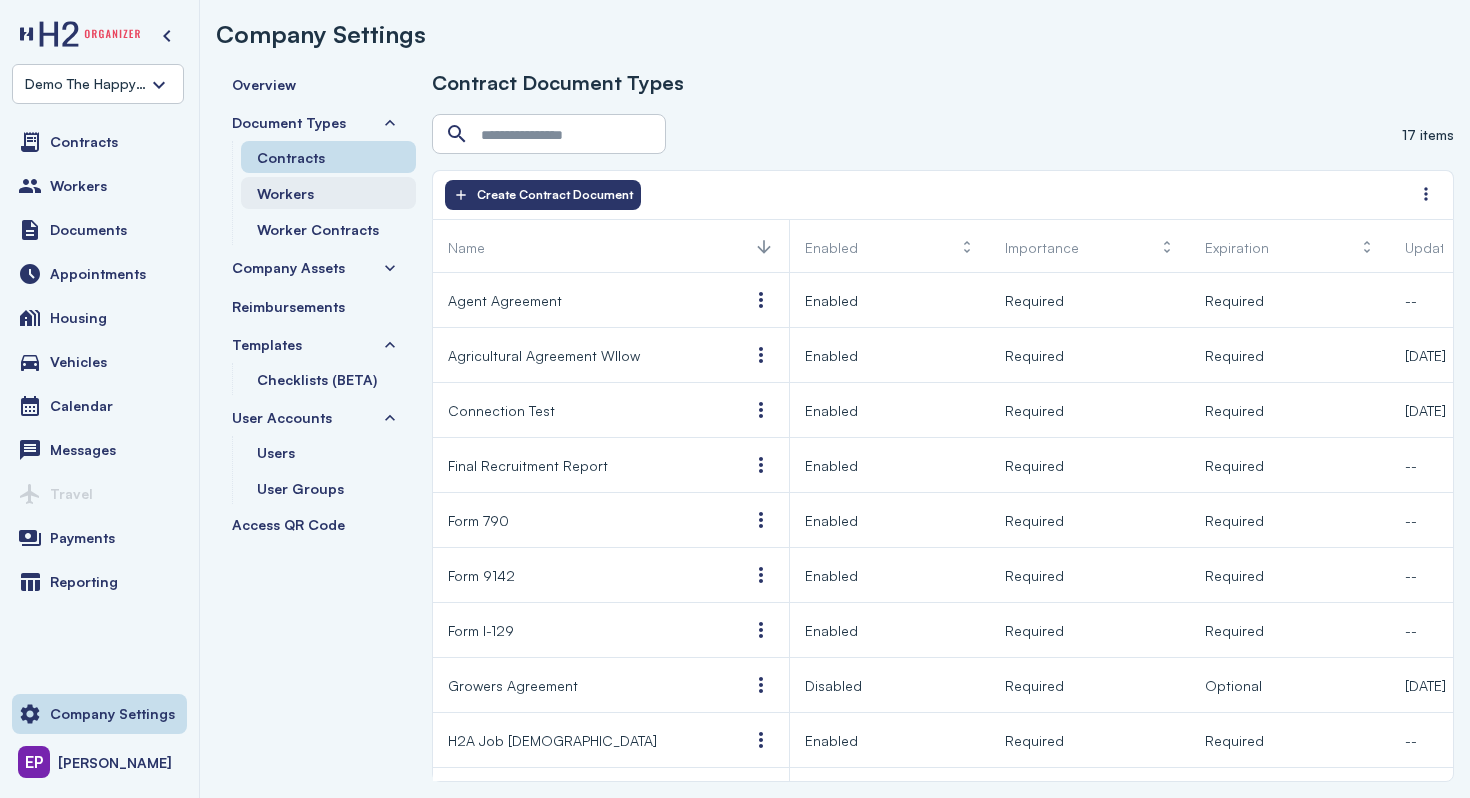 click on "Workers" at bounding box center (328, 193) 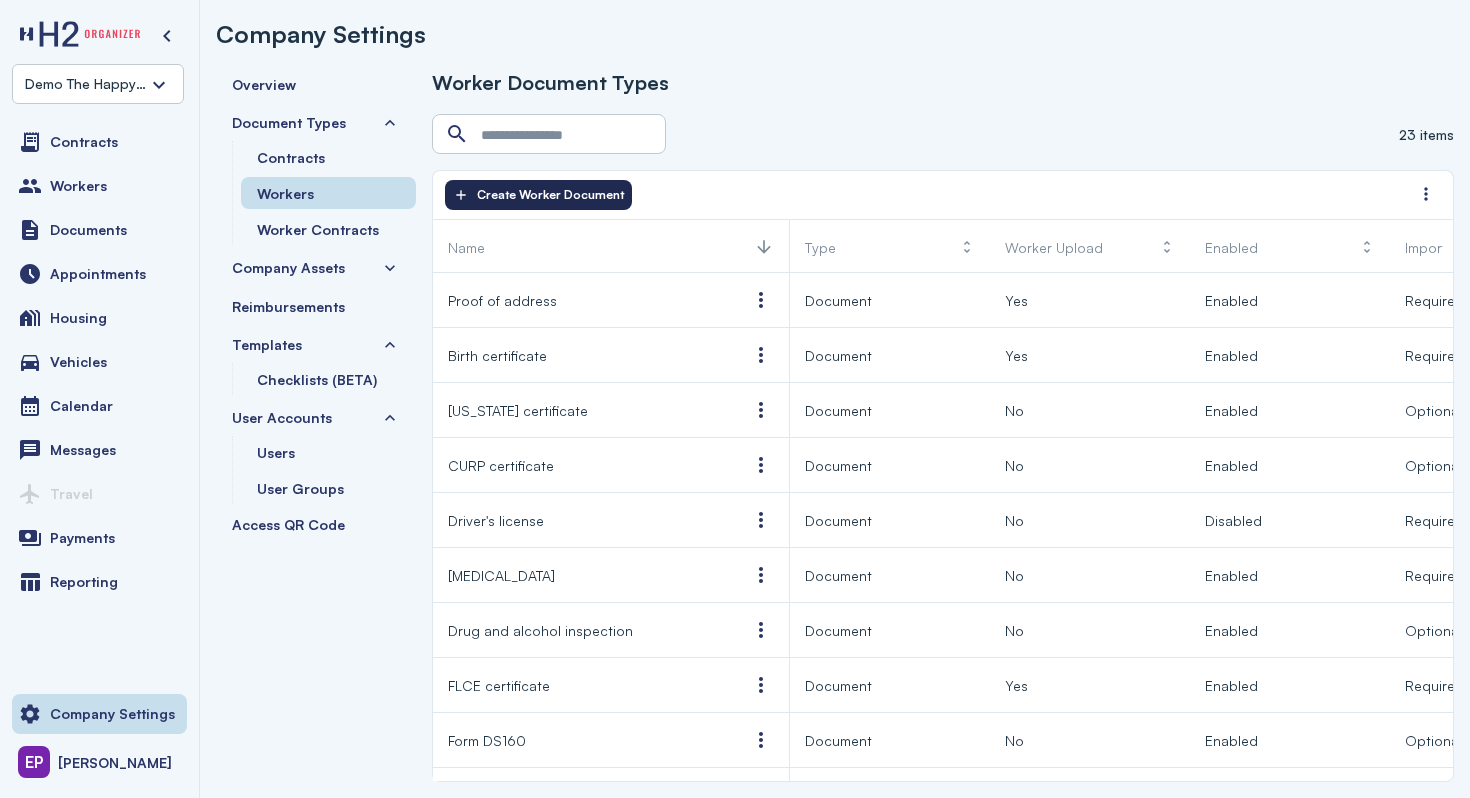 click on "Create Worker Document" 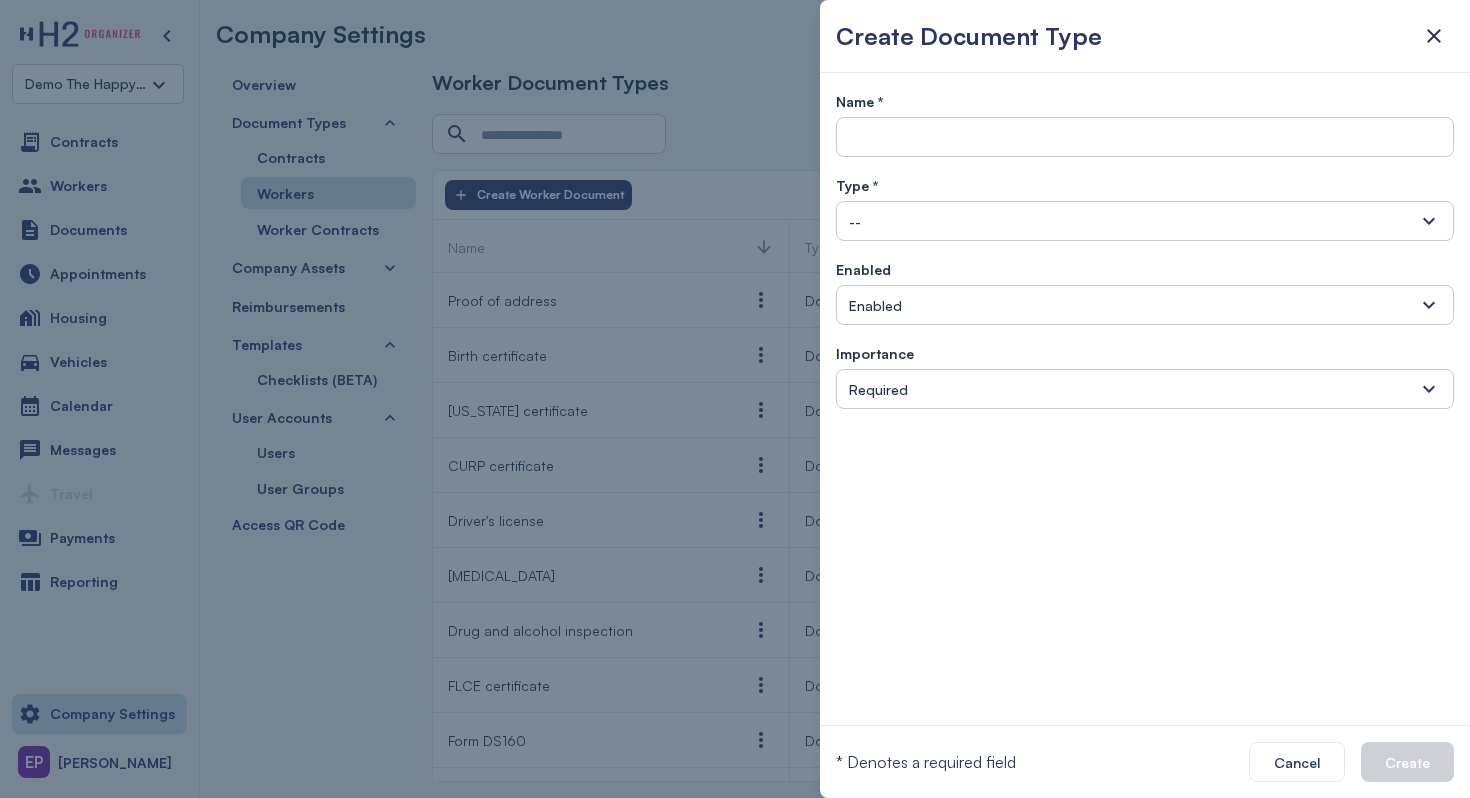 click on "--" at bounding box center [1145, 221] 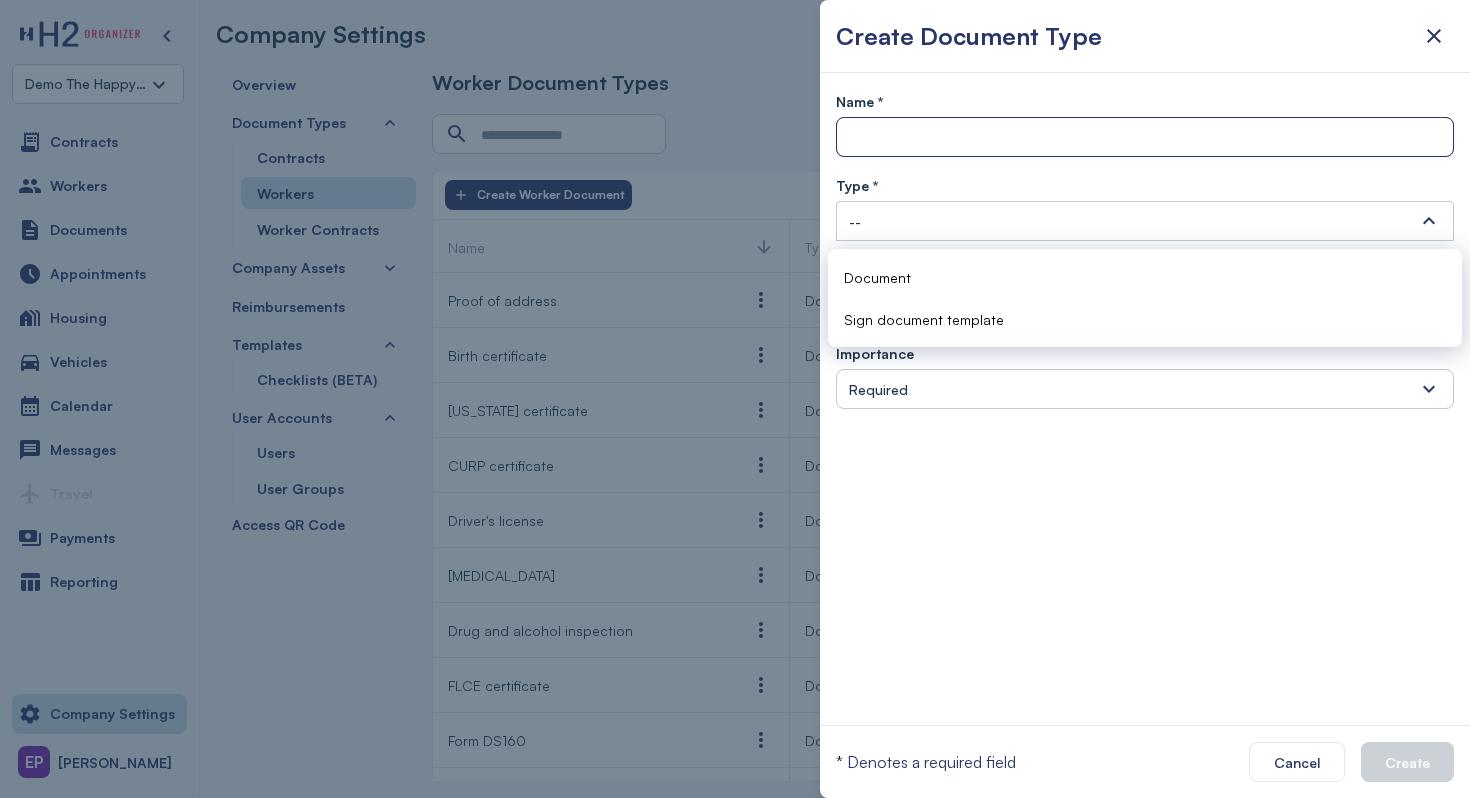 click at bounding box center (1145, 138) 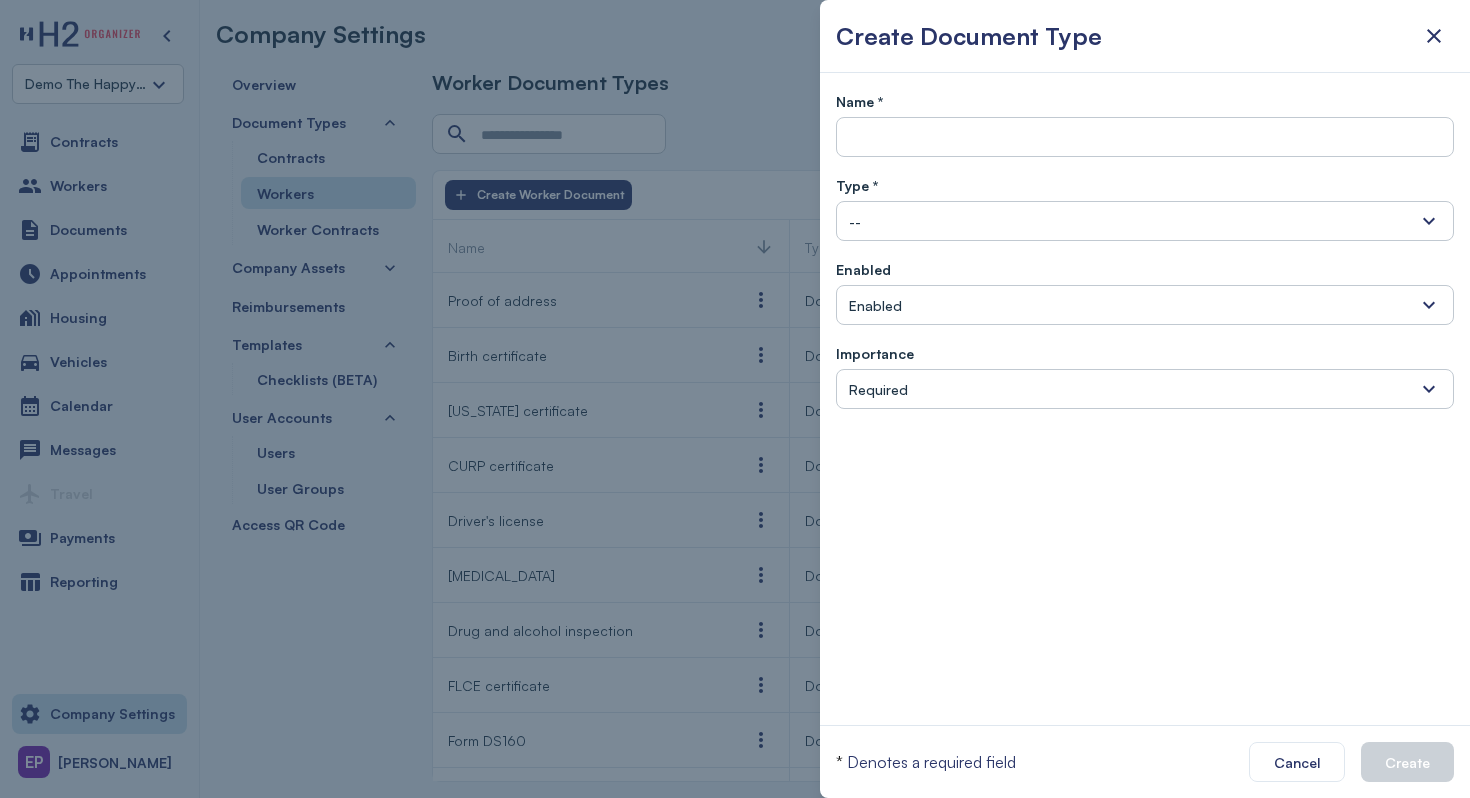 click on "Enabled         Enabled         Enabled Disabled" at bounding box center [1145, 291] 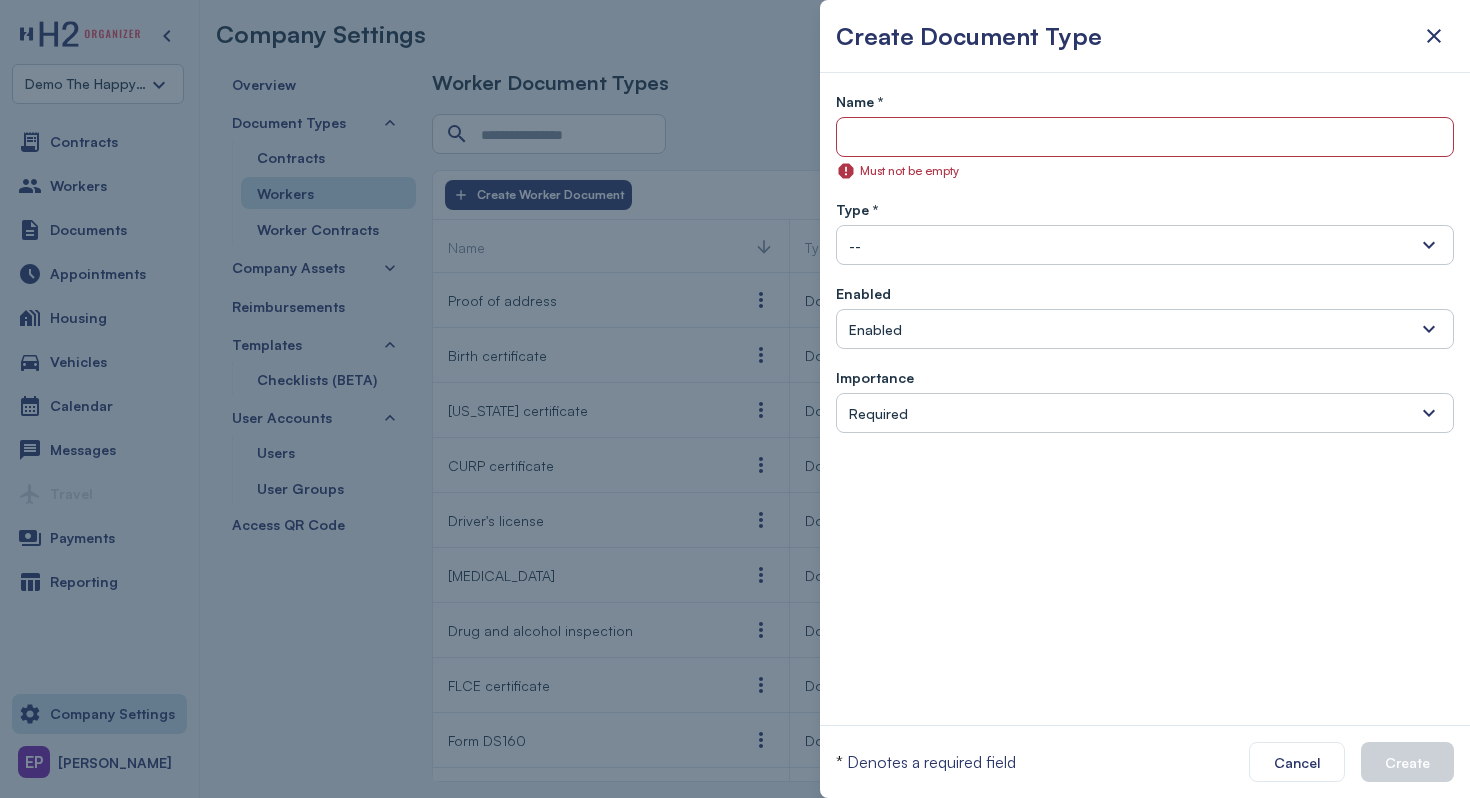 click on "--" at bounding box center [1145, 245] 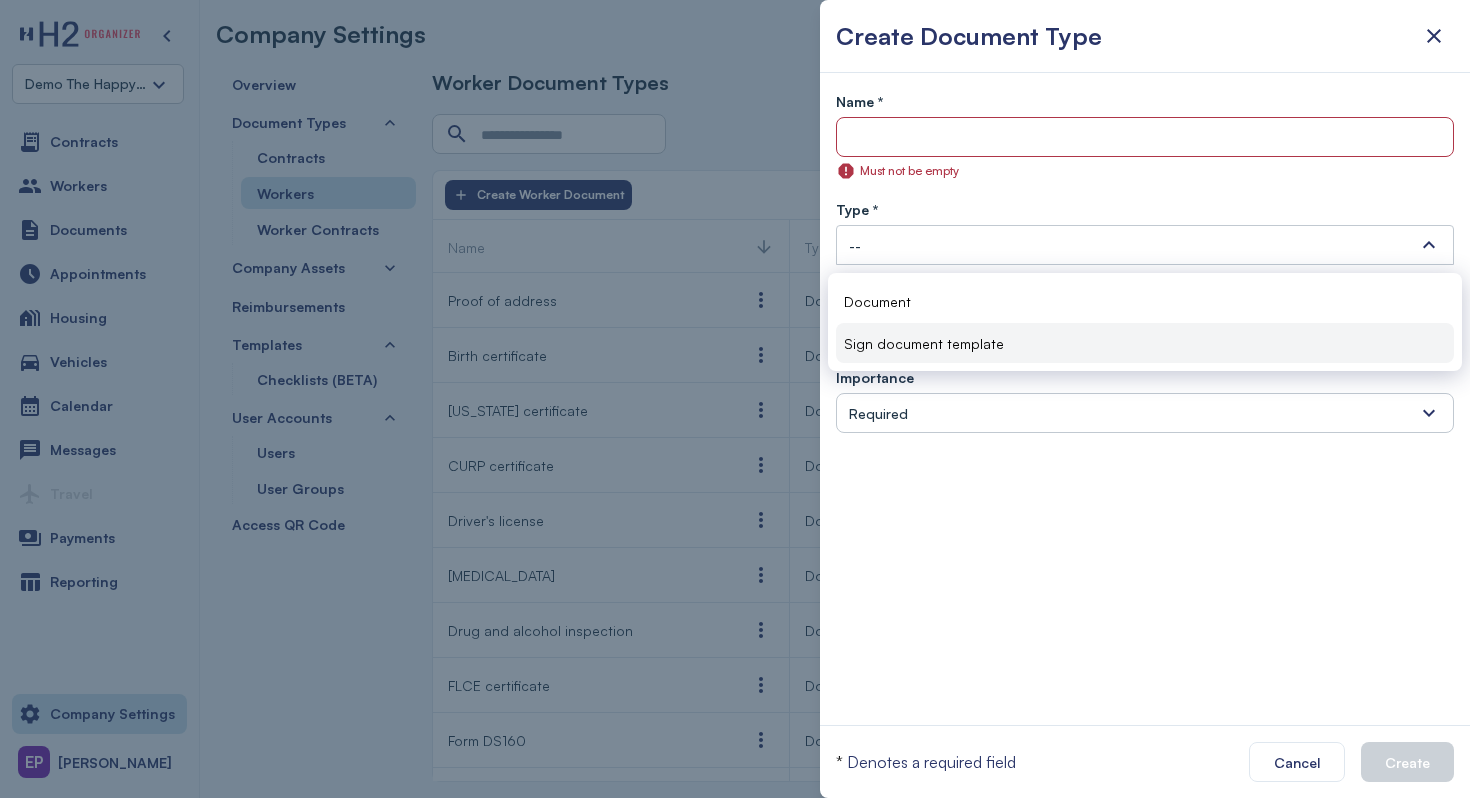 click on "Sign document template" at bounding box center (1145, 343) 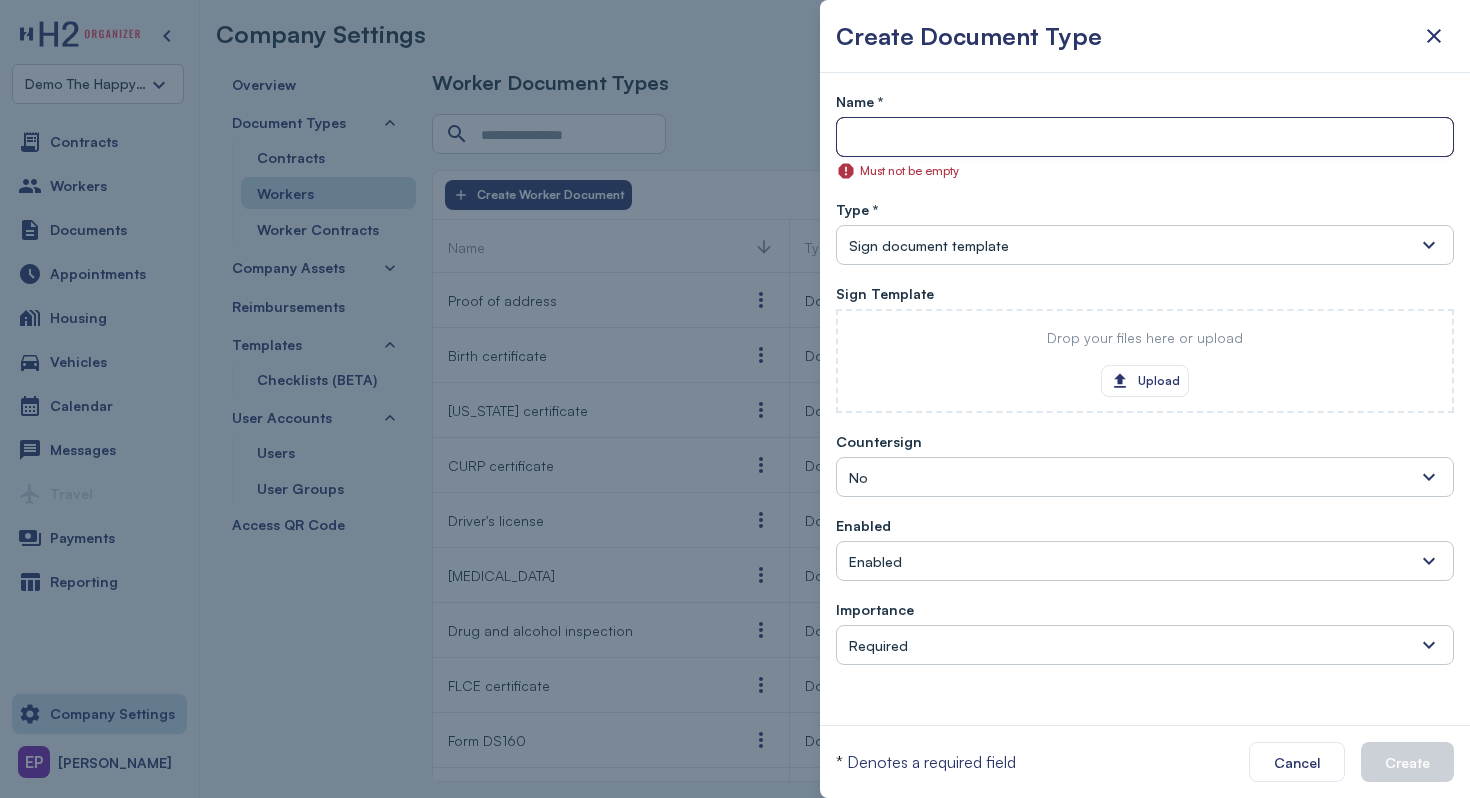 click at bounding box center (1145, 138) 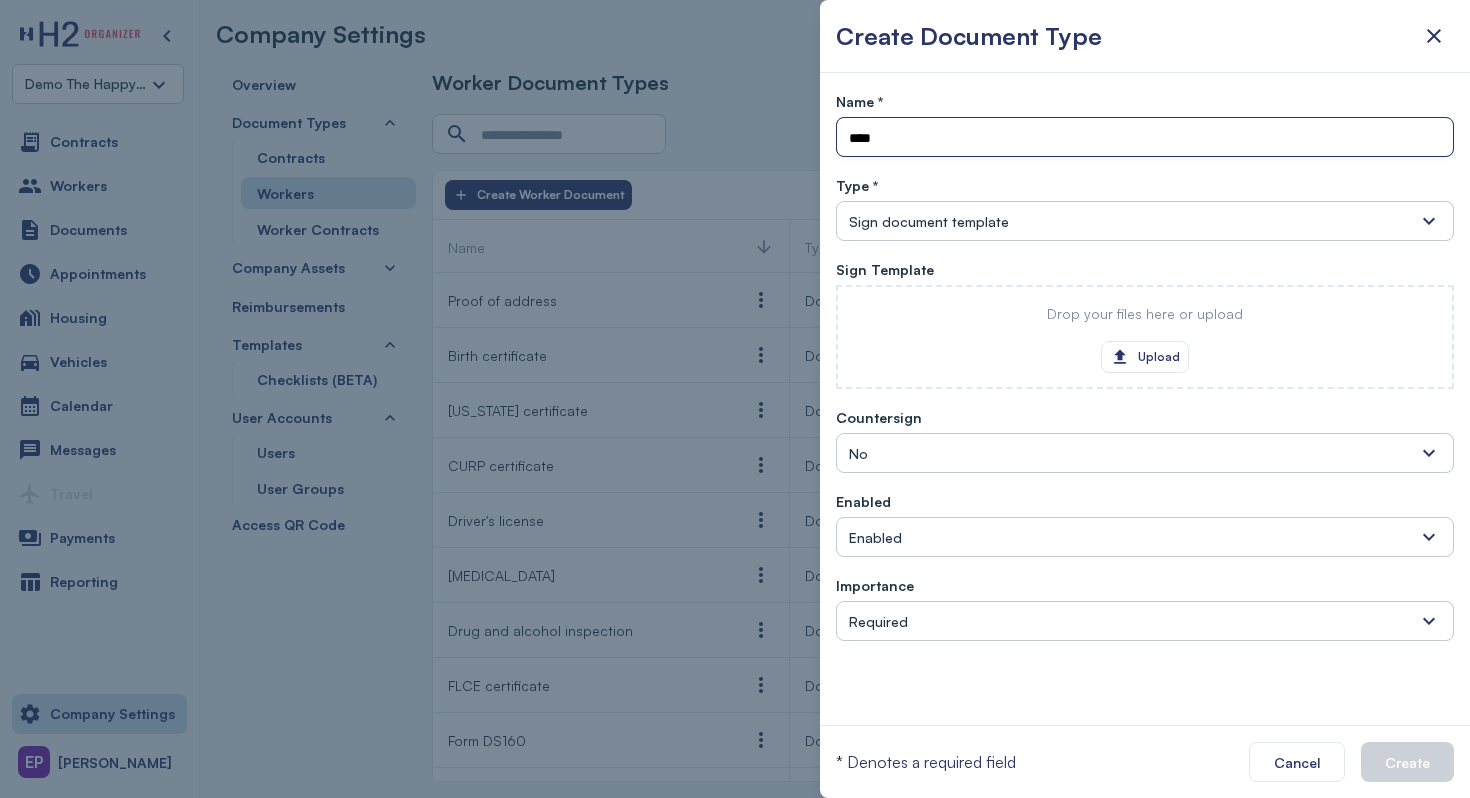 type on "****" 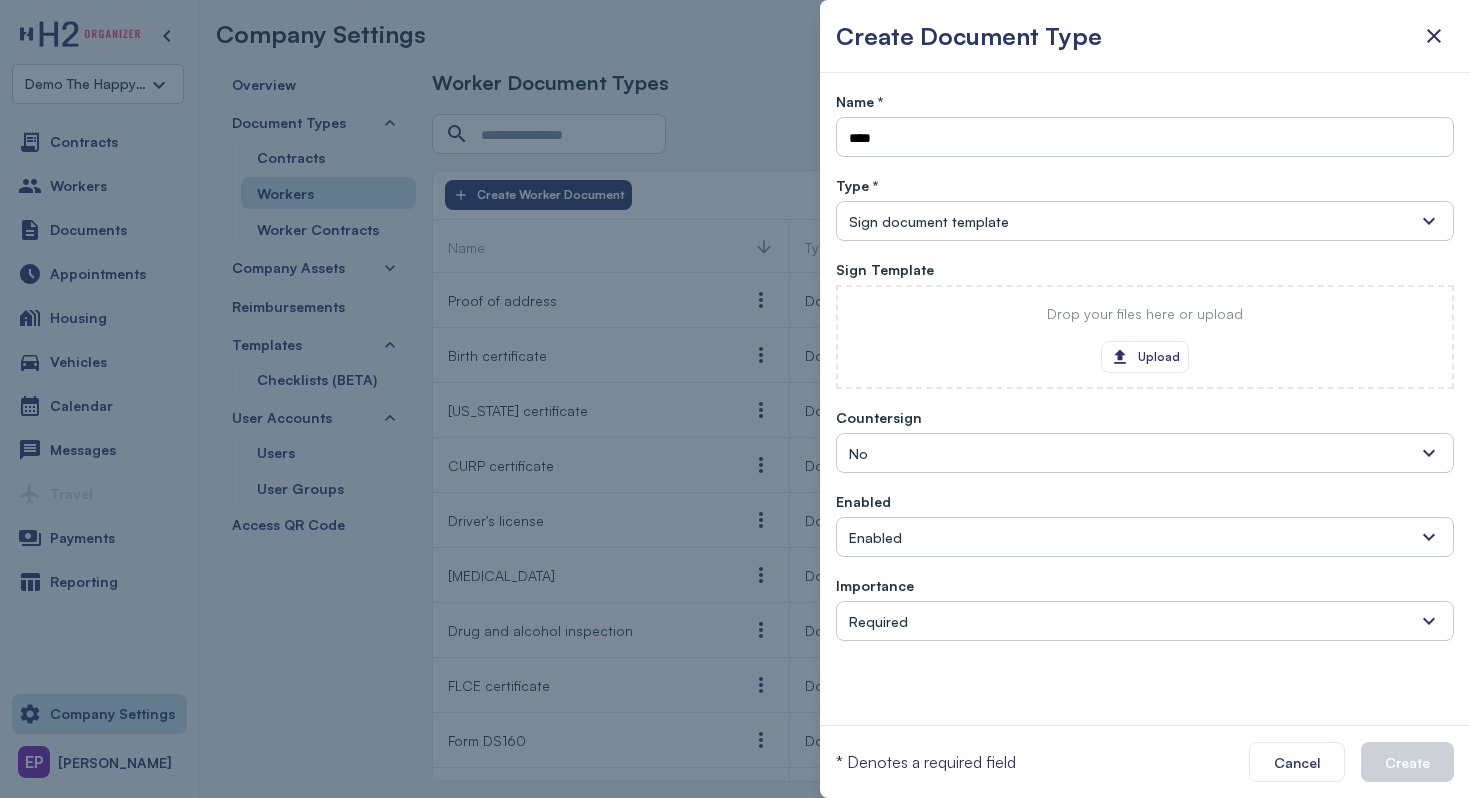 click on "No" at bounding box center (1145, 453) 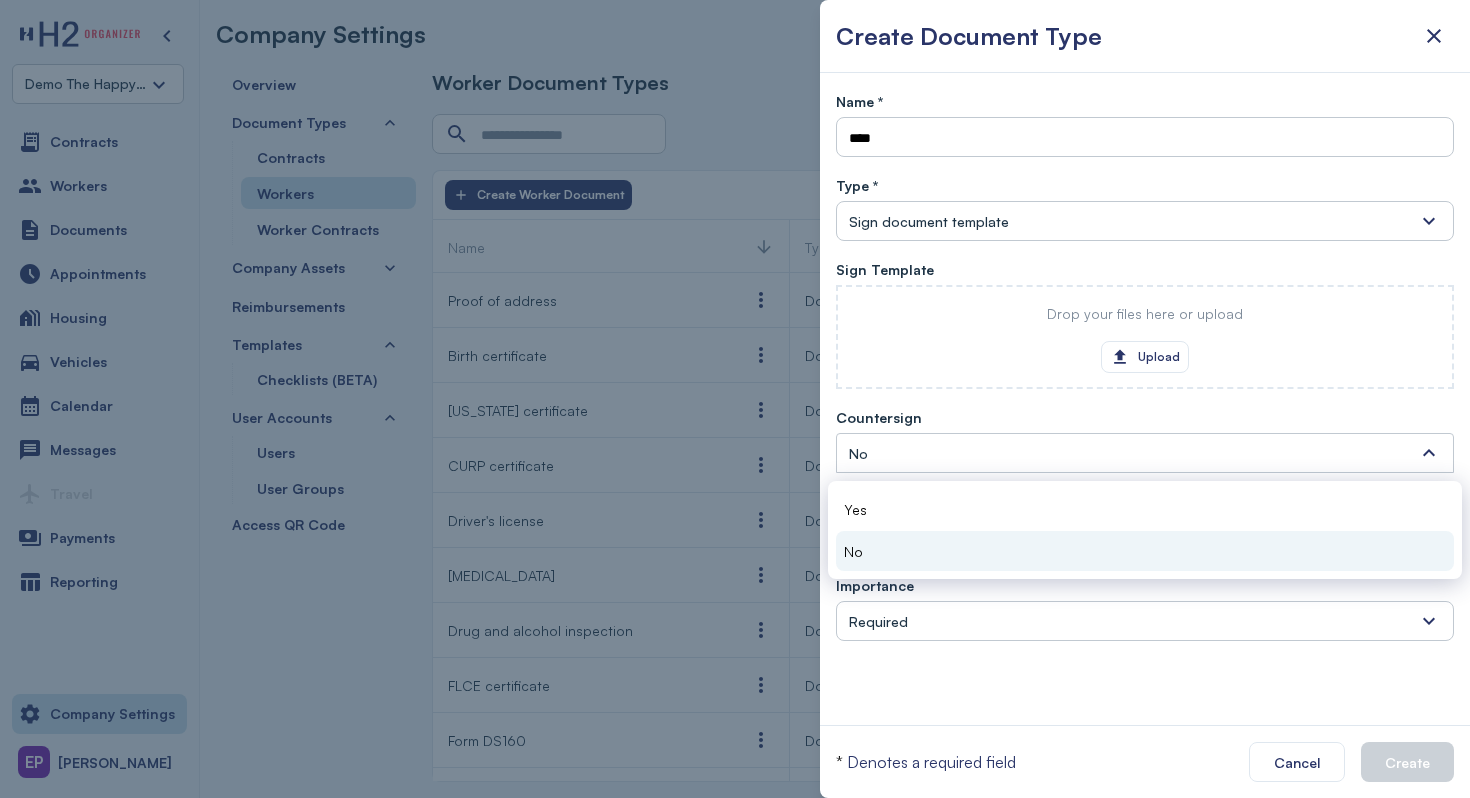 click on "No" at bounding box center (1145, 453) 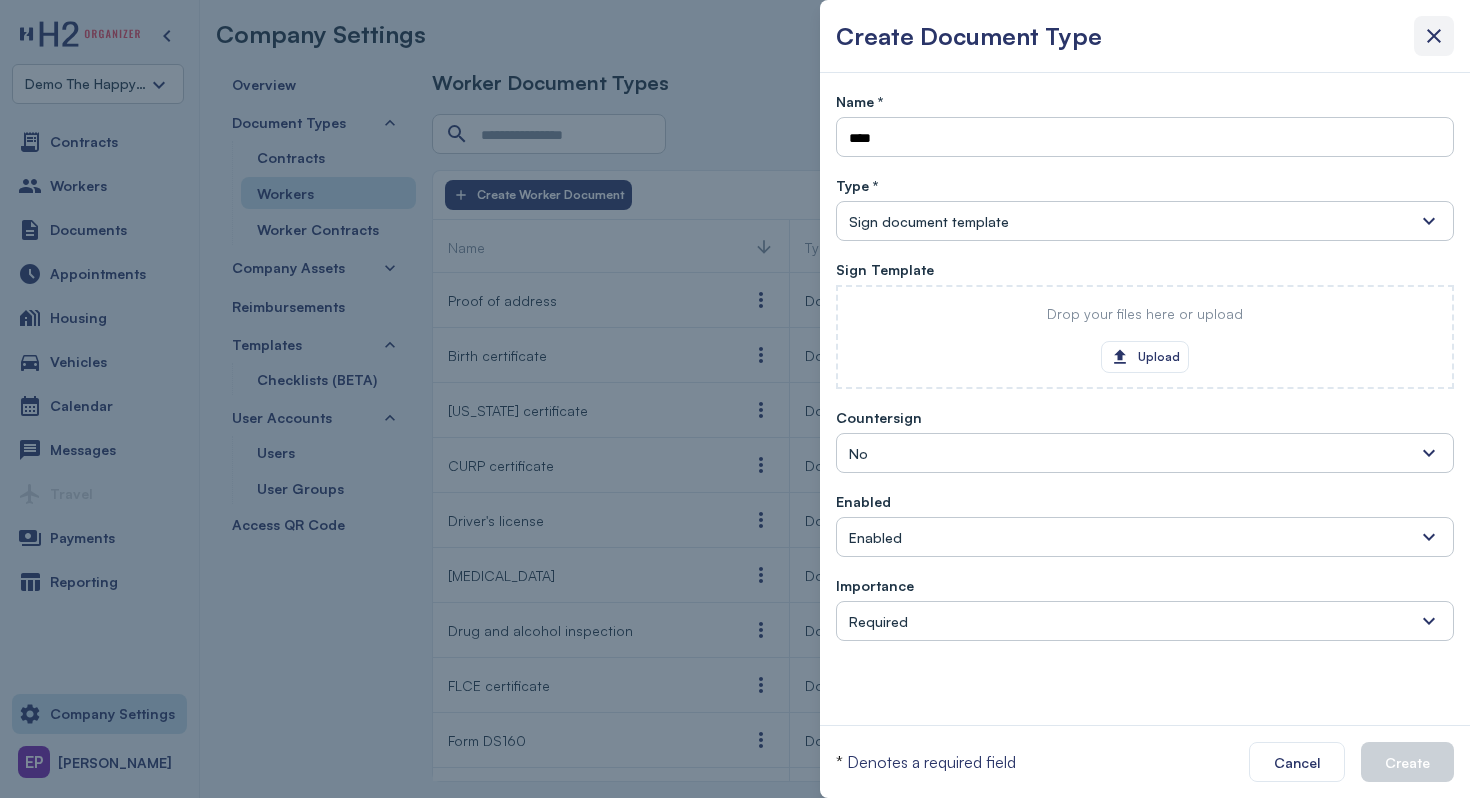 click at bounding box center [1434, 36] 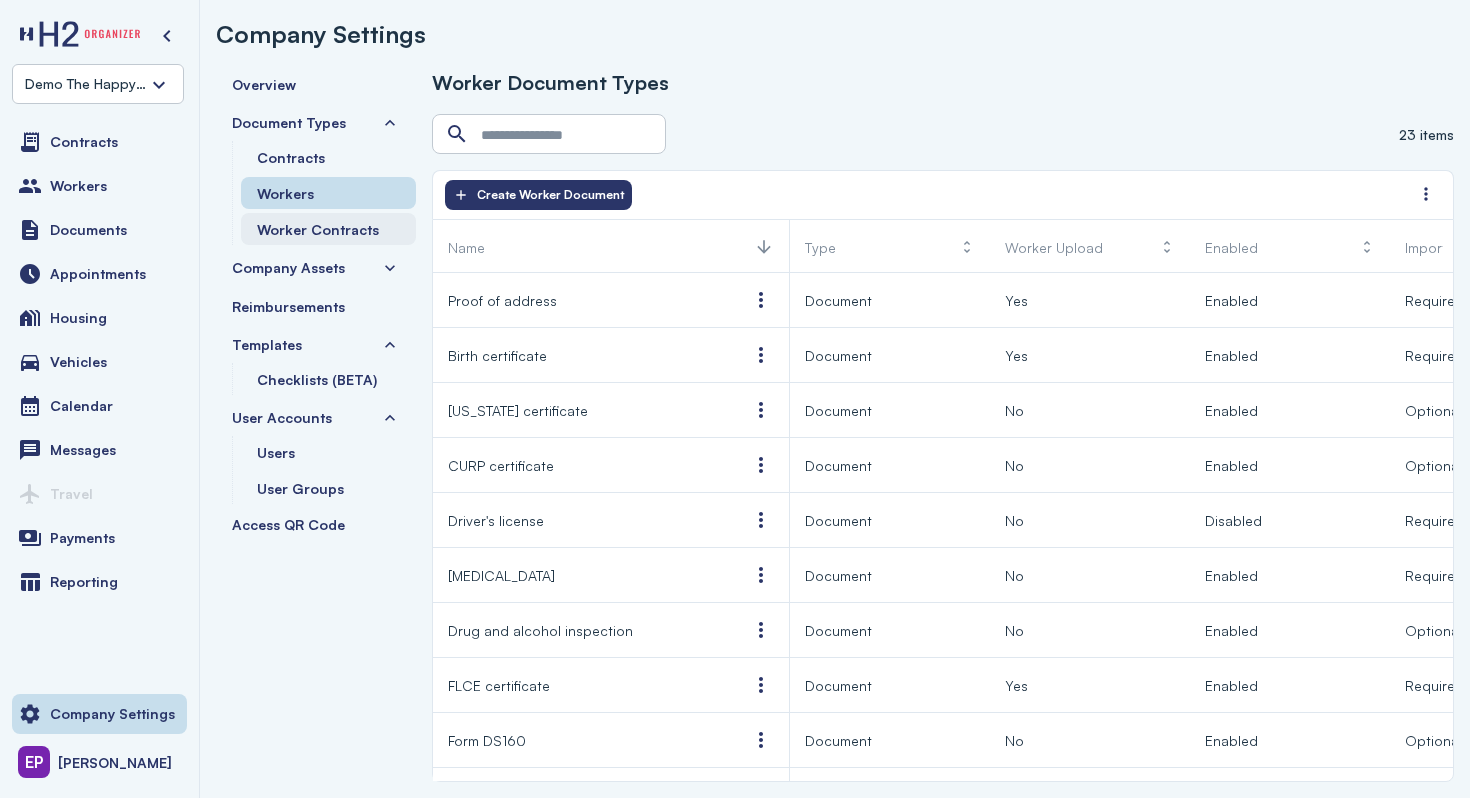 click on "Worker Contracts" at bounding box center [318, 229] 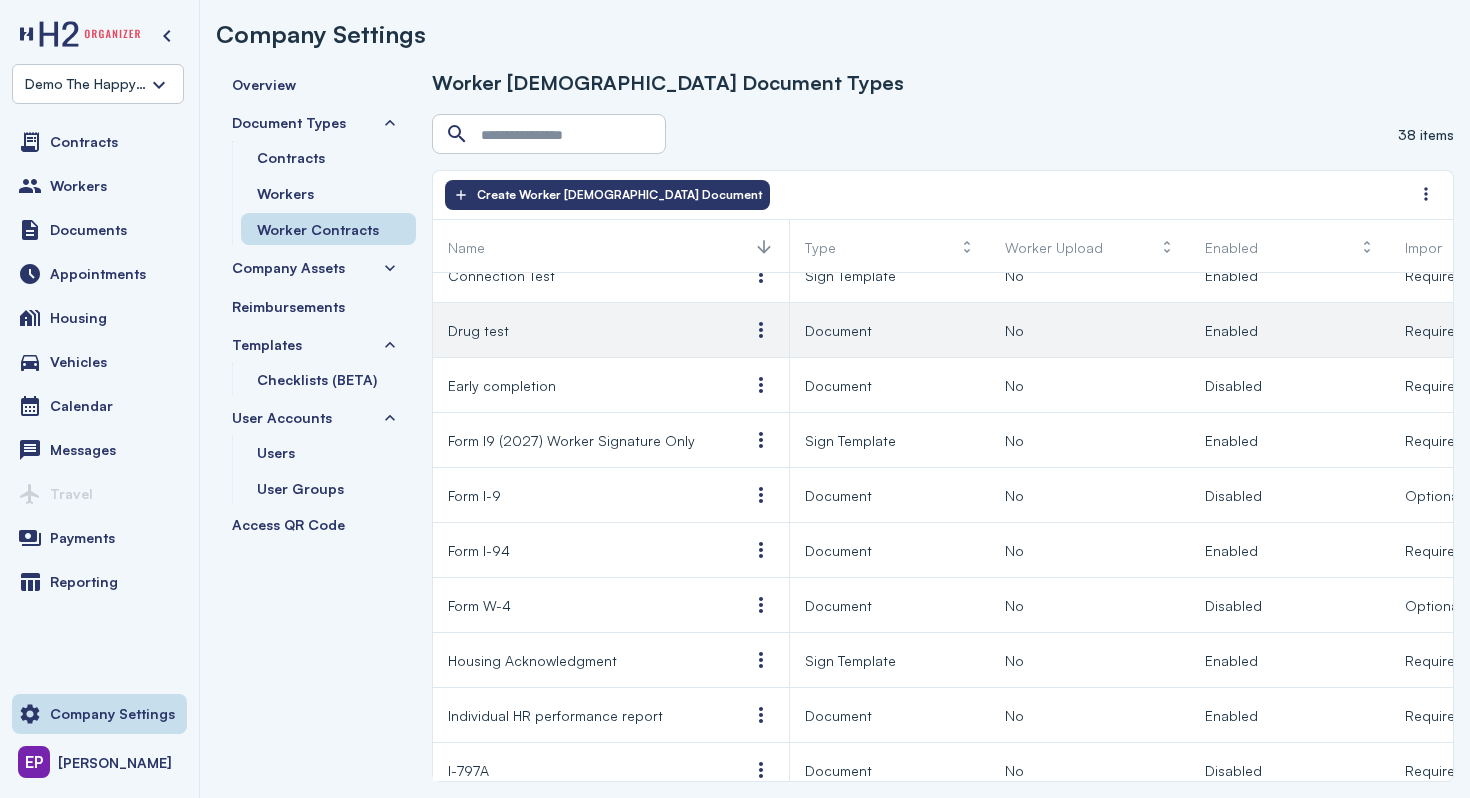 scroll, scrollTop: 77, scrollLeft: 0, axis: vertical 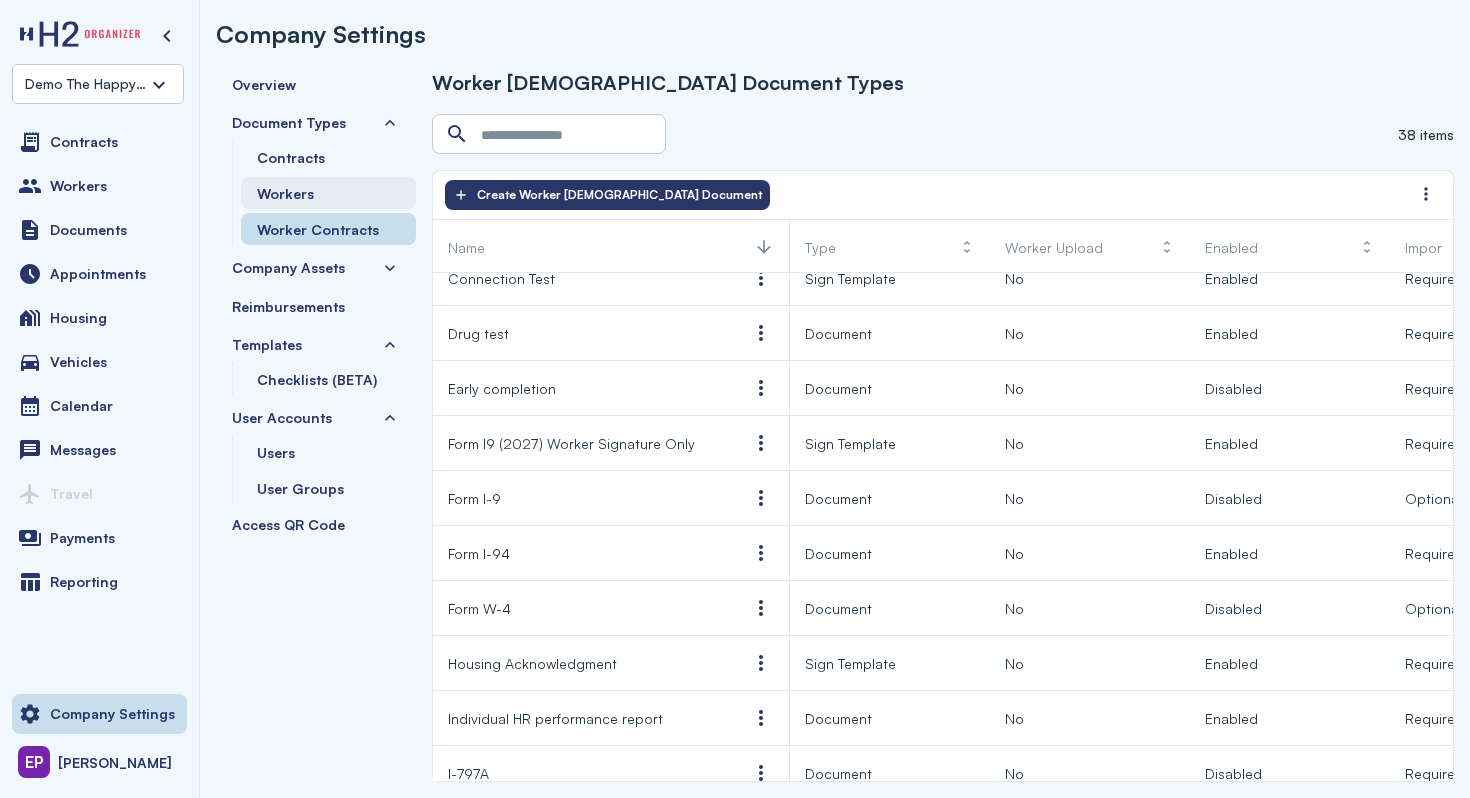 click on "Workers" at bounding box center [328, 193] 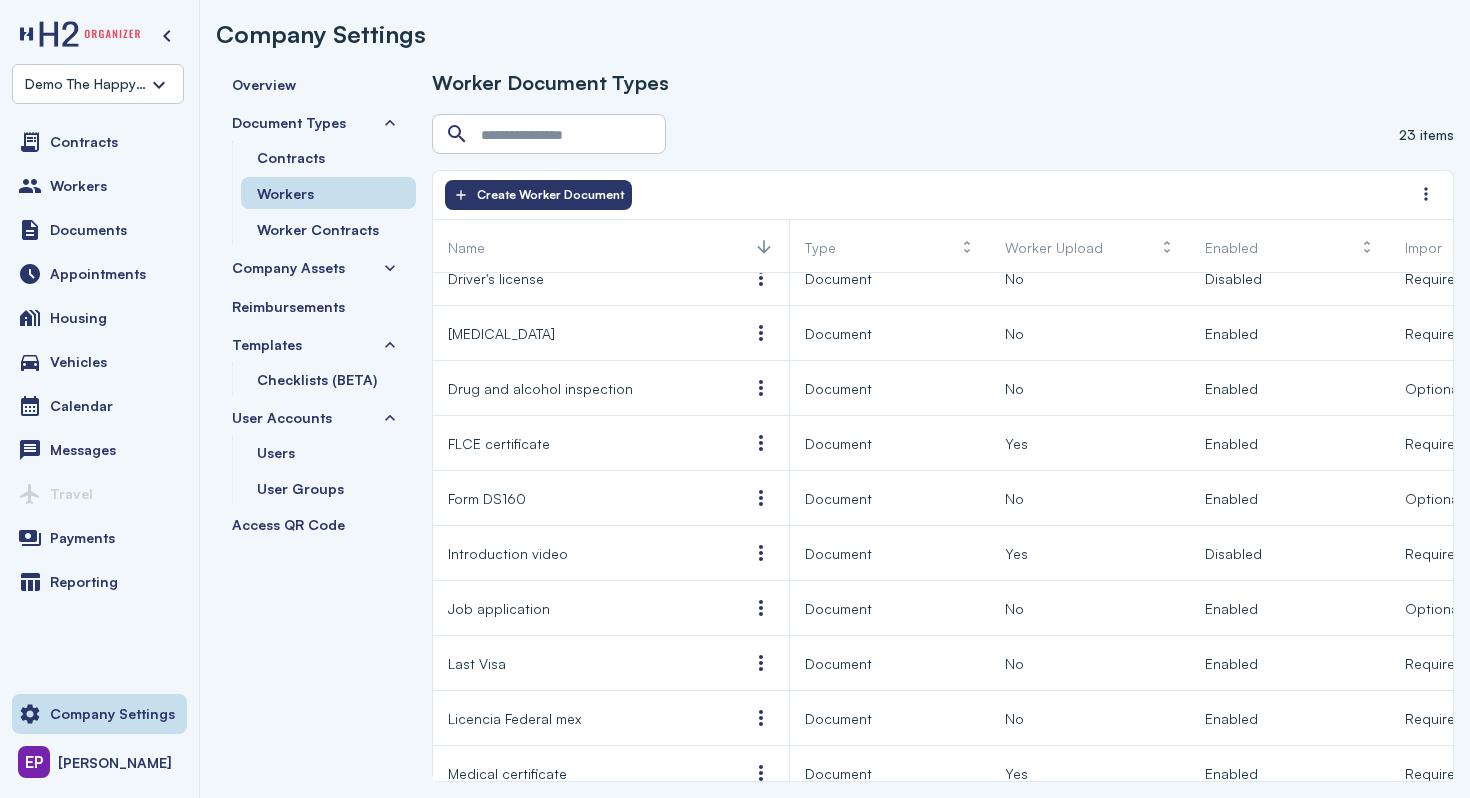 scroll, scrollTop: 85, scrollLeft: 0, axis: vertical 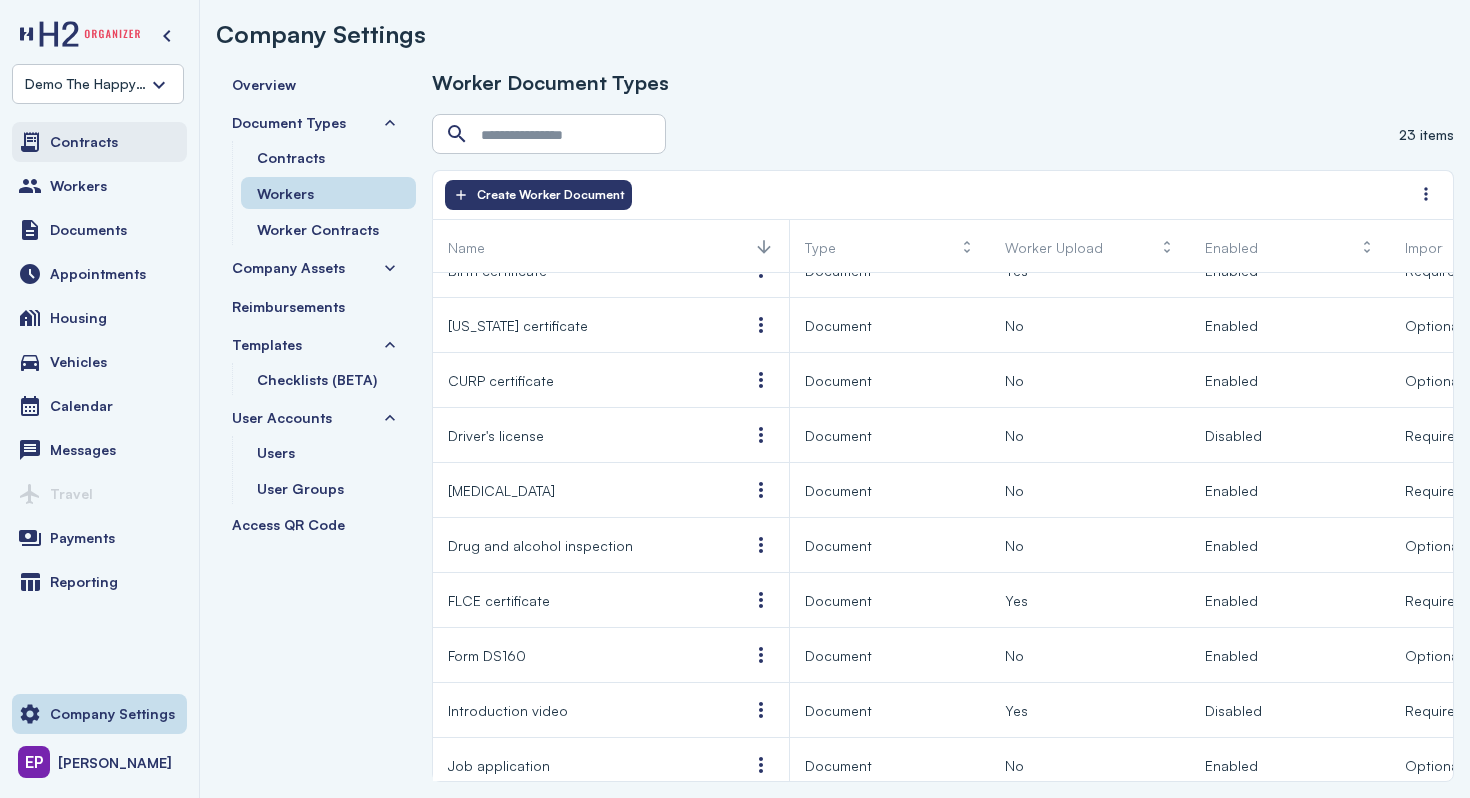 click on "Contracts" at bounding box center (99, 142) 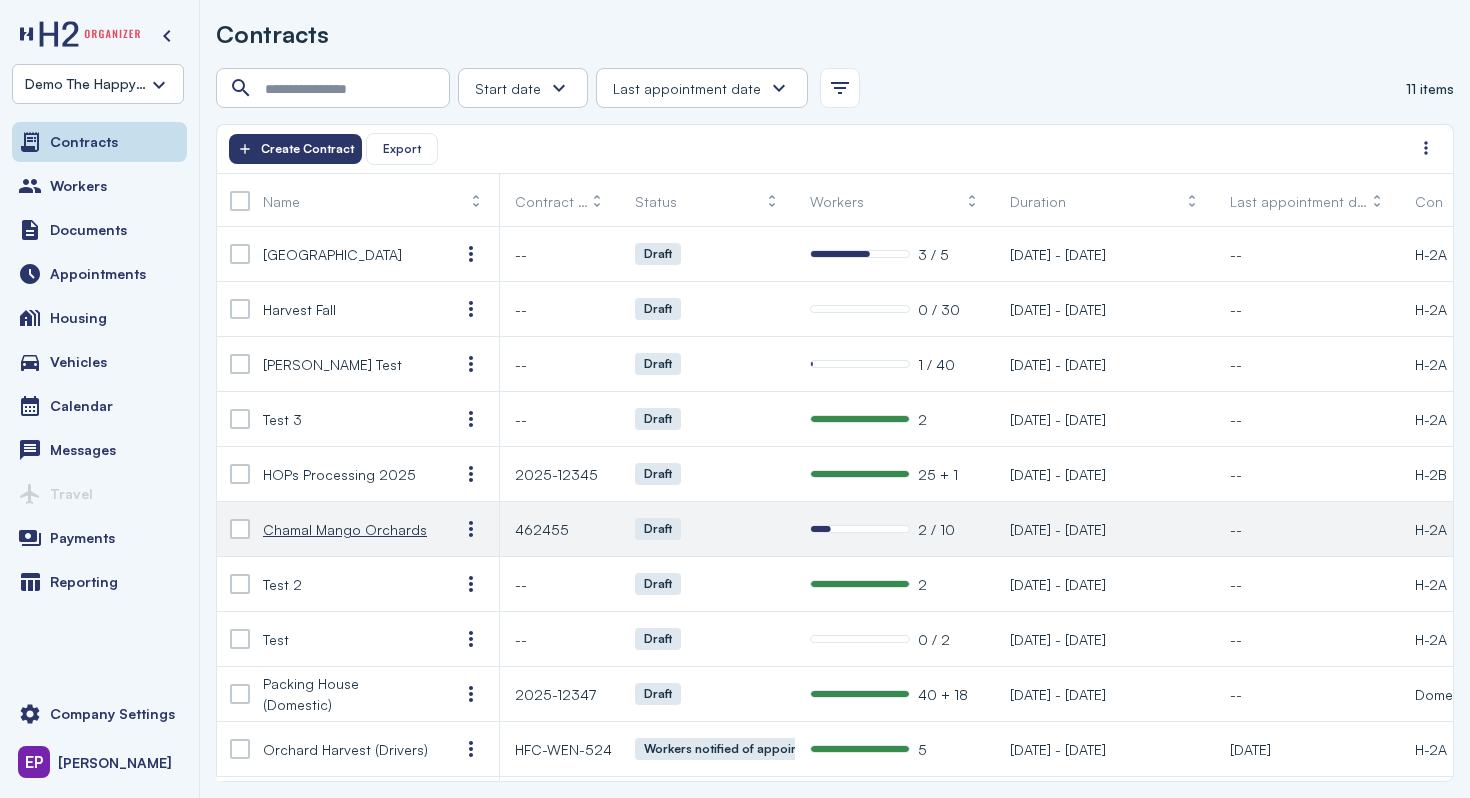 scroll, scrollTop: 51, scrollLeft: 0, axis: vertical 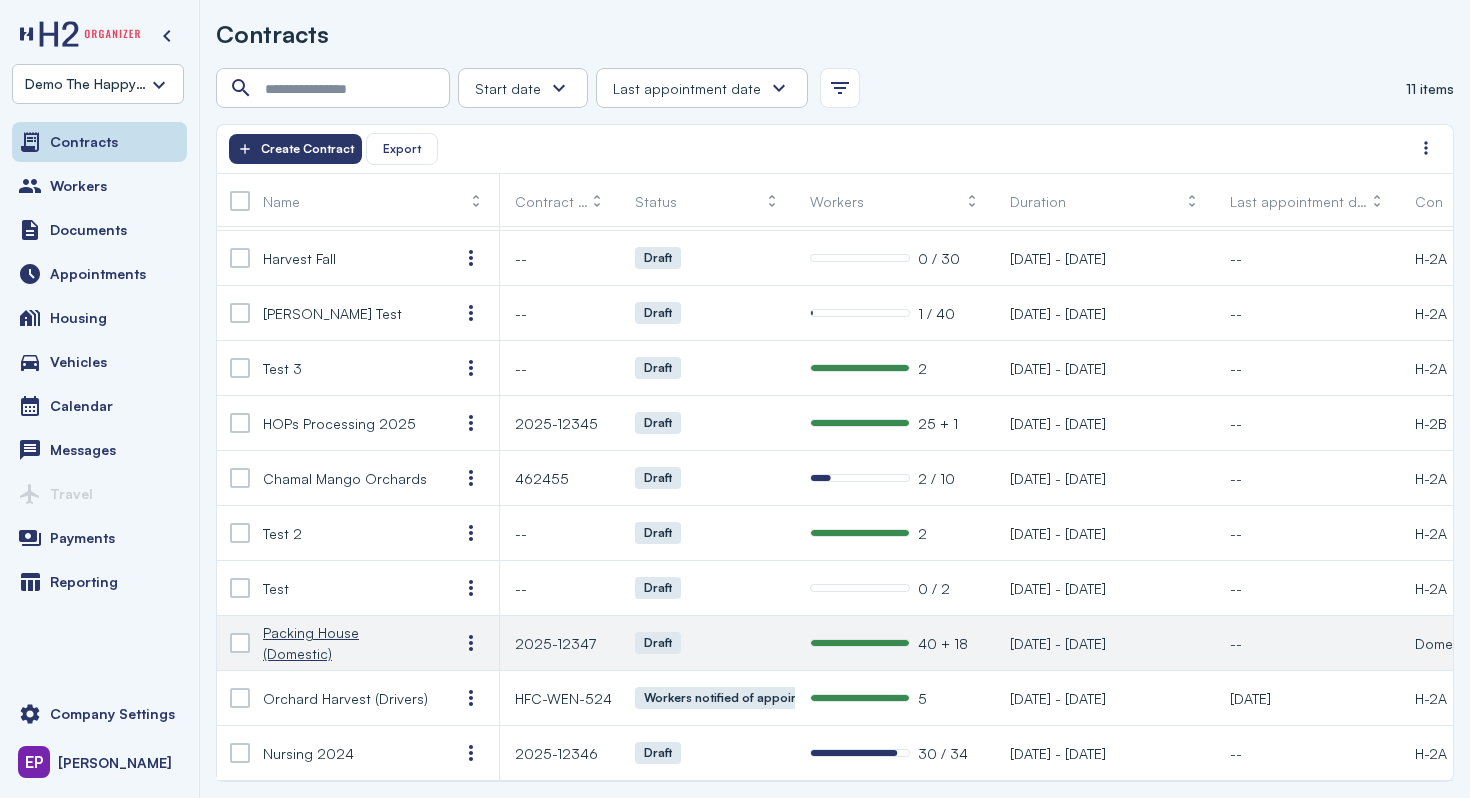 click on "Packing House (Domestic)" at bounding box center (345, 643) 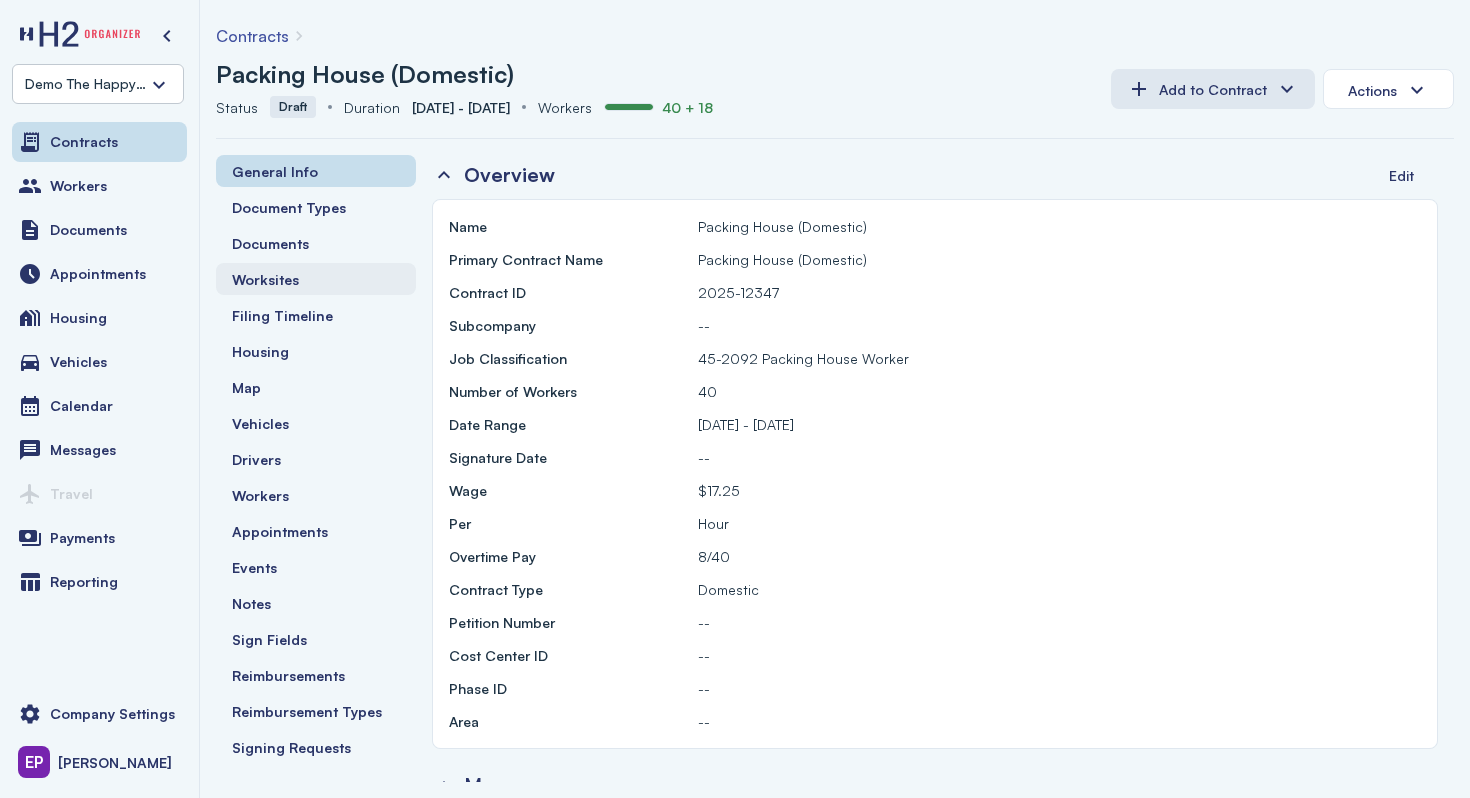 click on "Worksites" at bounding box center (316, 279) 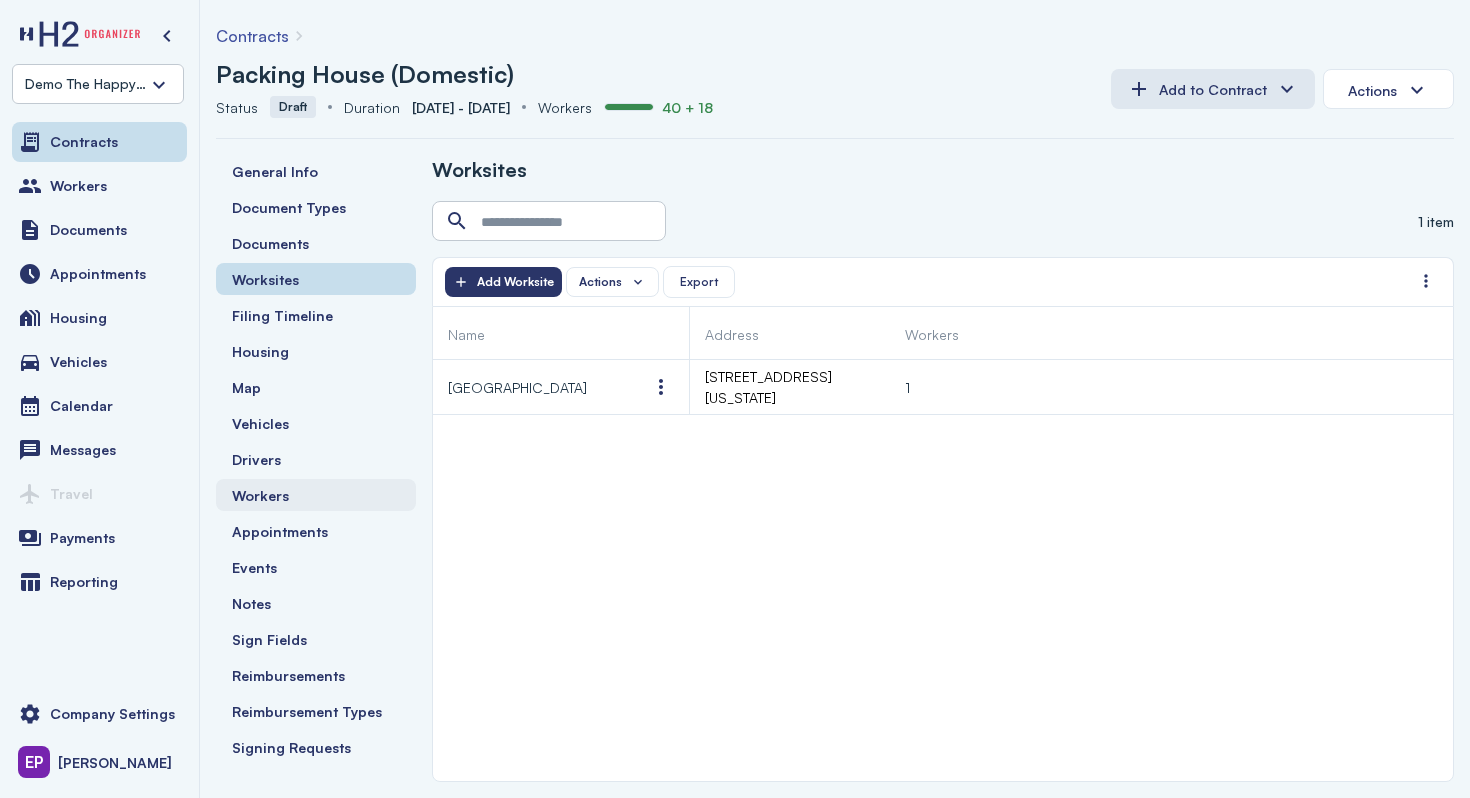 click on "Workers" at bounding box center (316, 495) 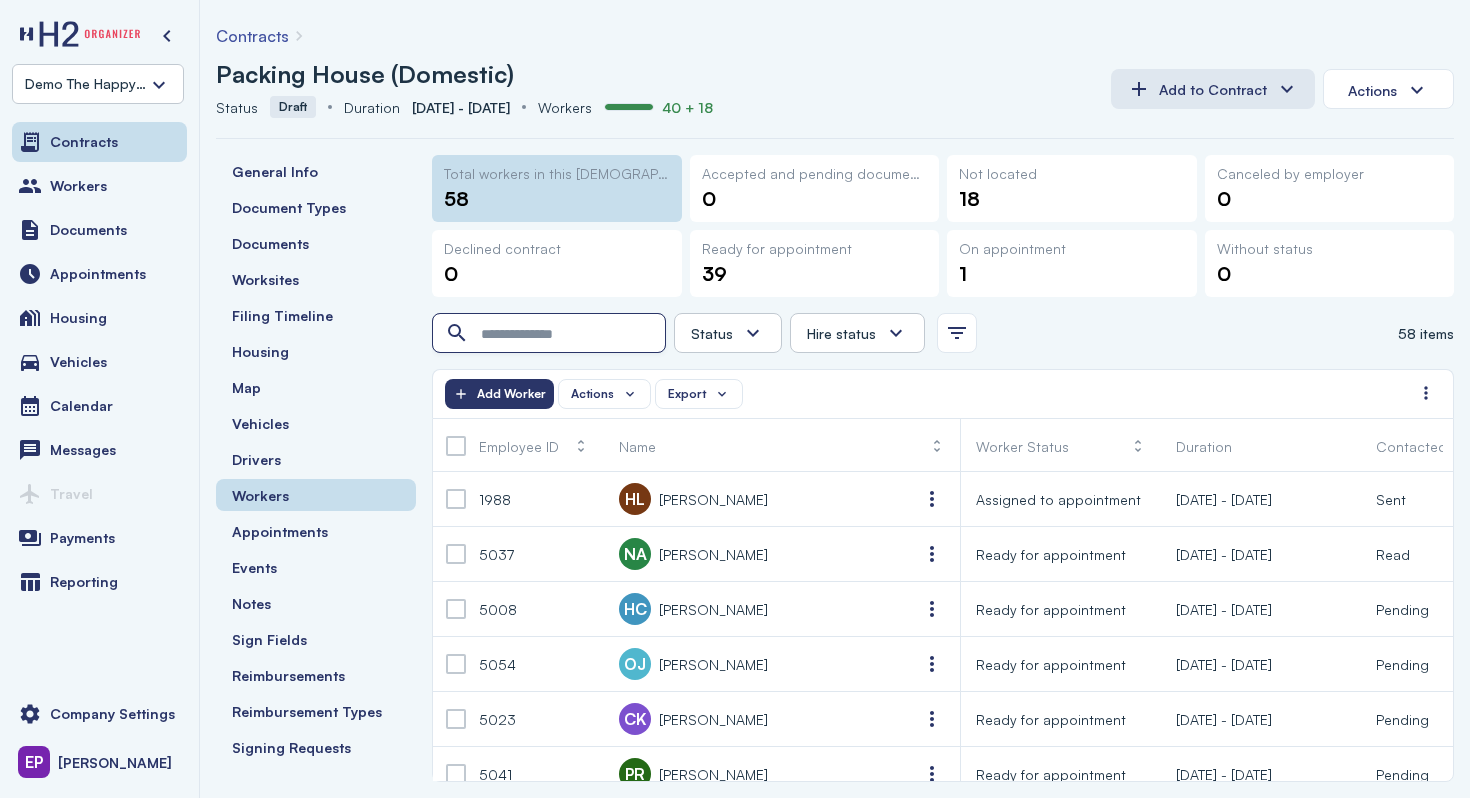 click at bounding box center [551, 334] 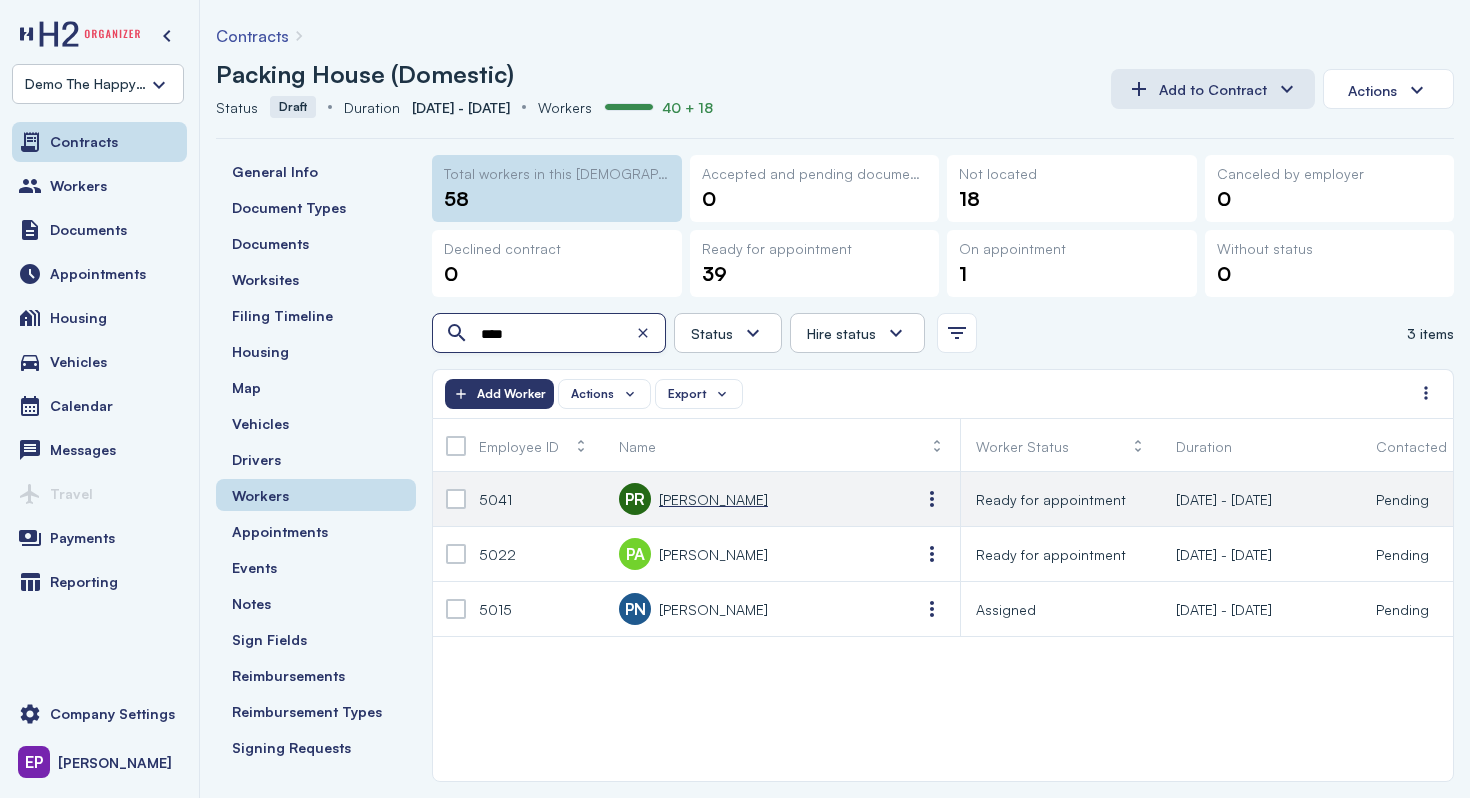 type on "****" 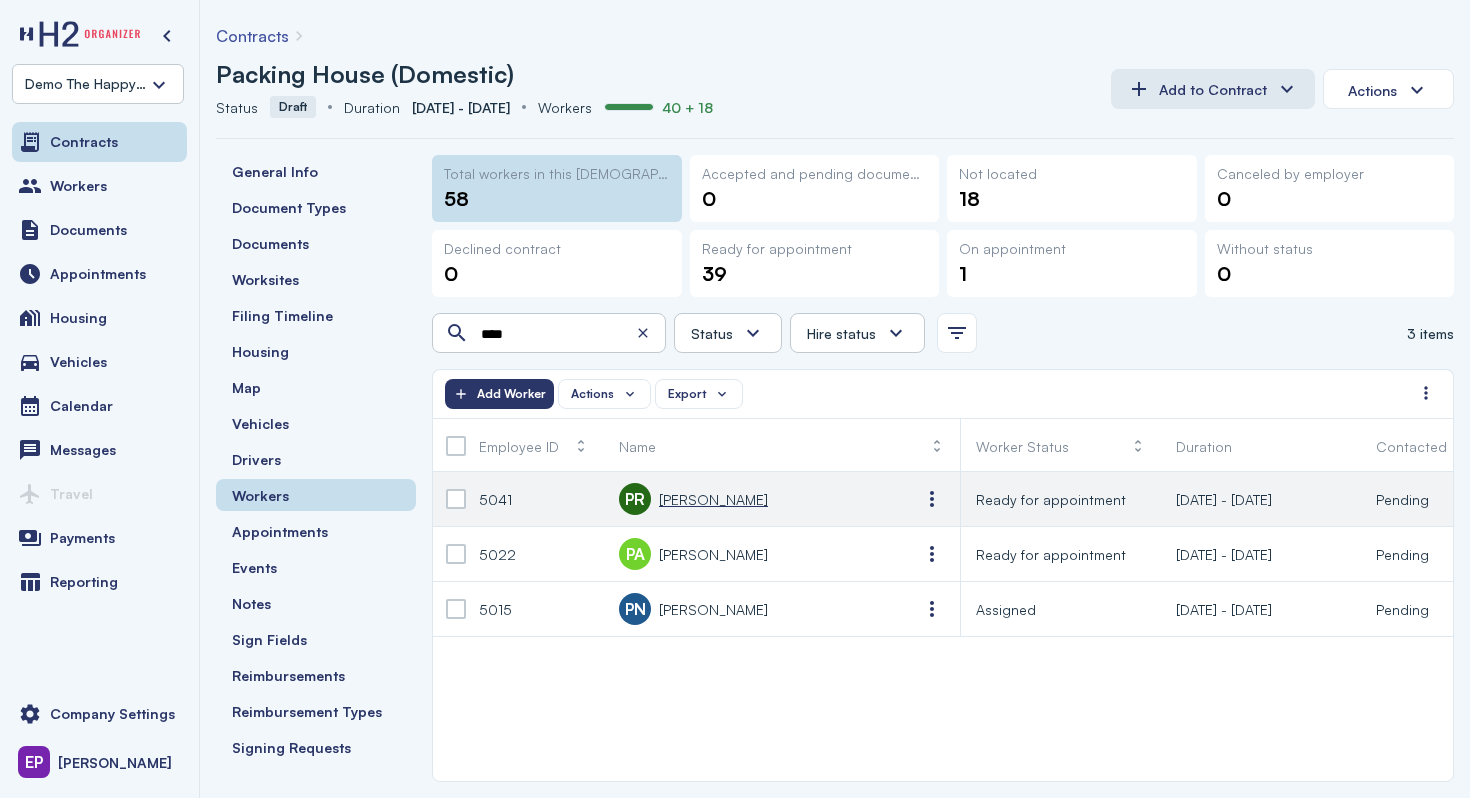 click on "[PERSON_NAME]" at bounding box center (713, 499) 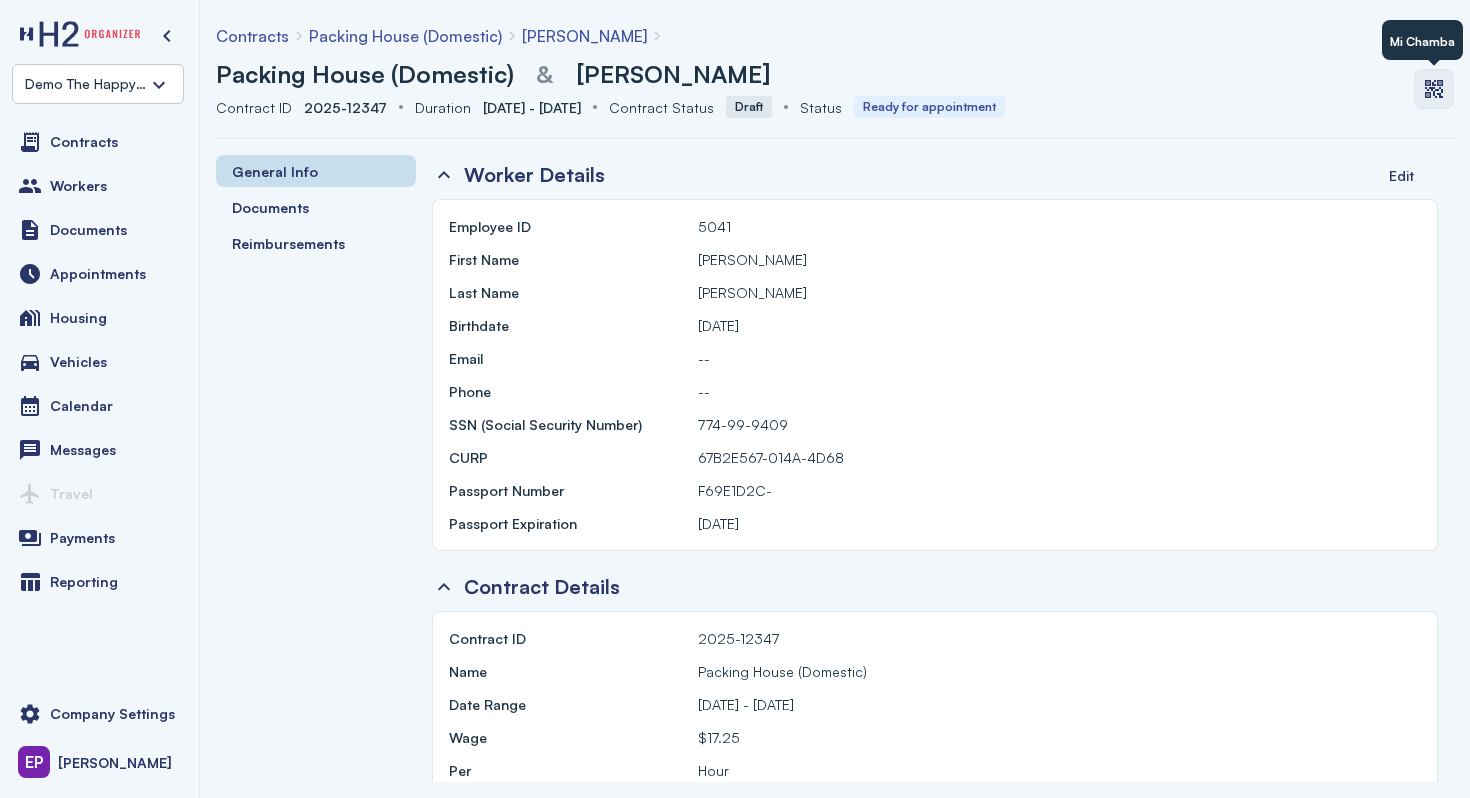 click at bounding box center (1434, 89) 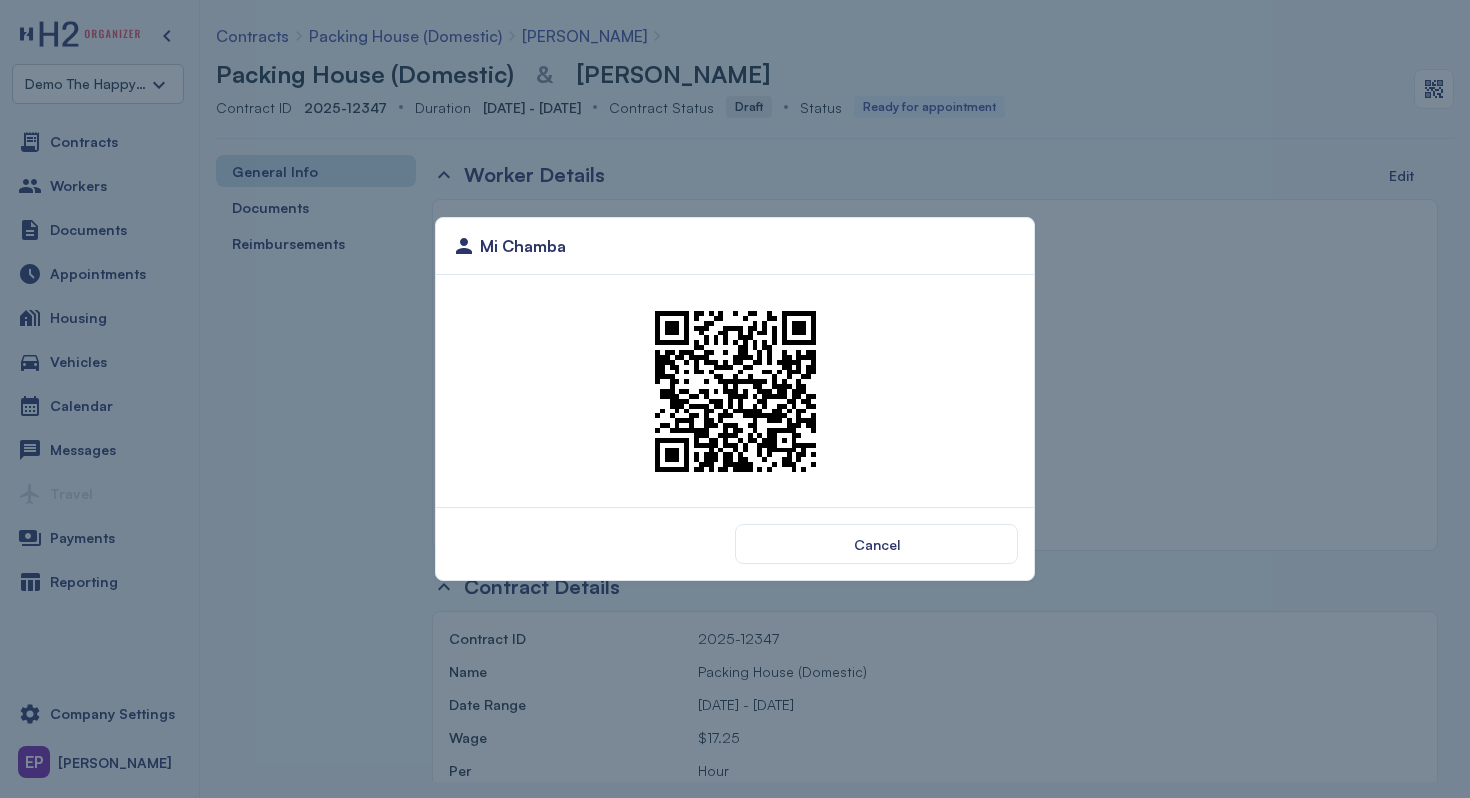 click at bounding box center (735, 391) 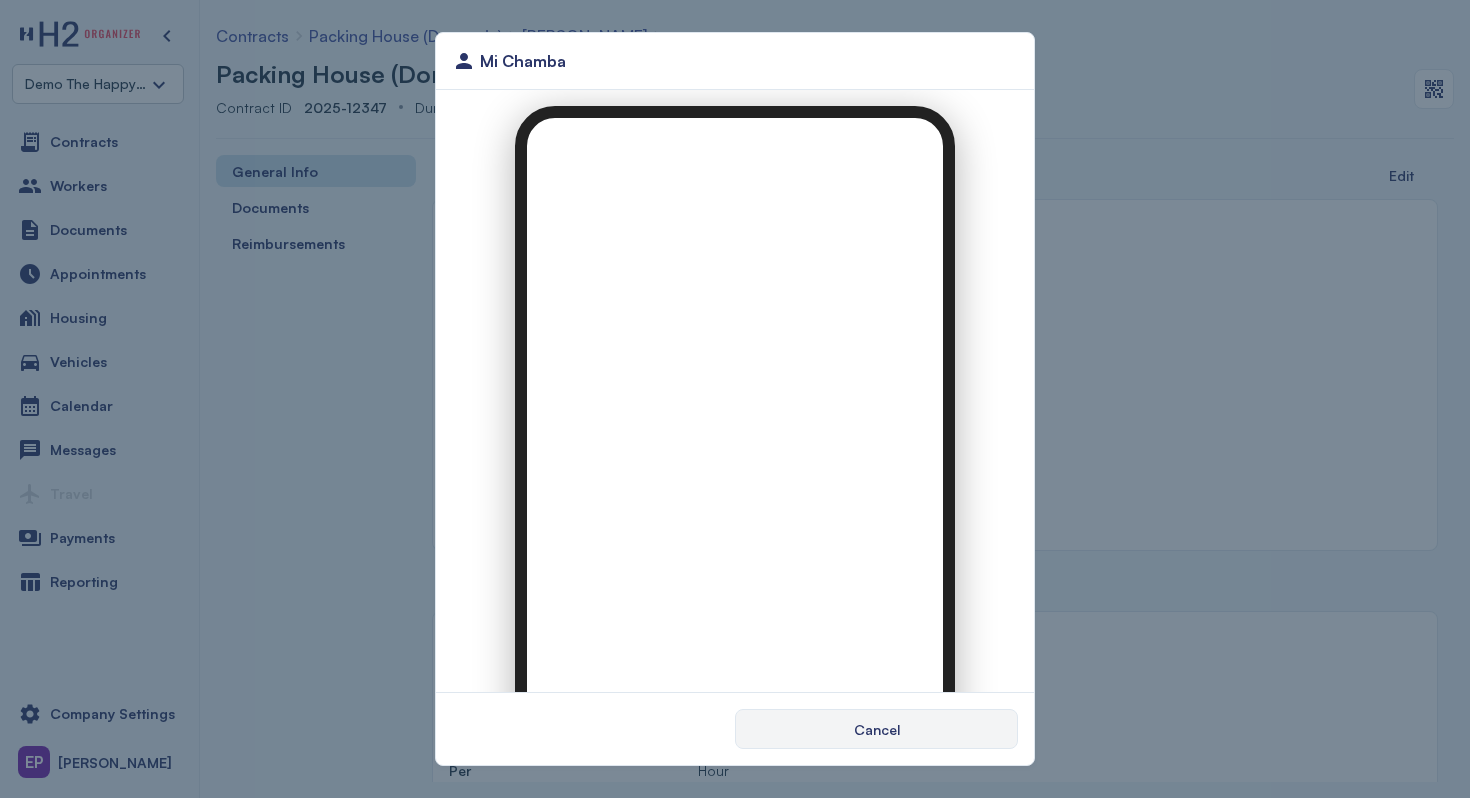 scroll, scrollTop: 0, scrollLeft: 0, axis: both 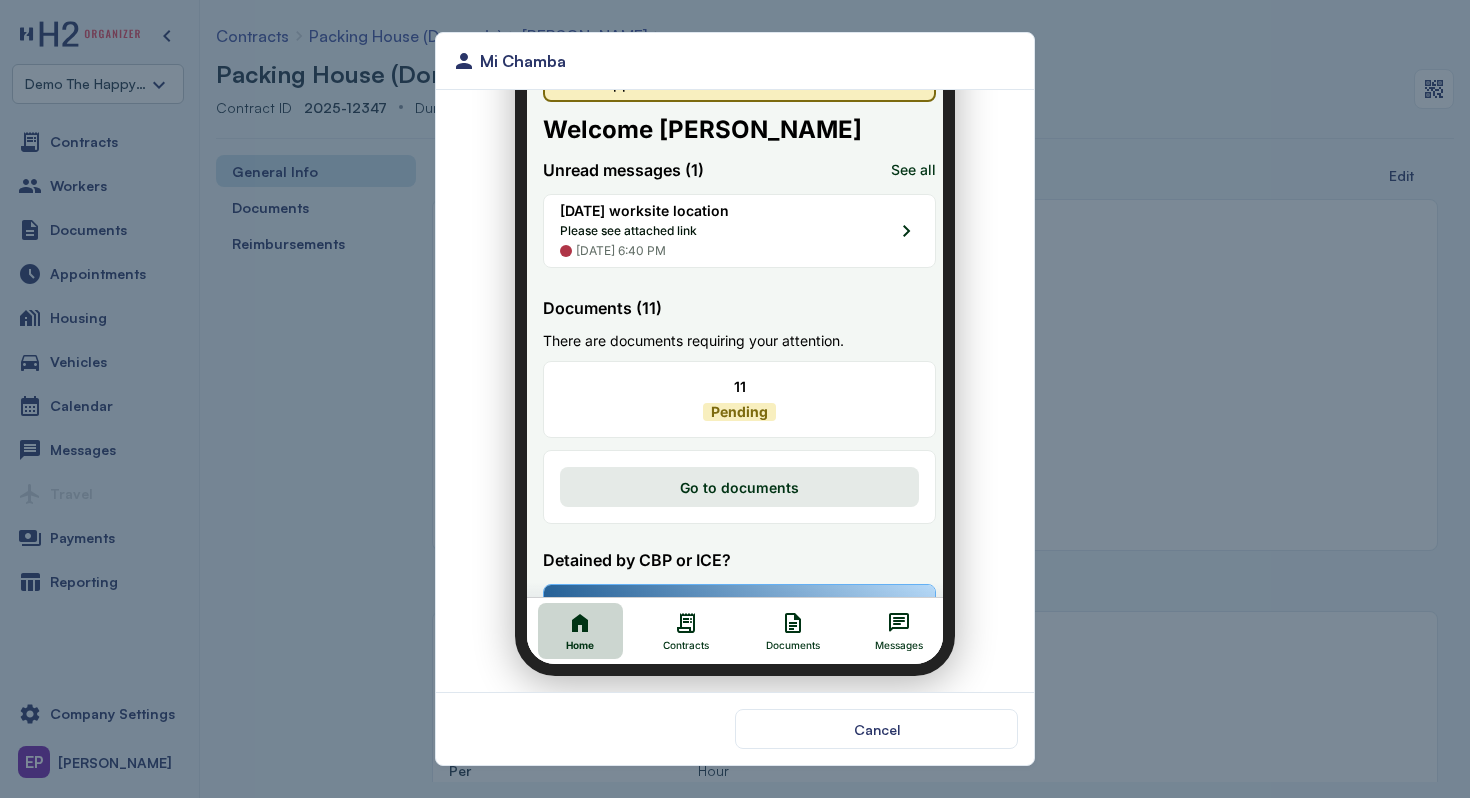 click on "Contracts" at bounding box center [674, 619] 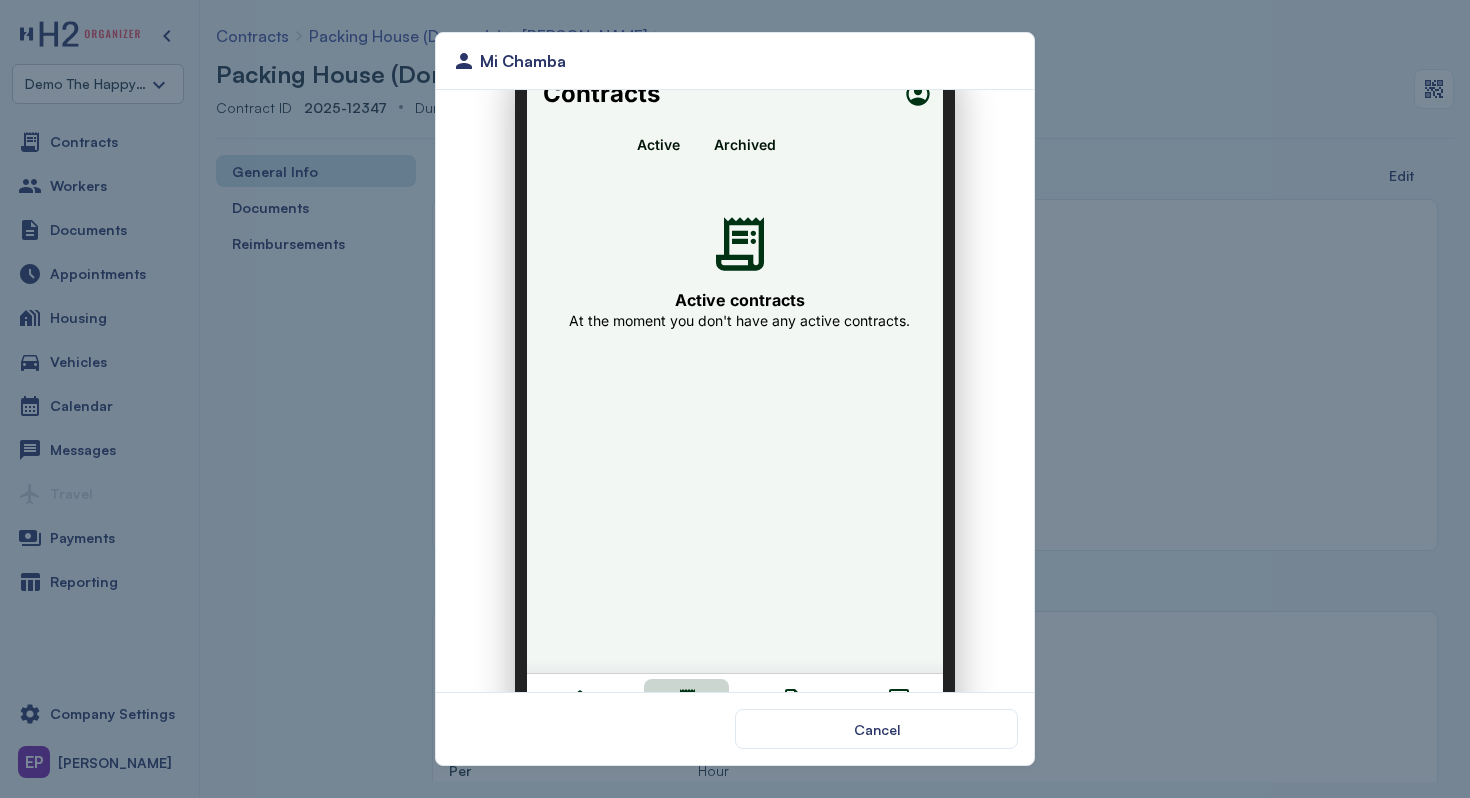 scroll, scrollTop: 0, scrollLeft: 0, axis: both 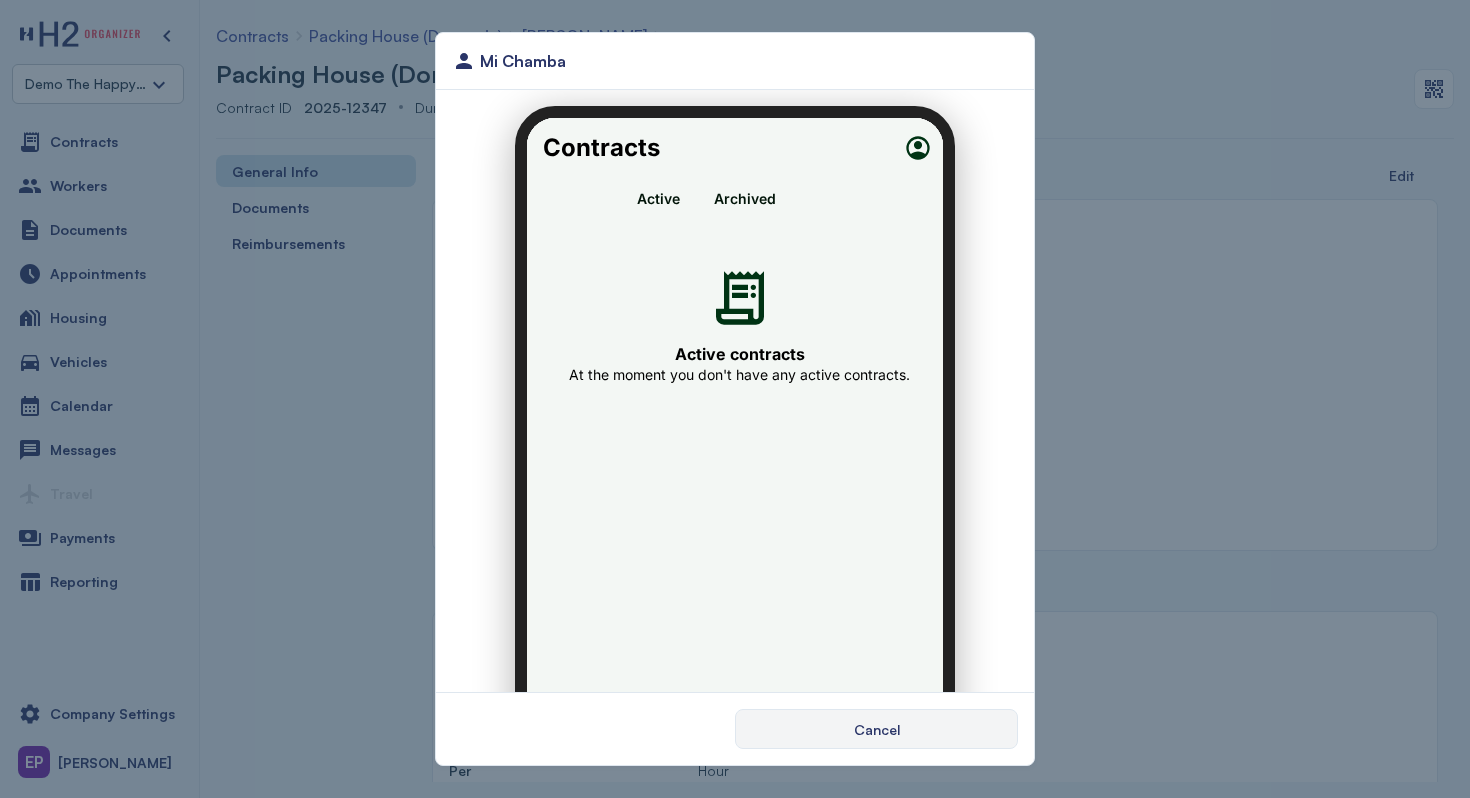 click on "Mi Chamba       Cancel" at bounding box center (735, 399) 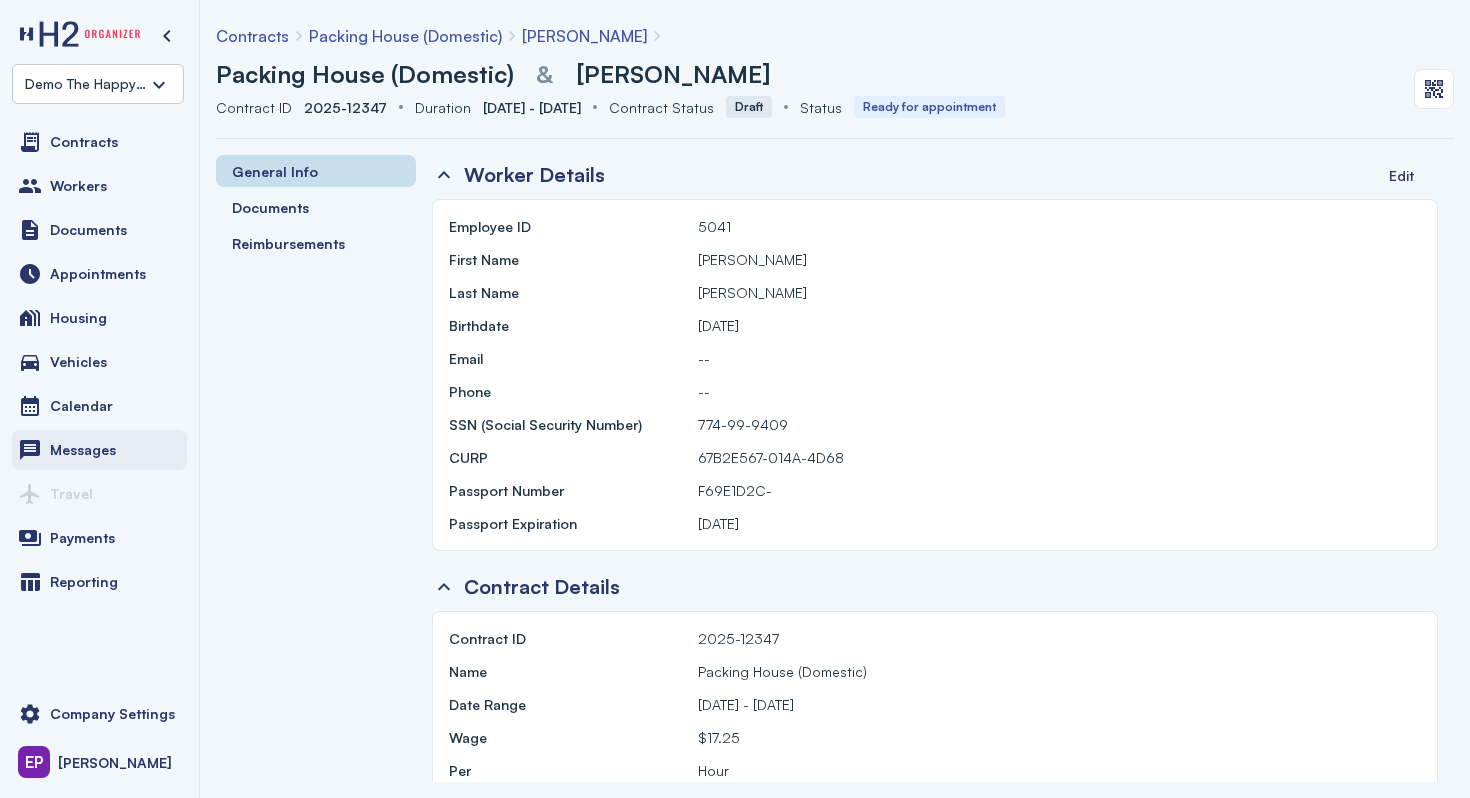 click on "Messages" at bounding box center (99, 450) 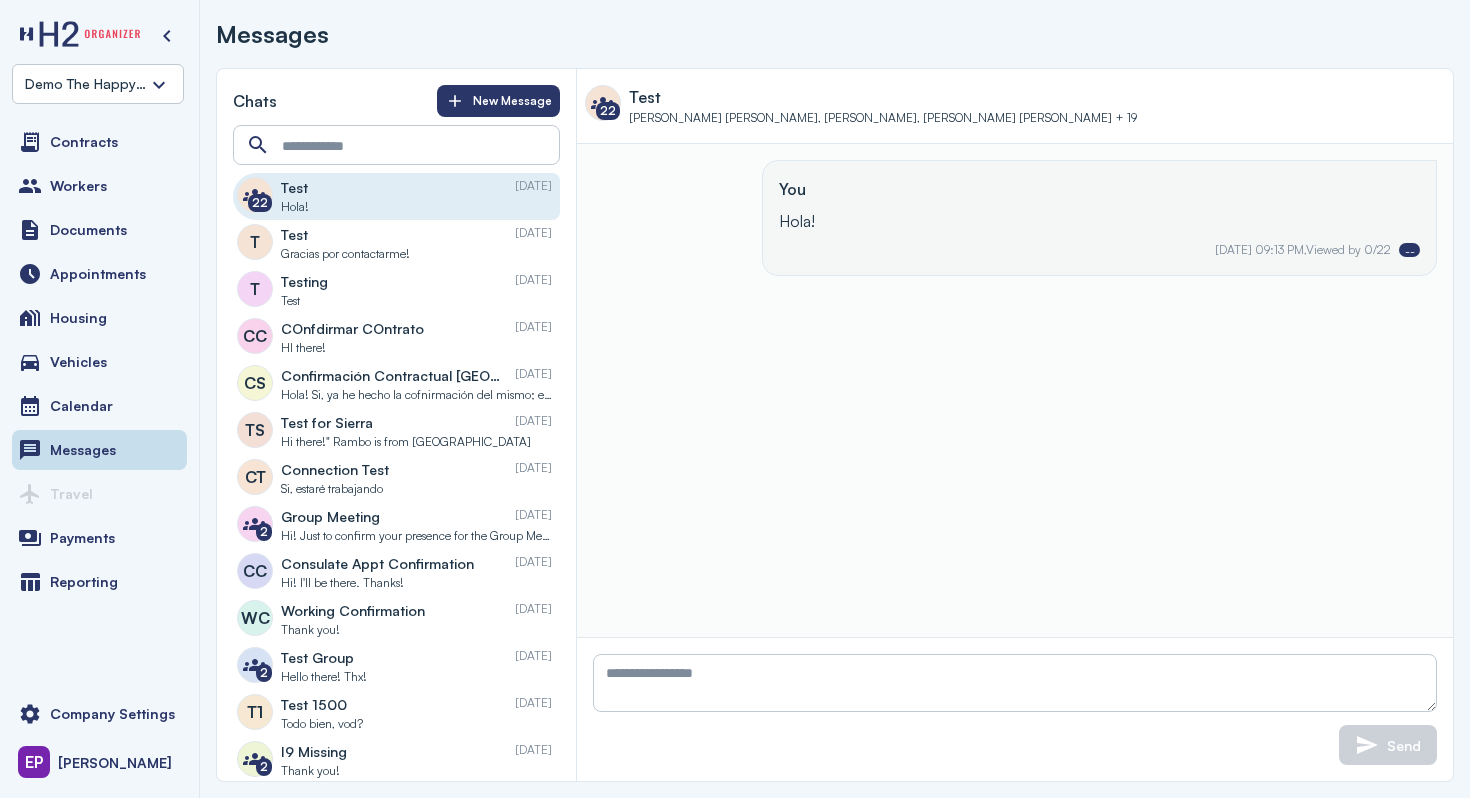 click on "Chats     New Message                     22   Test     [DATE]     Hola! T   Test     [DATE]     Gracias por contactarme! T   Testing     [DATE]     Test CC   COnfdirmar COntrato     [DATE]     HI there! CS   Confirmación Contractual [GEOGRAPHIC_DATA]     [DATE]     Hola! Si, ya he hecho la cofnirmación del mismo; en breve les estaré enviando documentación. Gracias! TS   Test for Sierra     [DATE]     Hi there!" Rambo is from Phoenix CT   Connection Test     [DATE]     Si, estaré trabajando   2   Group Meeting     [DATE]     Hi! Just to confirm your presence for the Group Meeting. Thanks! CC   Consulate Appt Confirmation     [DATE]     Hi! I'll be there. Thanks! WC   Working Confirmation     [DATE]     Thank you!   2   Test Group     [DATE]     Hello there! Thx! T1   Test 1500     [DATE]     Todo bien, vod?   2   I9 Missing     [DATE]     Thank you! TF   Testing Feature     [DATE]     How are you?   2   Test Group     [DATE]" at bounding box center [396, 669] 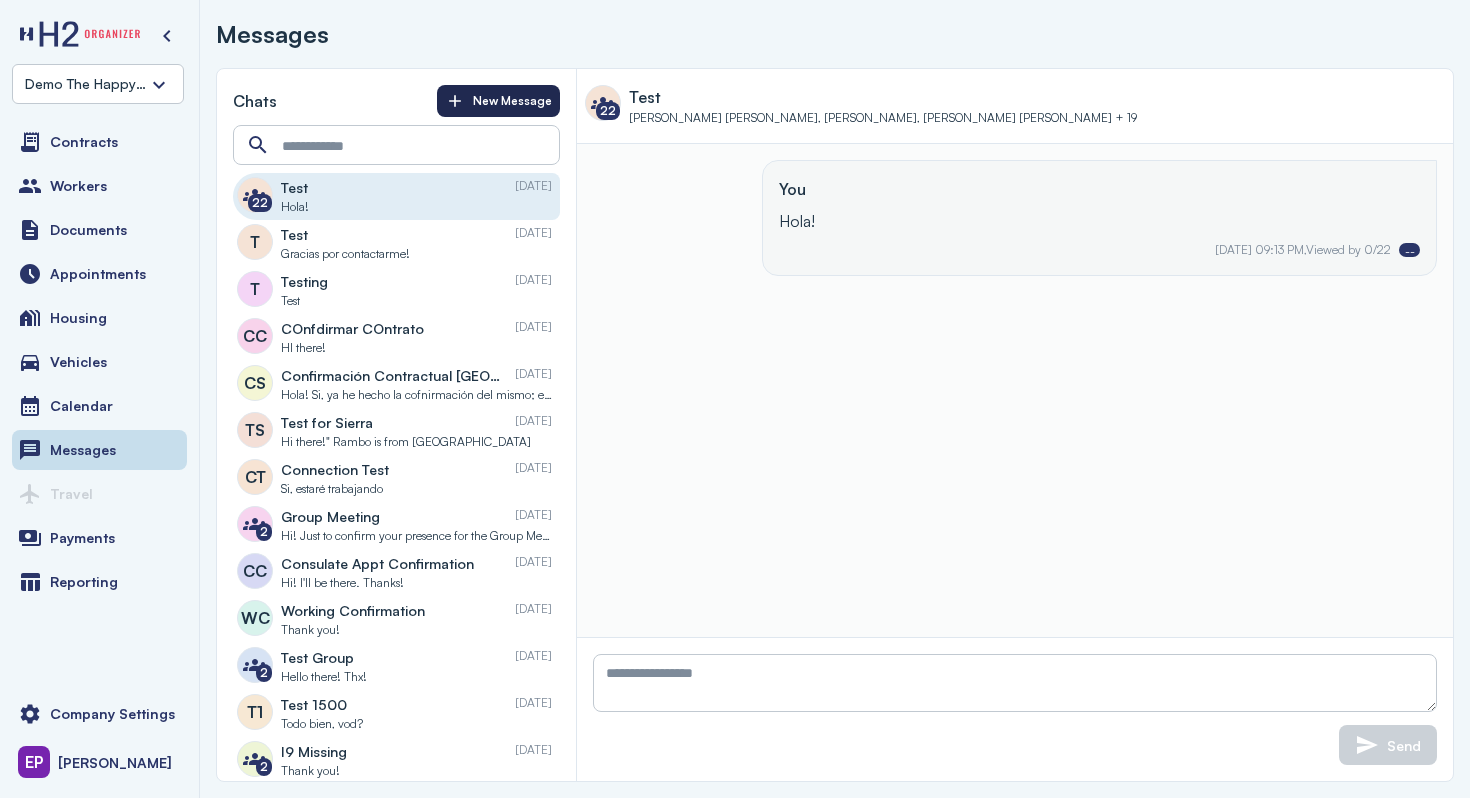 click on "New Message" 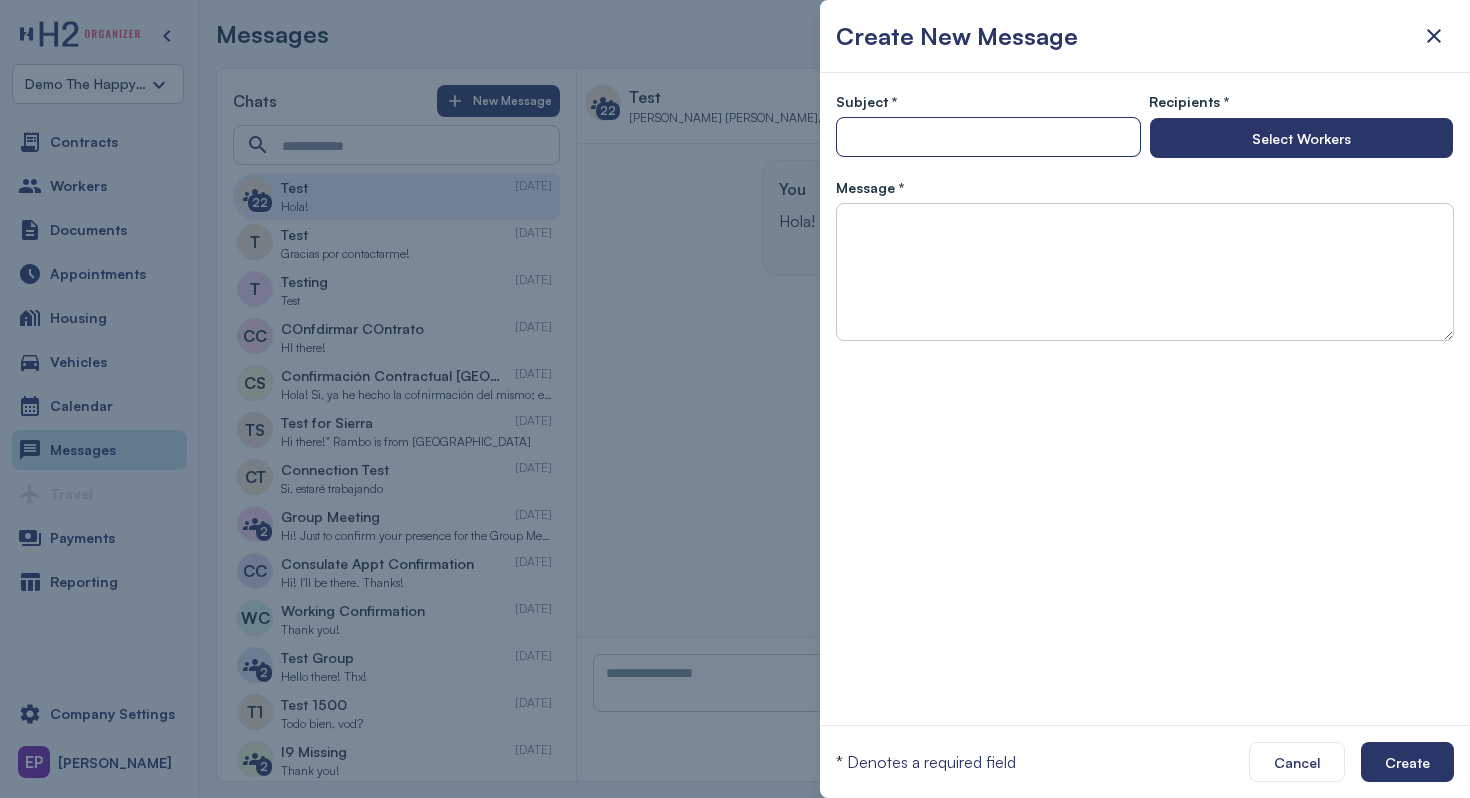 click at bounding box center (988, 138) 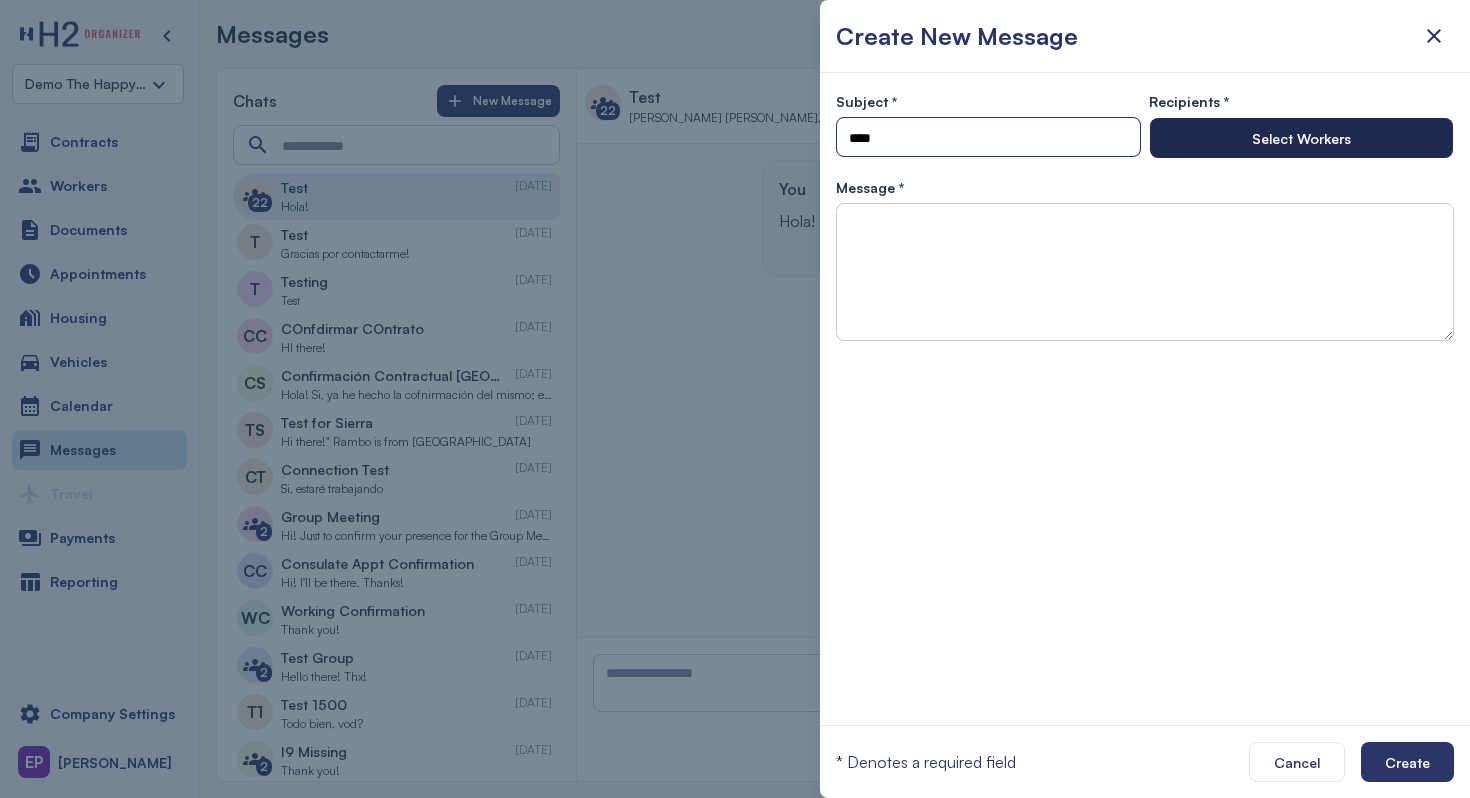 type on "****" 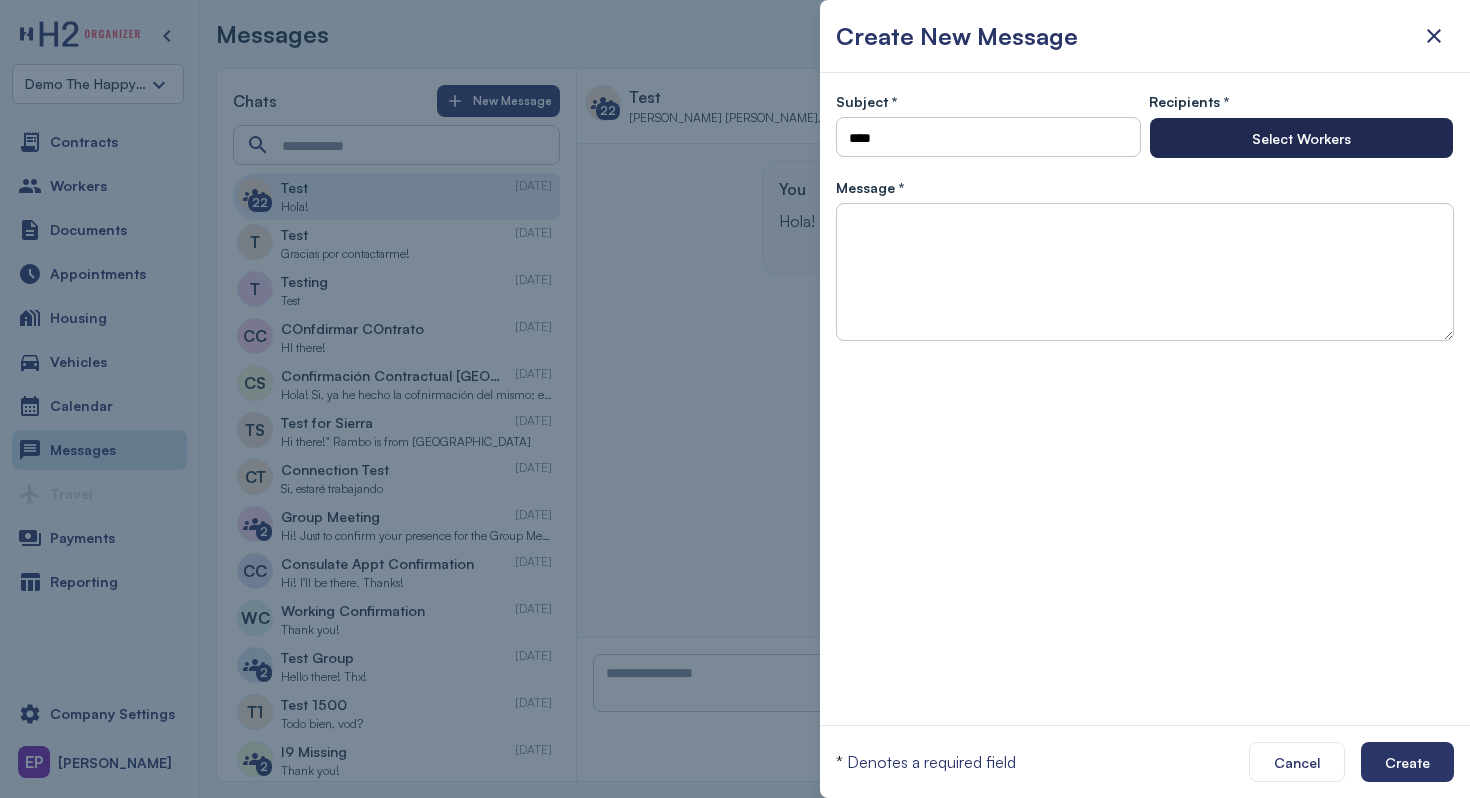 click on "Select Workers" at bounding box center [1301, 138] 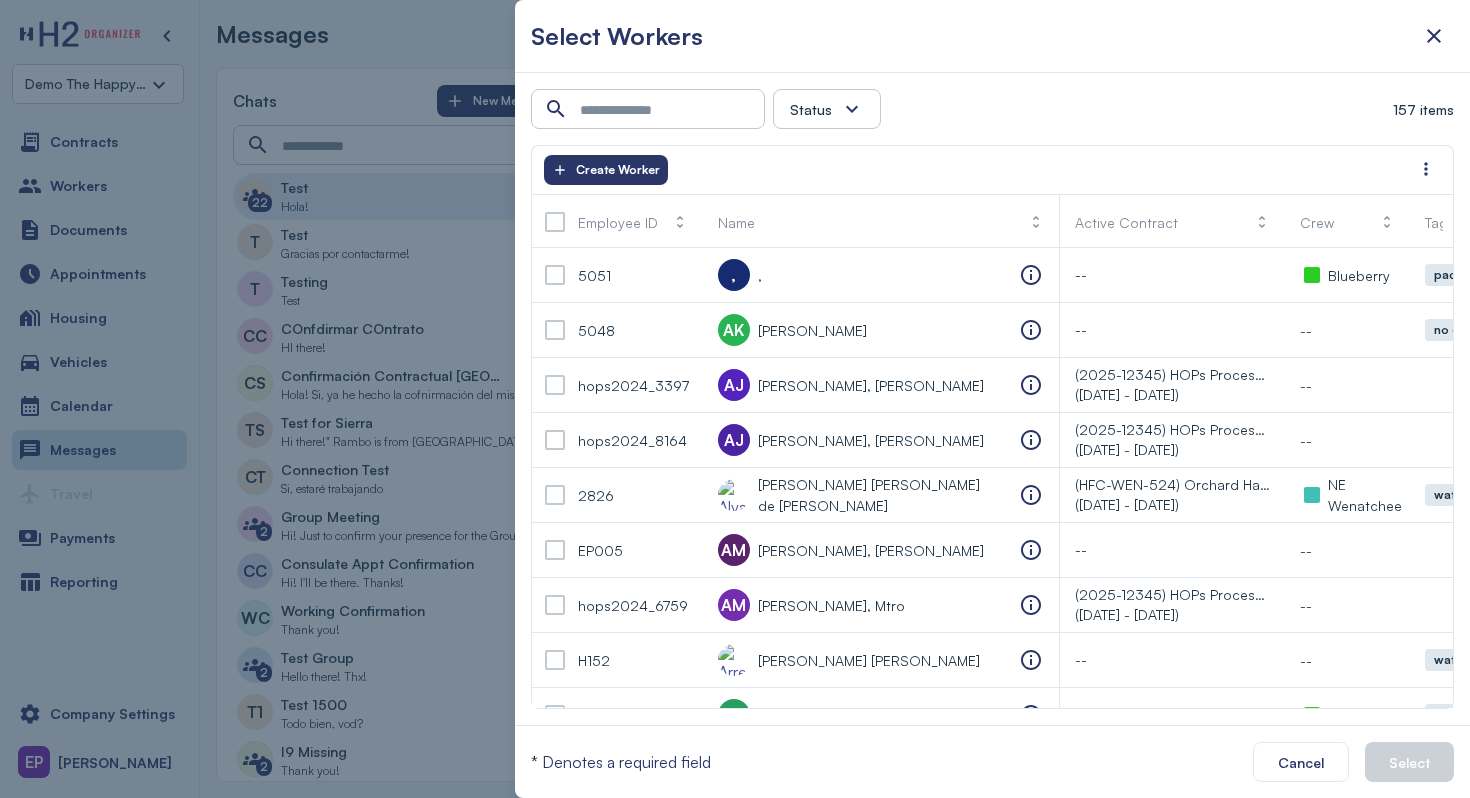 click at bounding box center (852, 109) 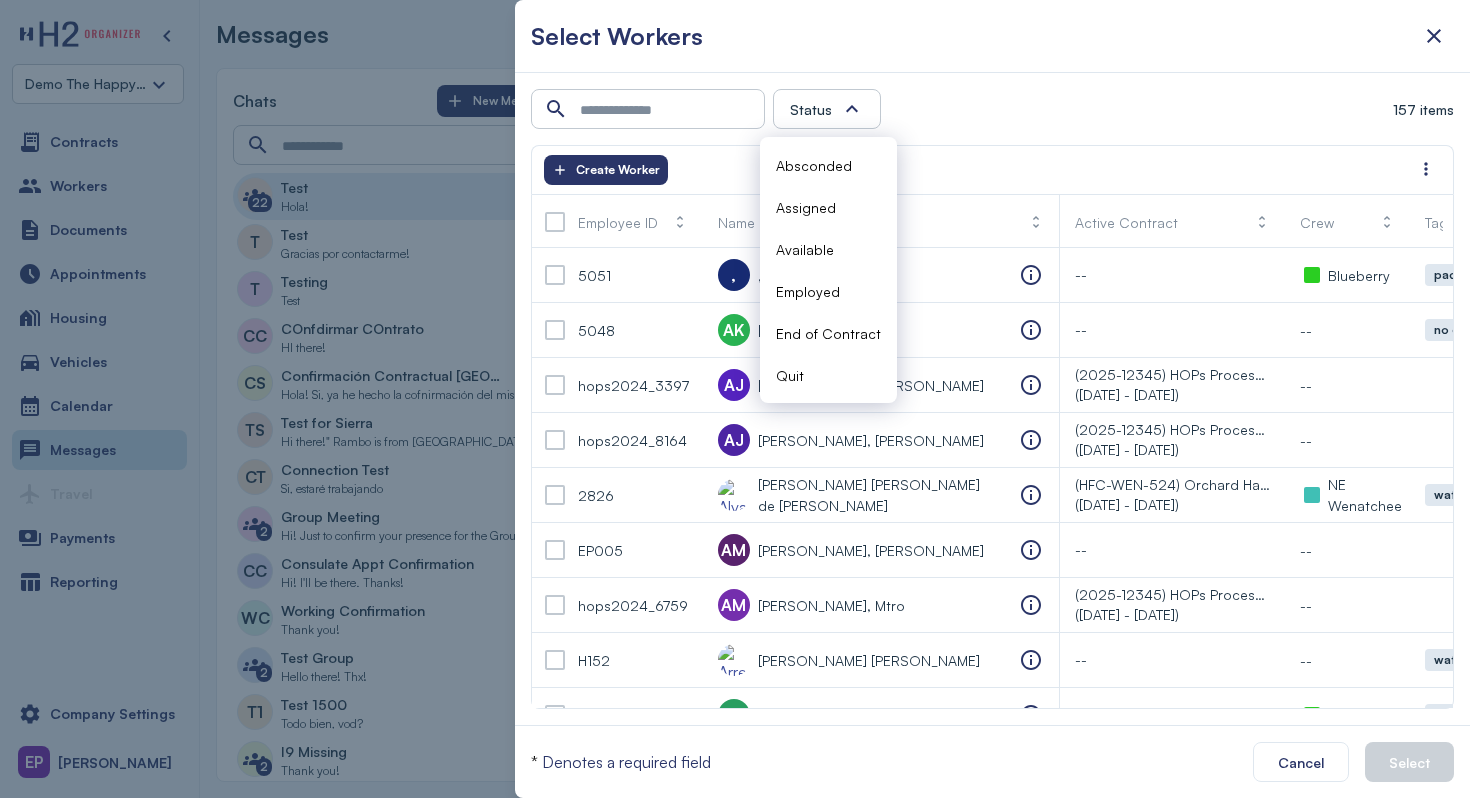 click on "Create Worker" at bounding box center [978, 170] 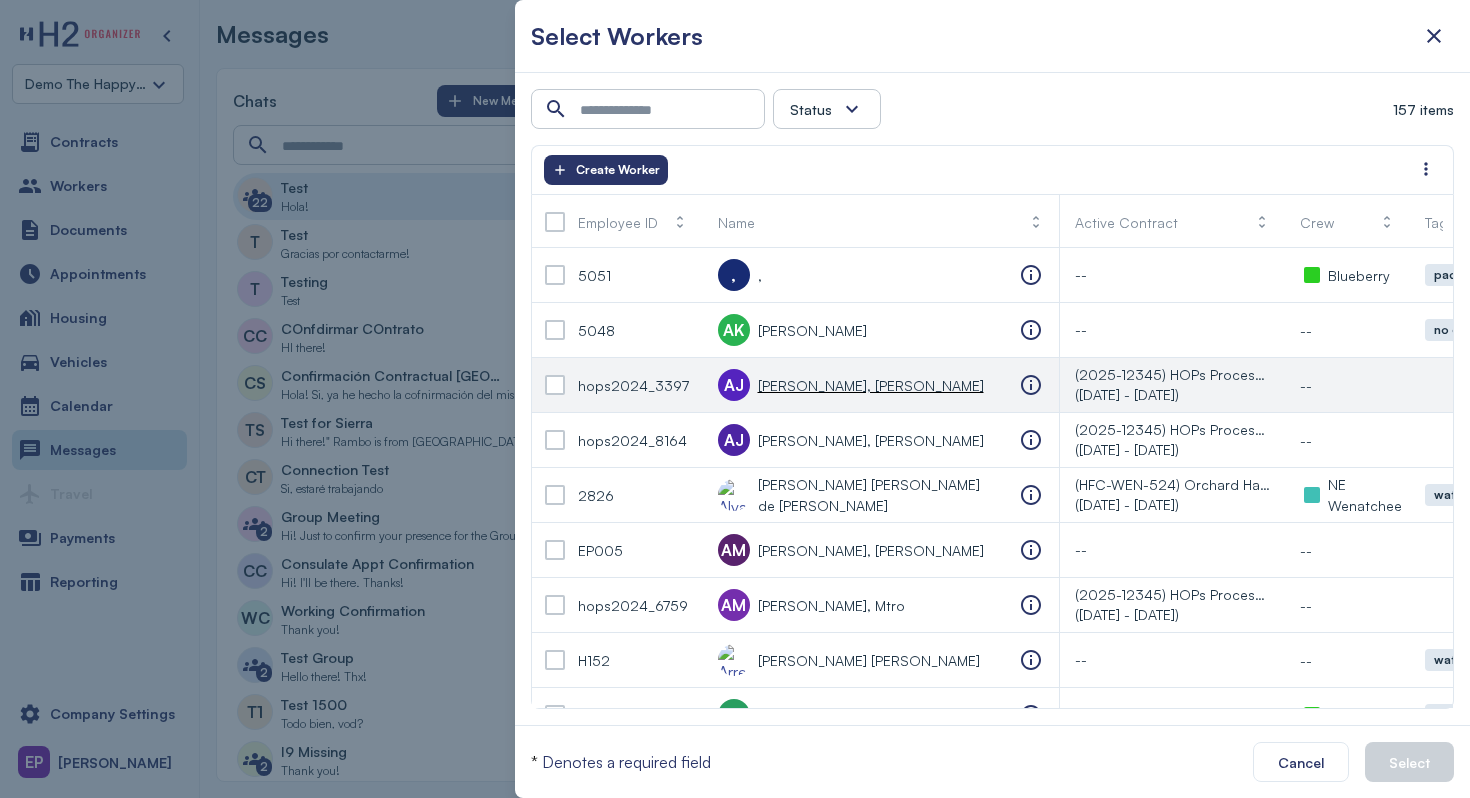 scroll, scrollTop: 0, scrollLeft: 58, axis: horizontal 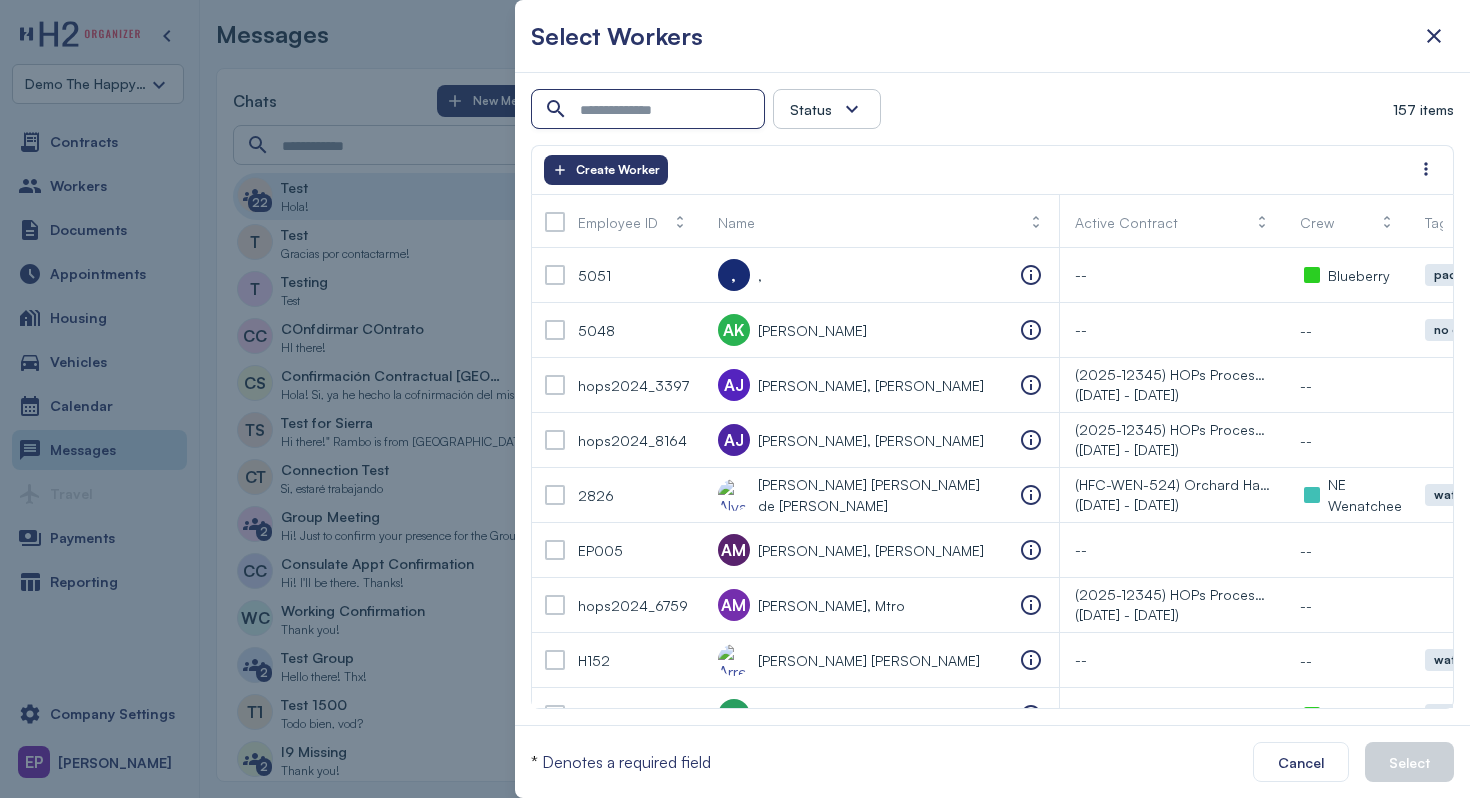 click at bounding box center [650, 110] 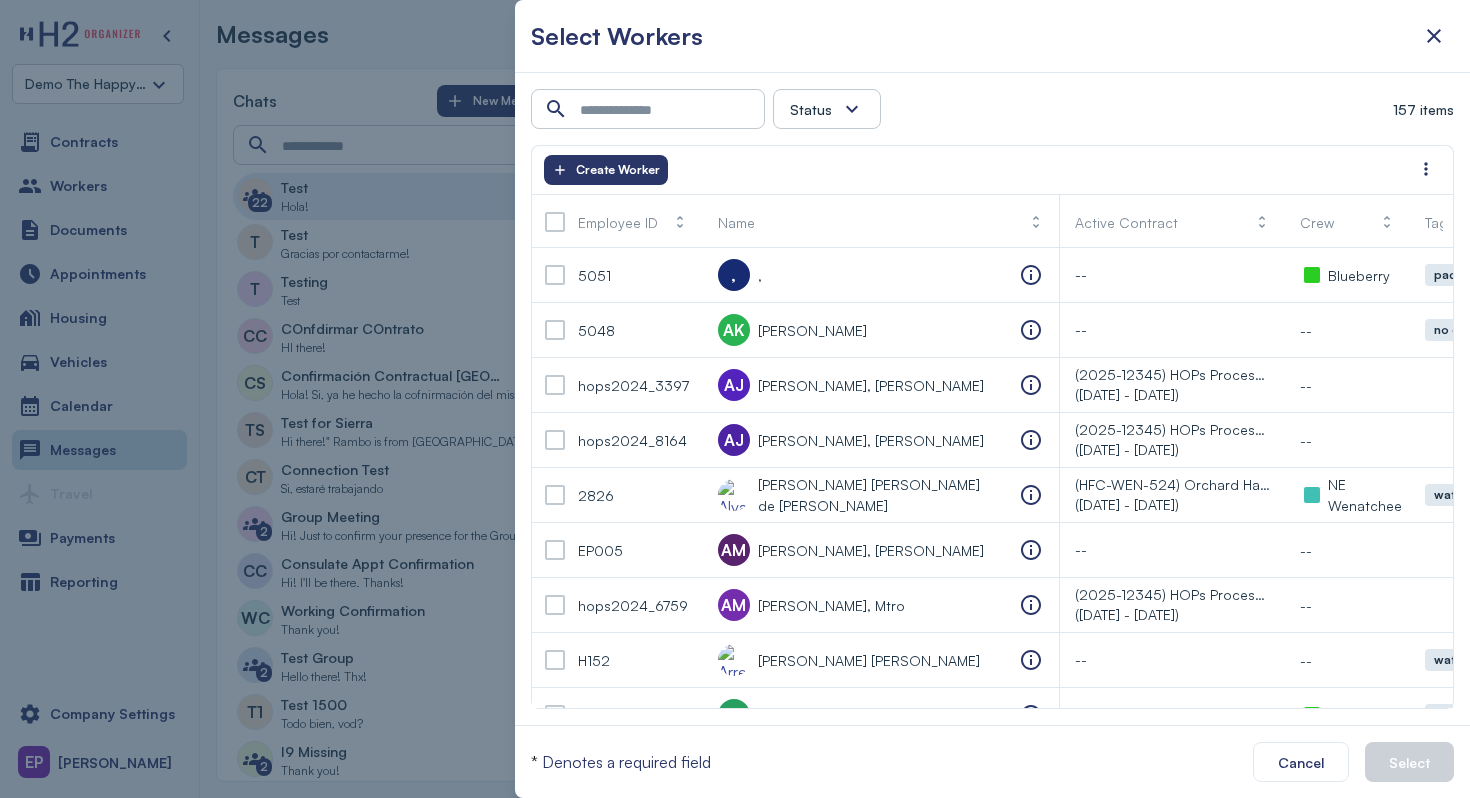 click at bounding box center (852, 109) 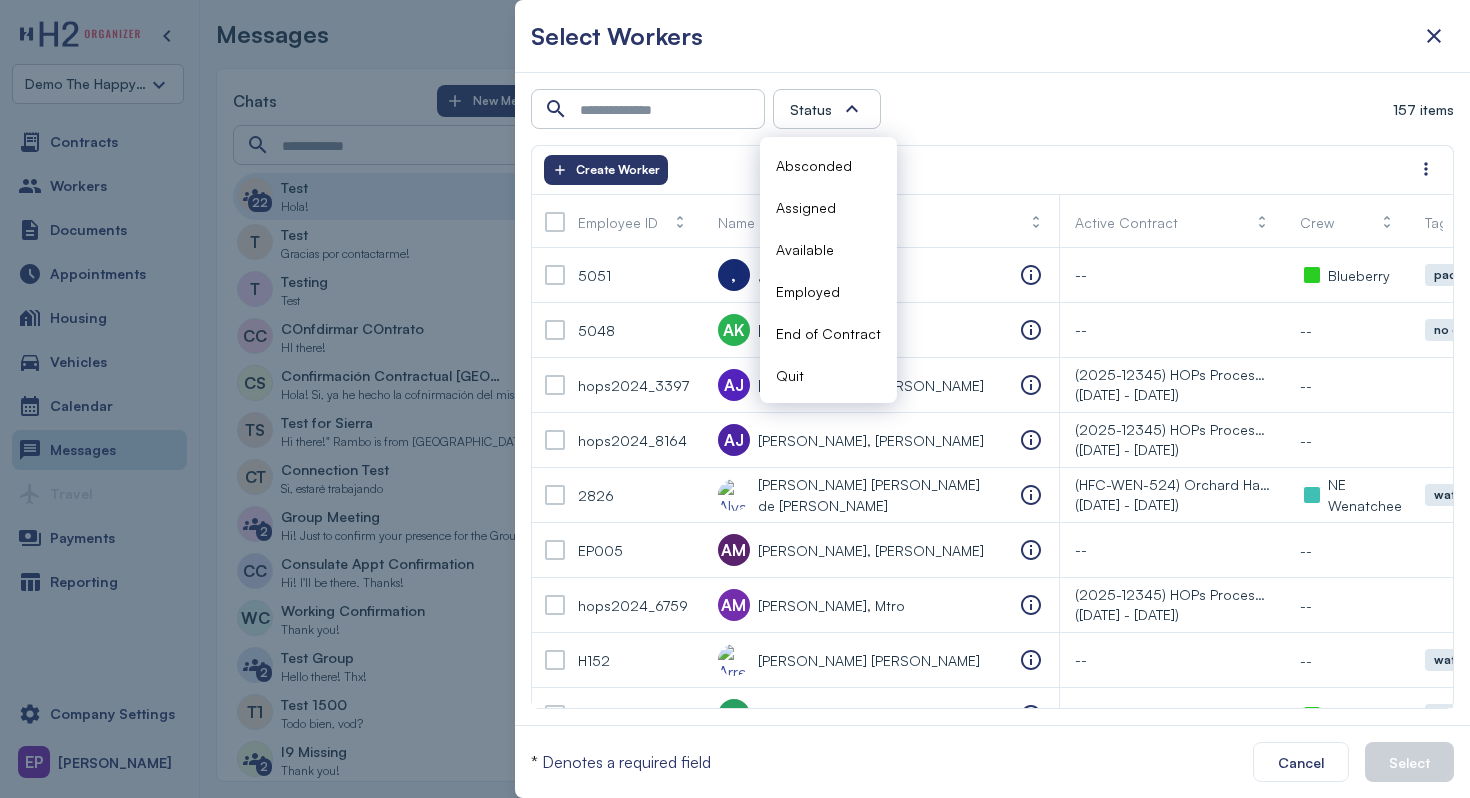 click on "Status         Absconded Assigned Available Employed End of Contract Quit       157 items         Create Worker                       Employee ID     Name       Active Contract     Crew     Tags                 5051 ,       ,         --   Blueberry   packinghouse               5048 AK       [PERSON_NAME]         -- --   no decision               hops2024_3397 [PERSON_NAME] [PERSON_NAME]         (2025-12345)    HOPs Processing 2025     ([DATE] - [DATE]) --               hops2024_8164 [PERSON_NAME]       [PERSON_NAME], [PERSON_NAME]         (2025-12345)    HOPs Processing 2025     ([DATE] - [DATE]) --               2826       [PERSON_NAME] [PERSON_NAME] de [PERSON_NAME]         (HFC-WEN-524)   Orchard Harvest (Drivers)     ([DATE] - [DATE])   NE Wenatchee   watermelon   lemon     +2               EP005 AM       Antonio, Marco         -- --               hops2024_6759 AM       [PERSON_NAME], Mtro         (2025-12345)    HOPs Processing 2025     ([DATE] - [DATE]) --               H152" at bounding box center [993, 399] 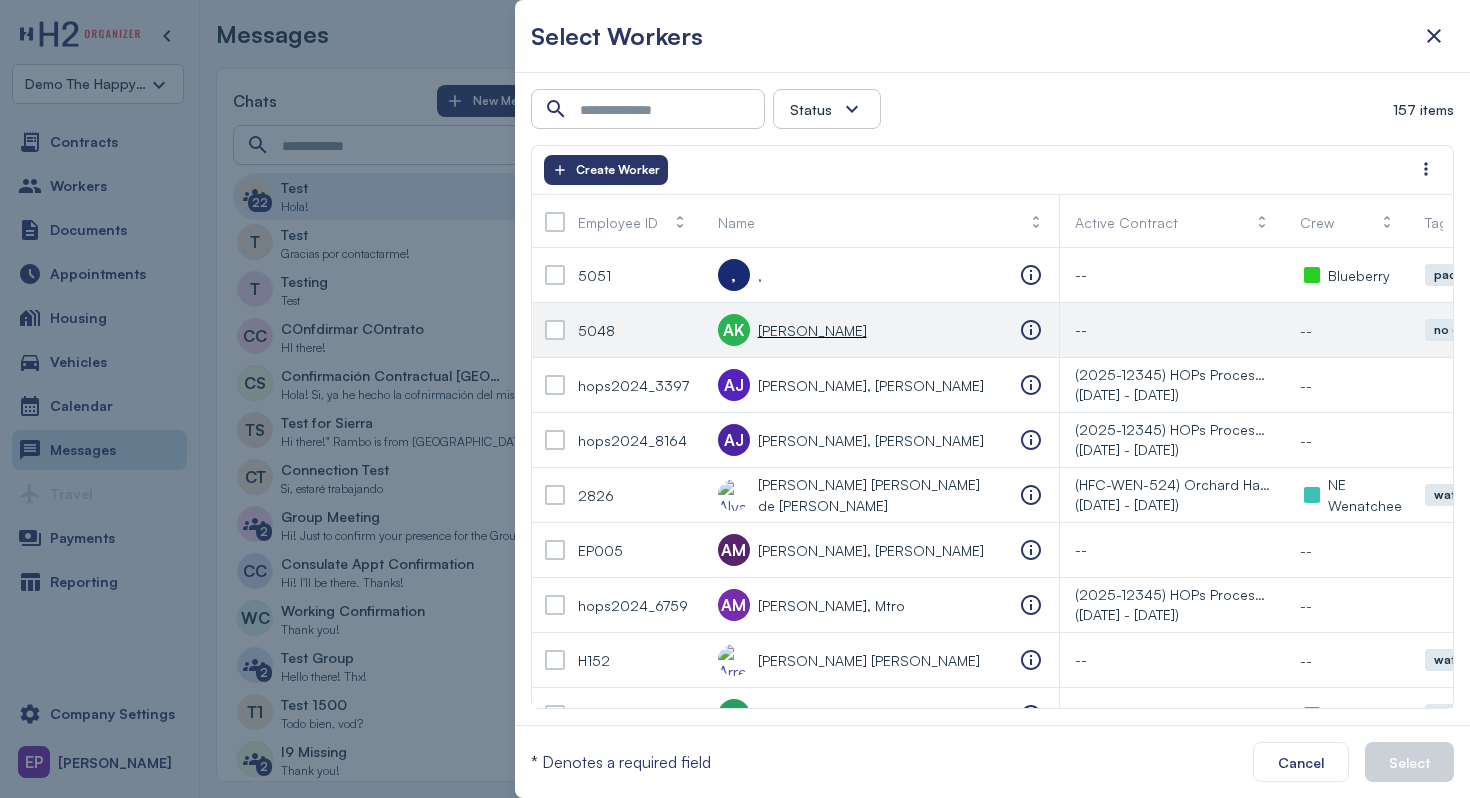 scroll, scrollTop: 0, scrollLeft: 219, axis: horizontal 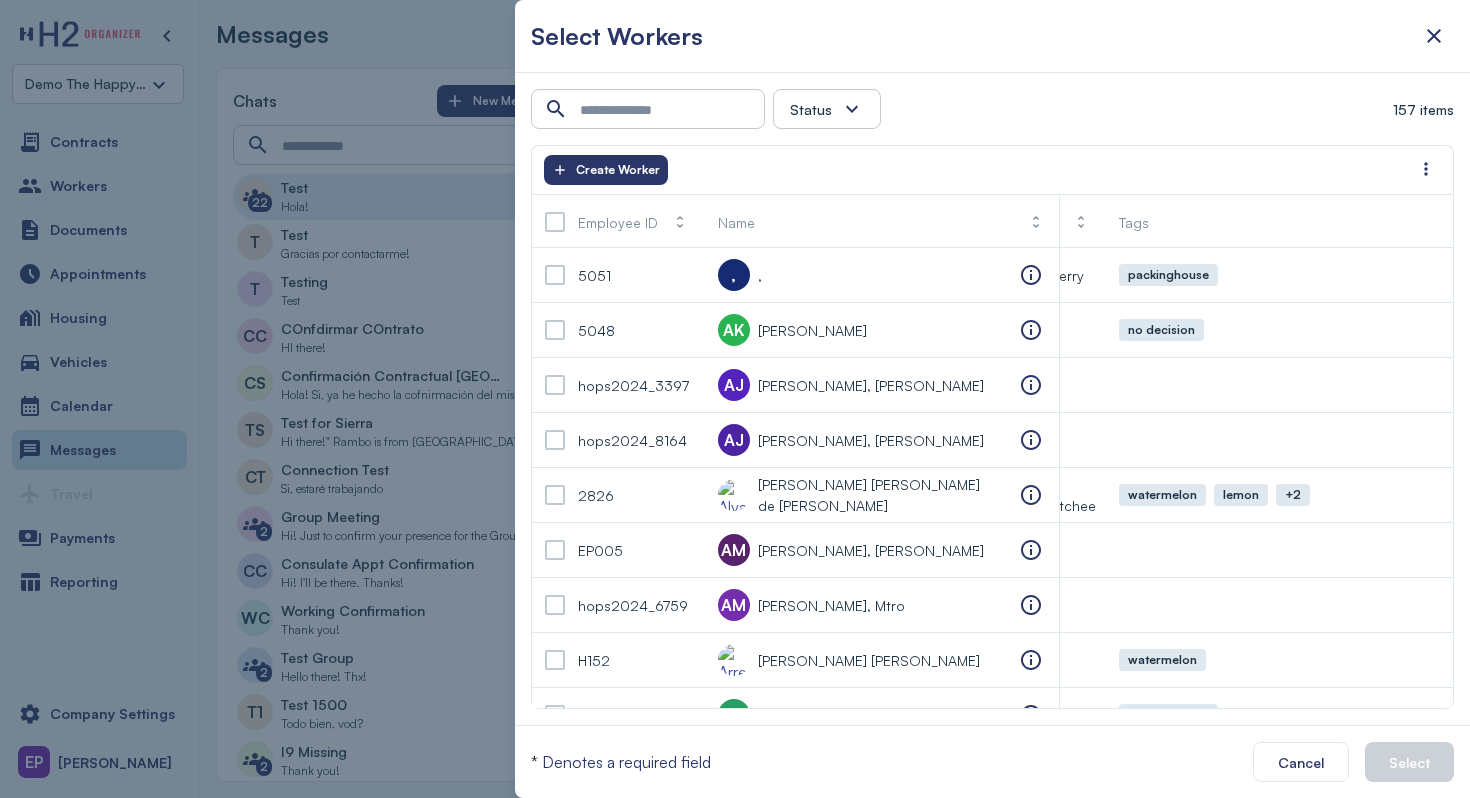 click on "Create Worker" at bounding box center (978, 170) 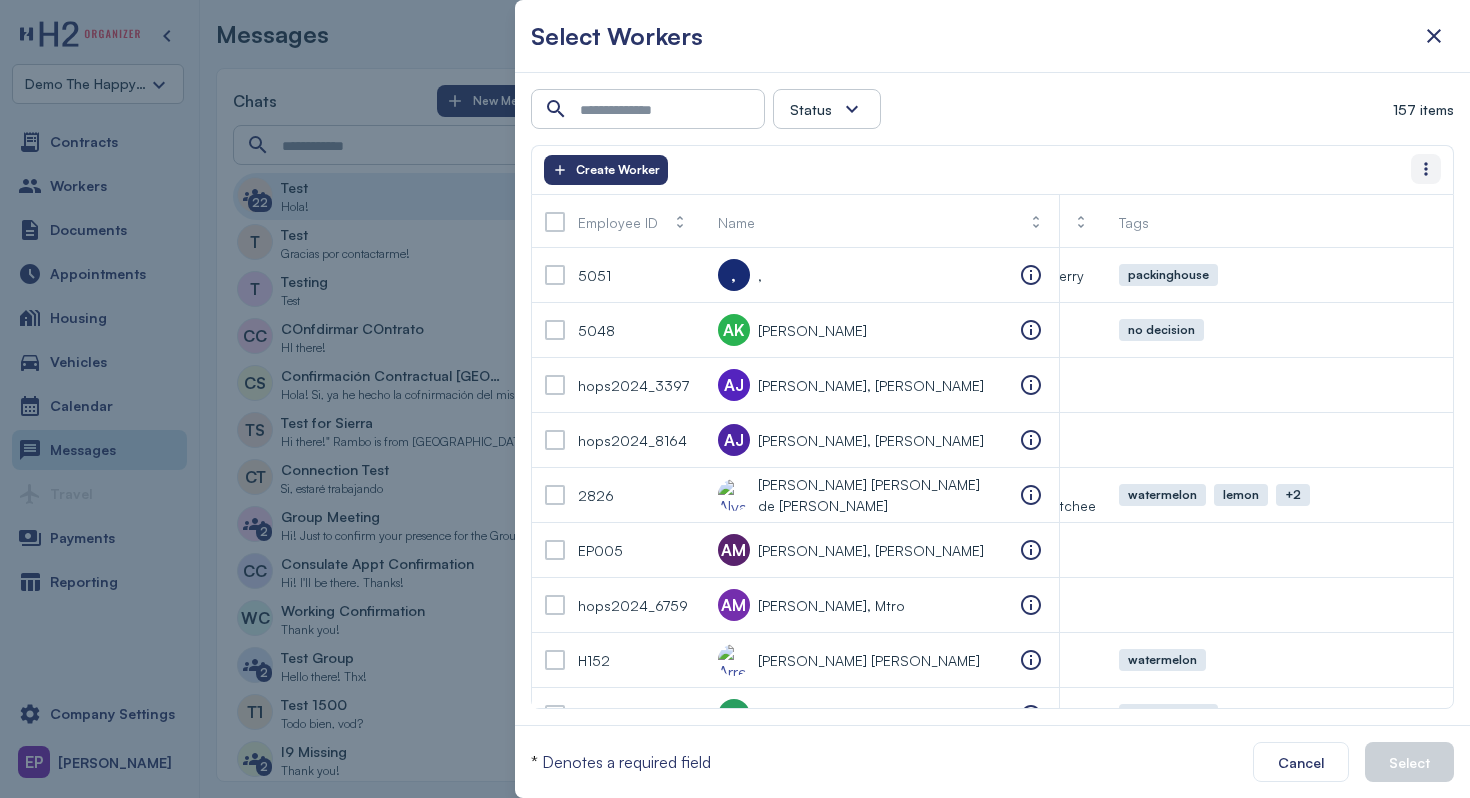 click at bounding box center [1426, 169] 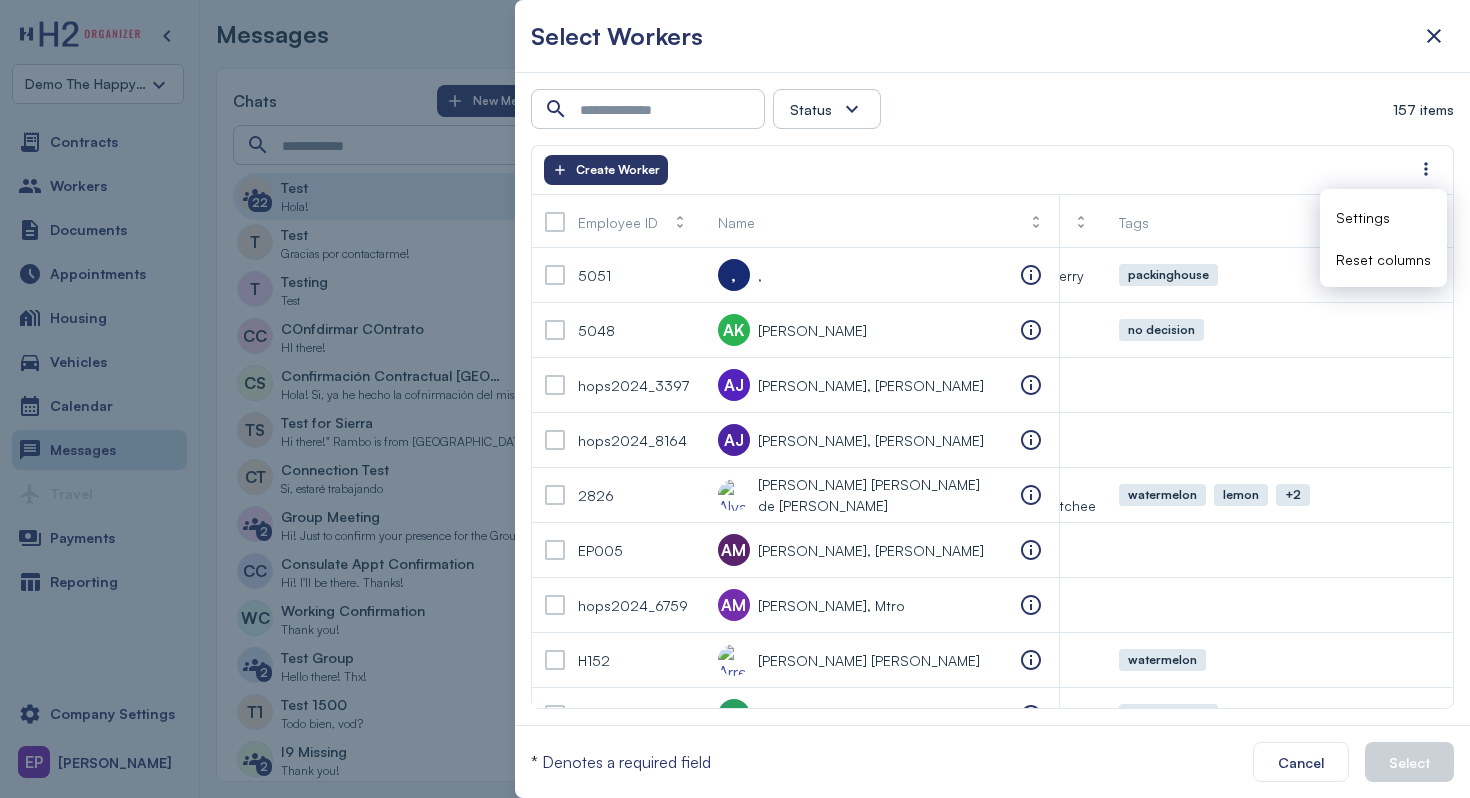 click on "Settings" at bounding box center [1383, 217] 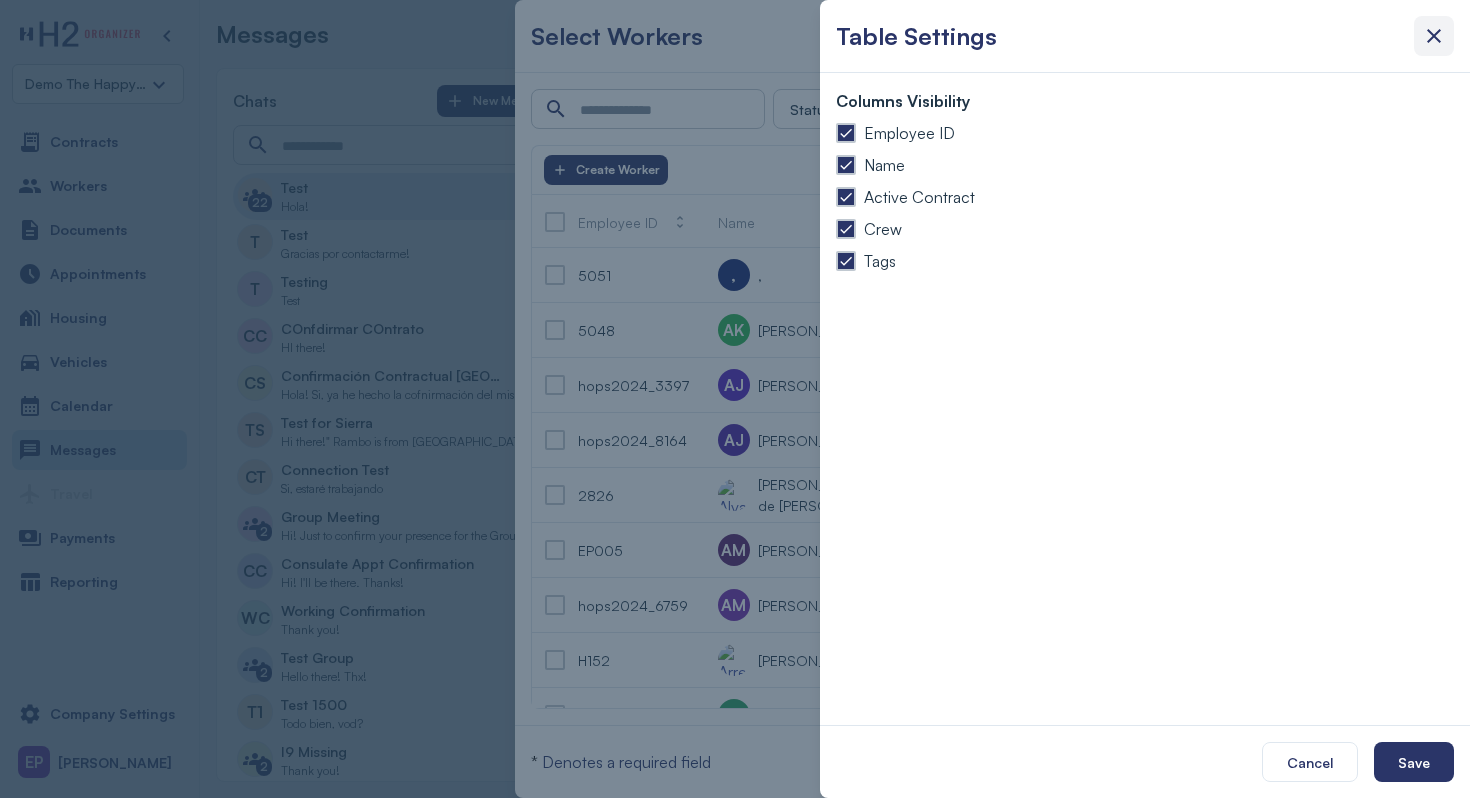 click at bounding box center (1434, 36) 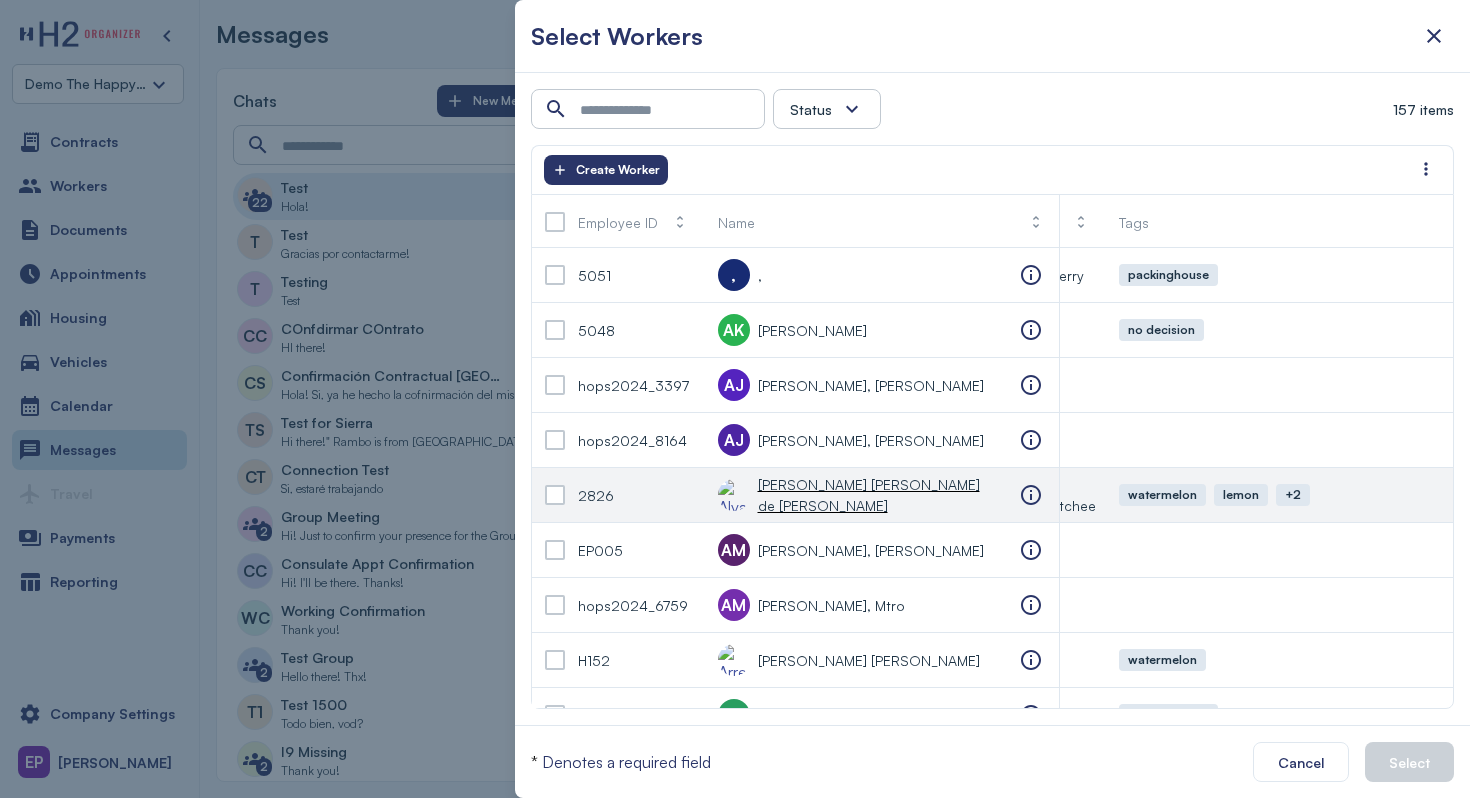 scroll, scrollTop: 6, scrollLeft: 284, axis: both 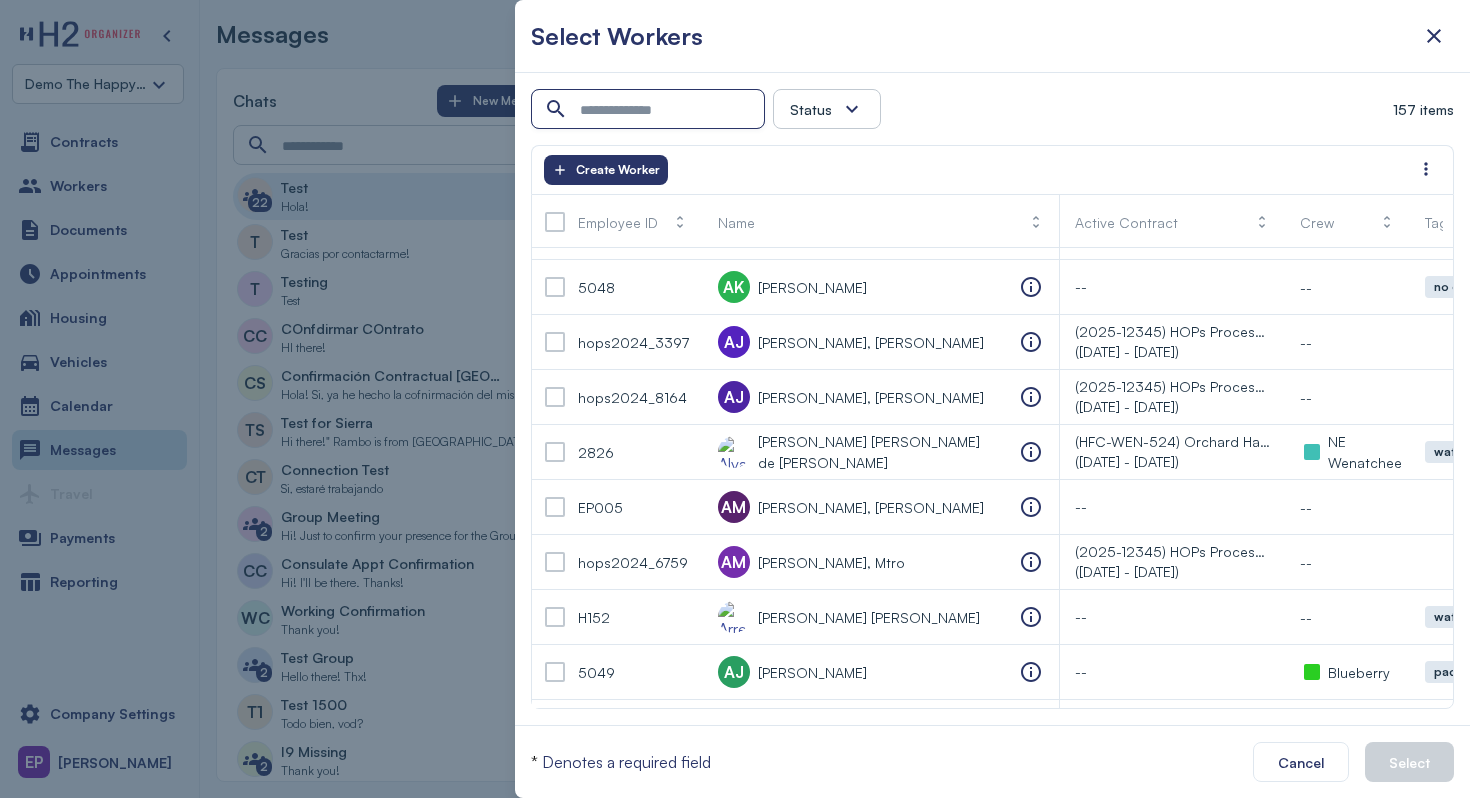 click at bounding box center [650, 110] 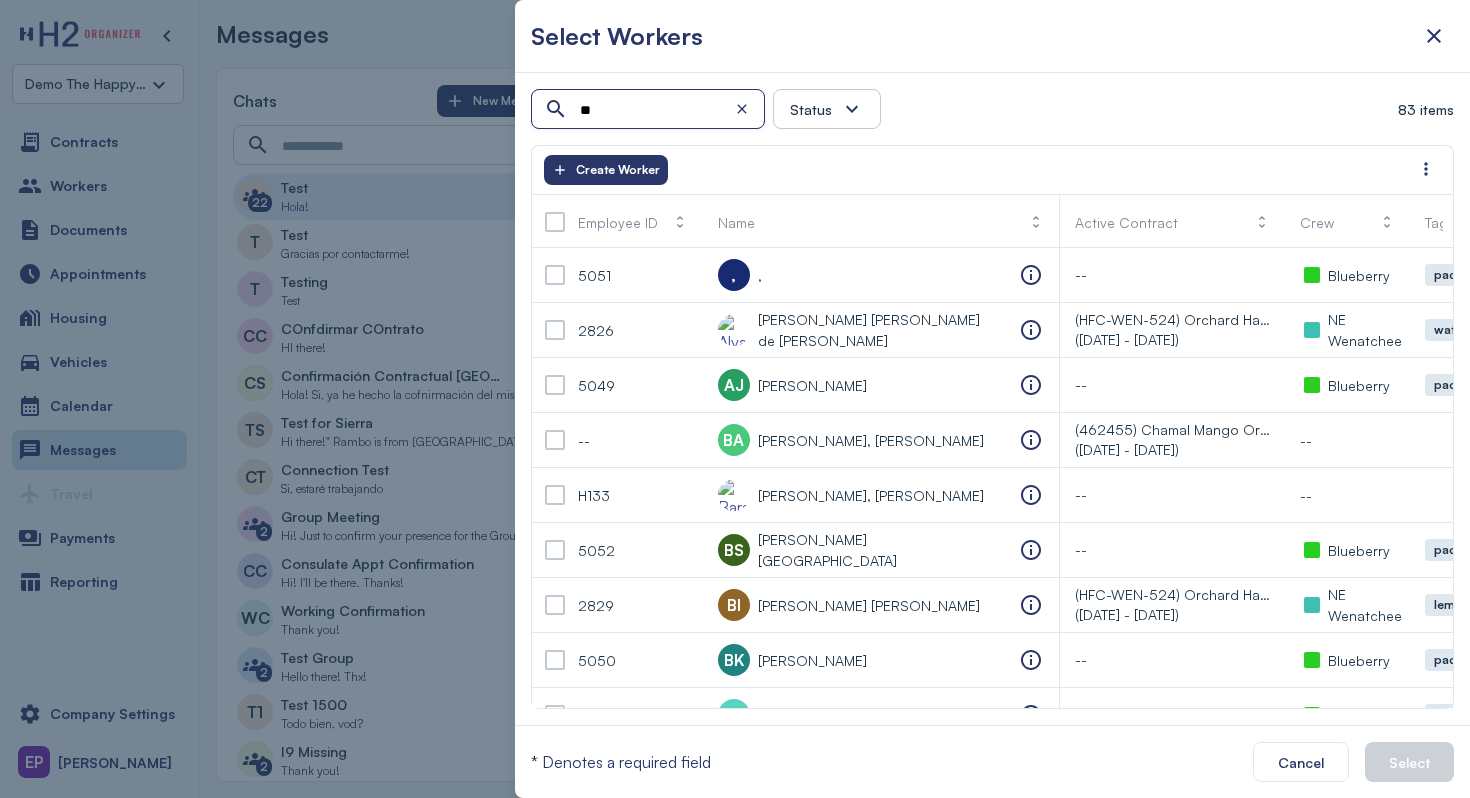 type on "*" 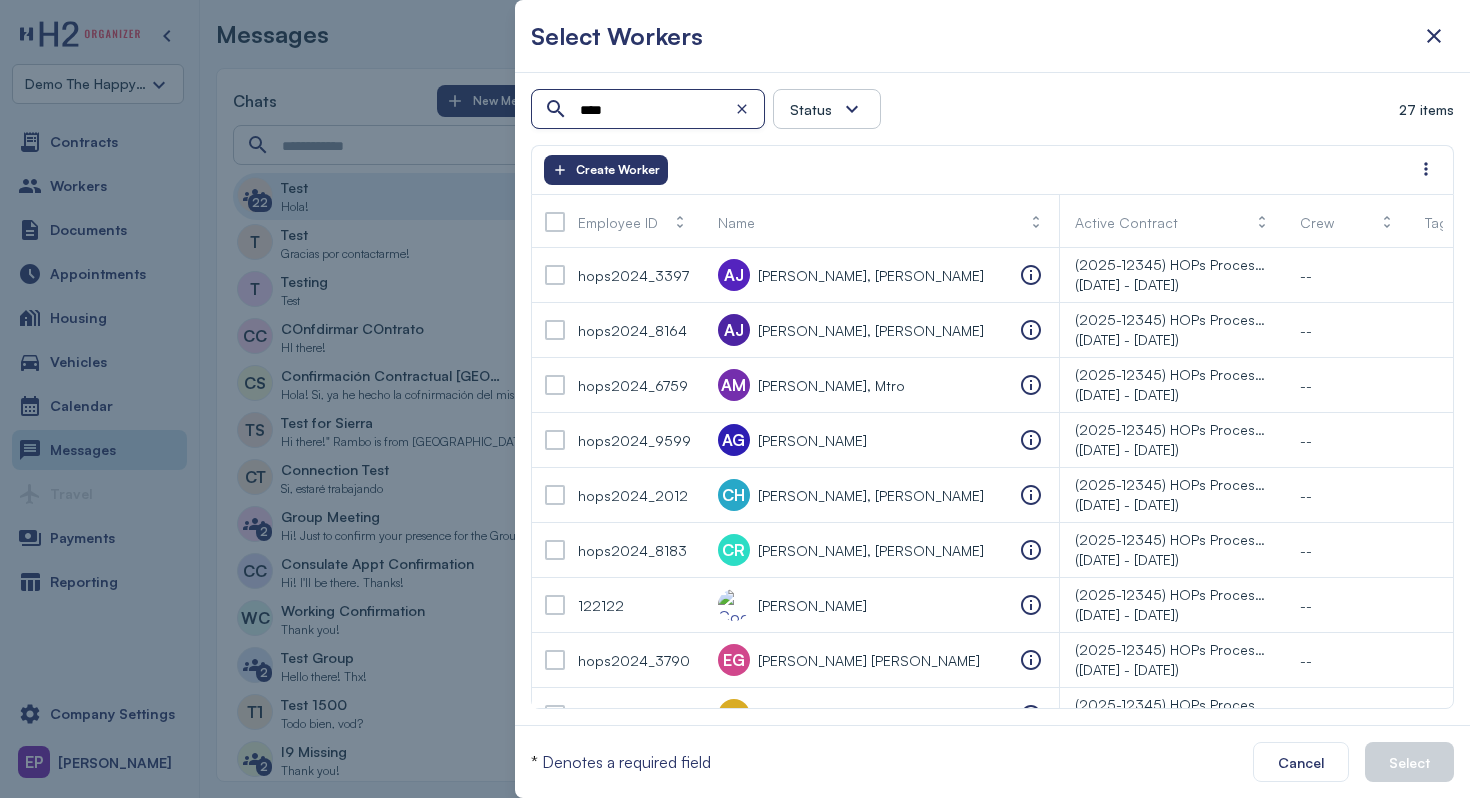 type on "****" 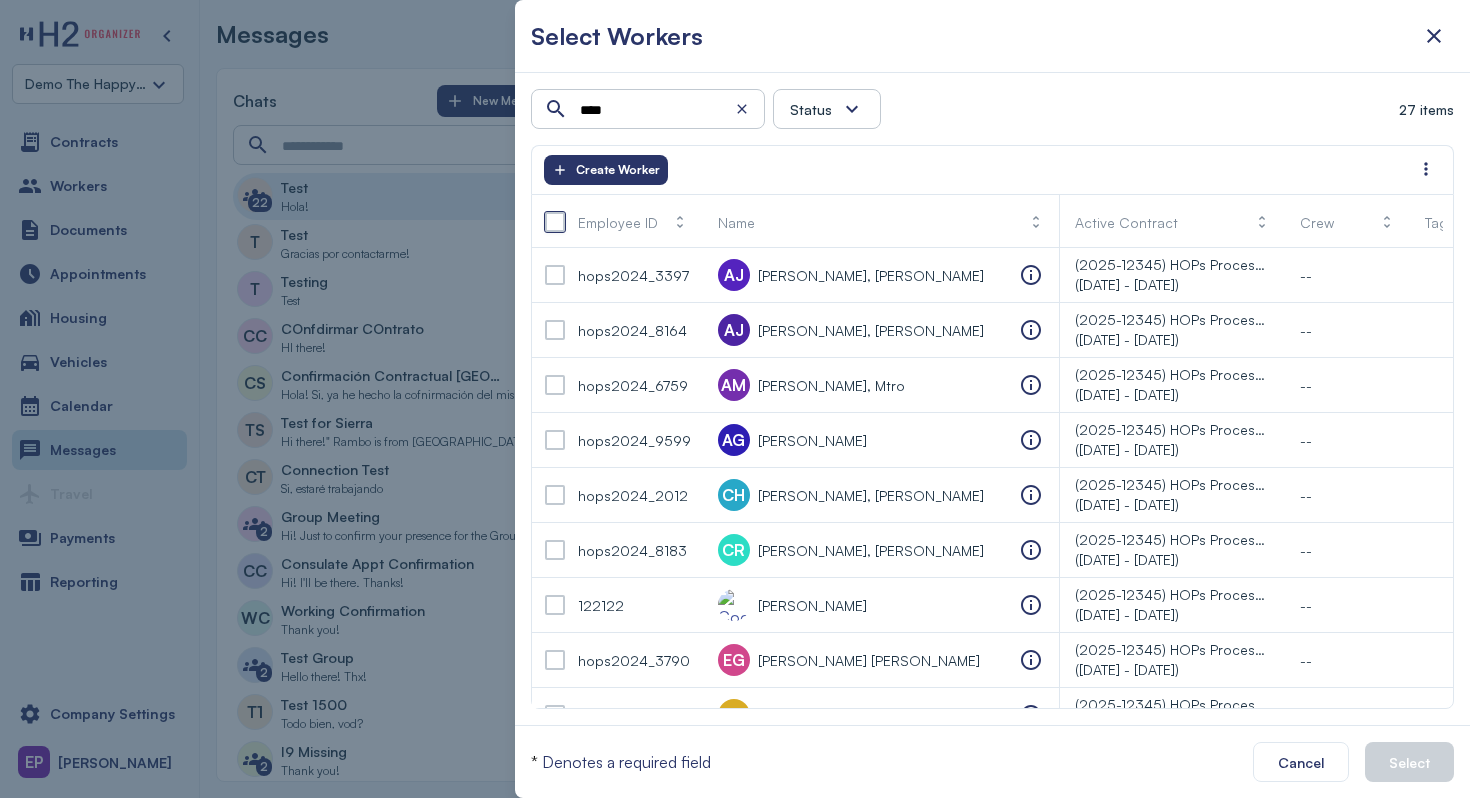 click at bounding box center (555, 222) 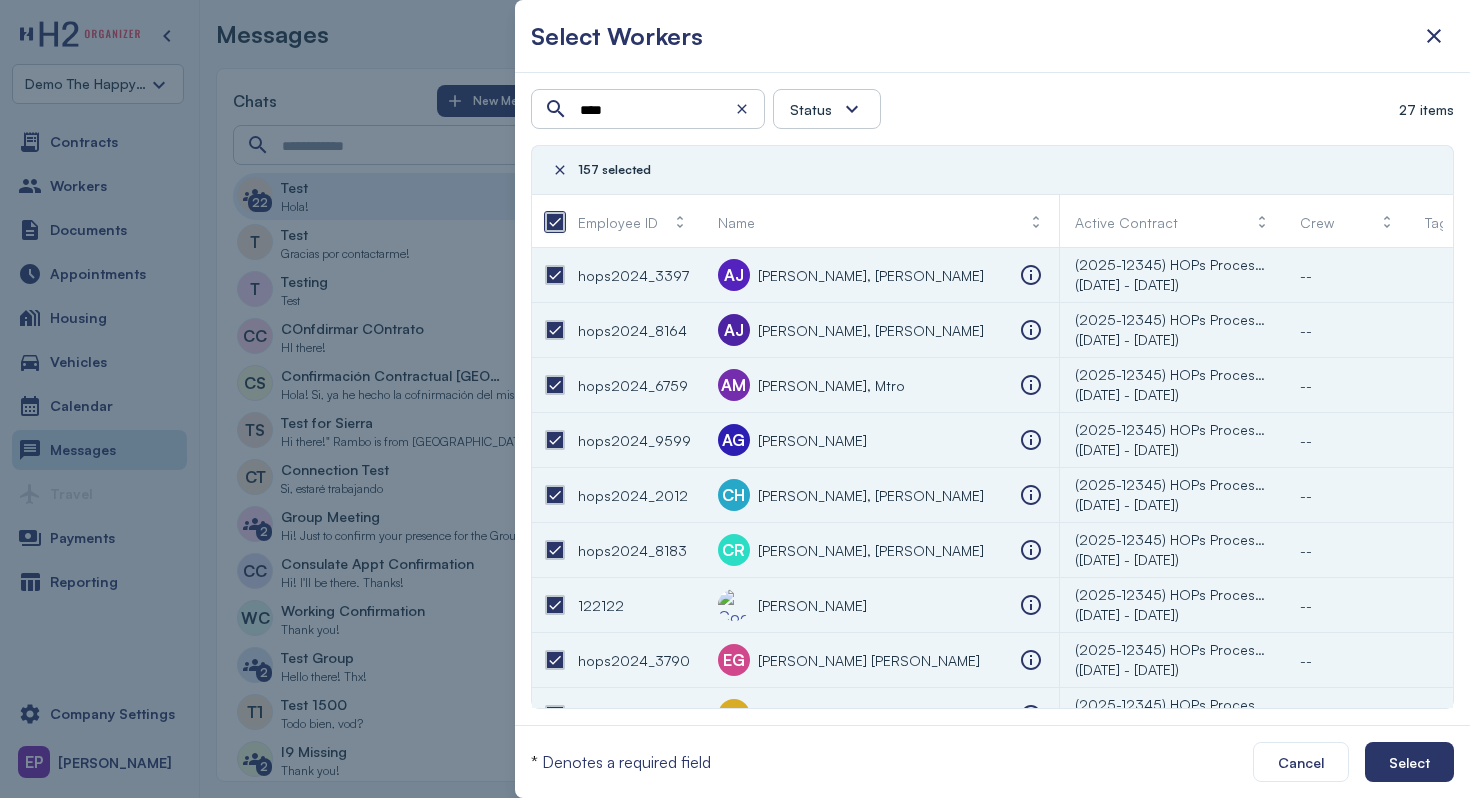 click at bounding box center [555, 222] 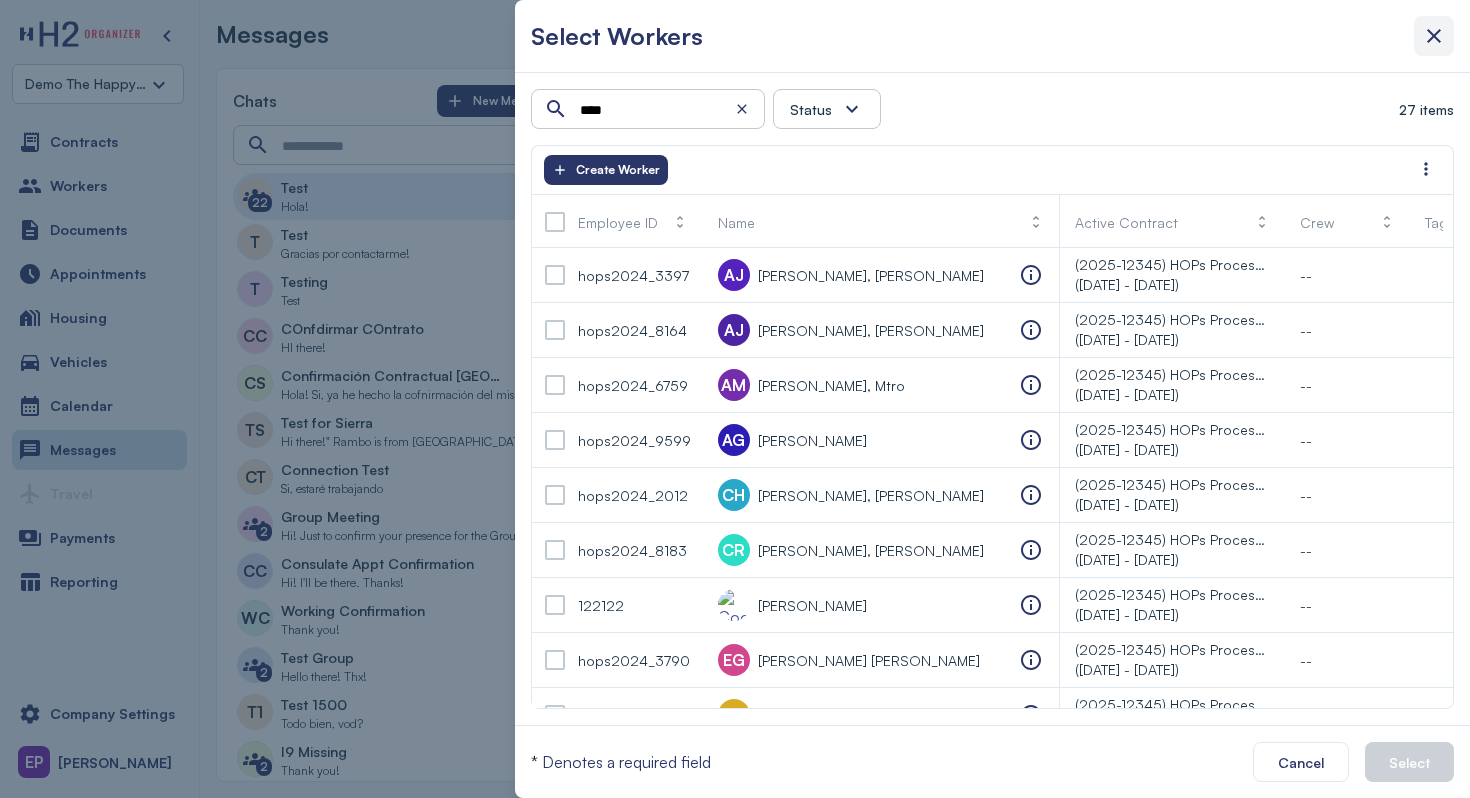 click at bounding box center (1434, 36) 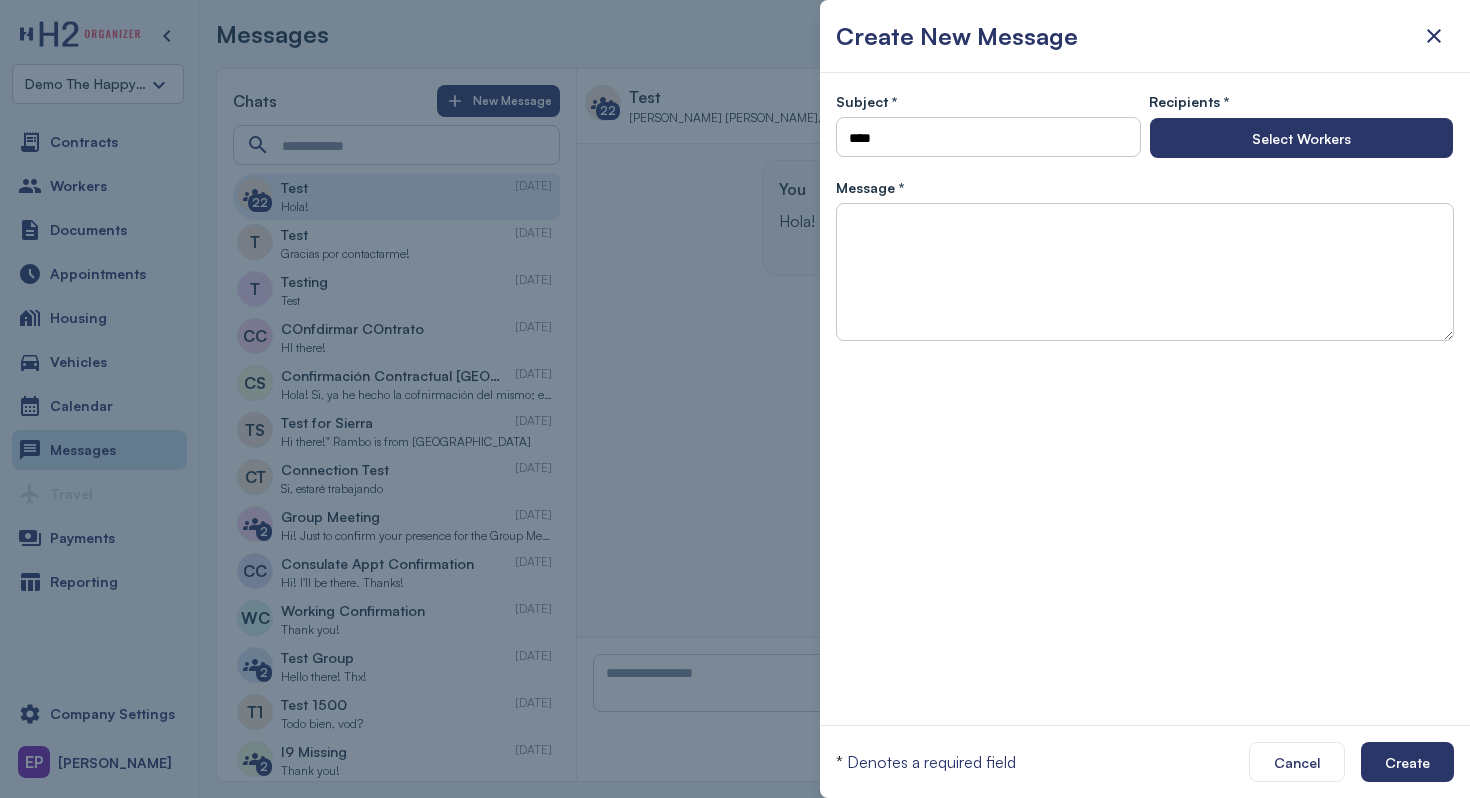 click on "Create New Message" at bounding box center [1145, 36] 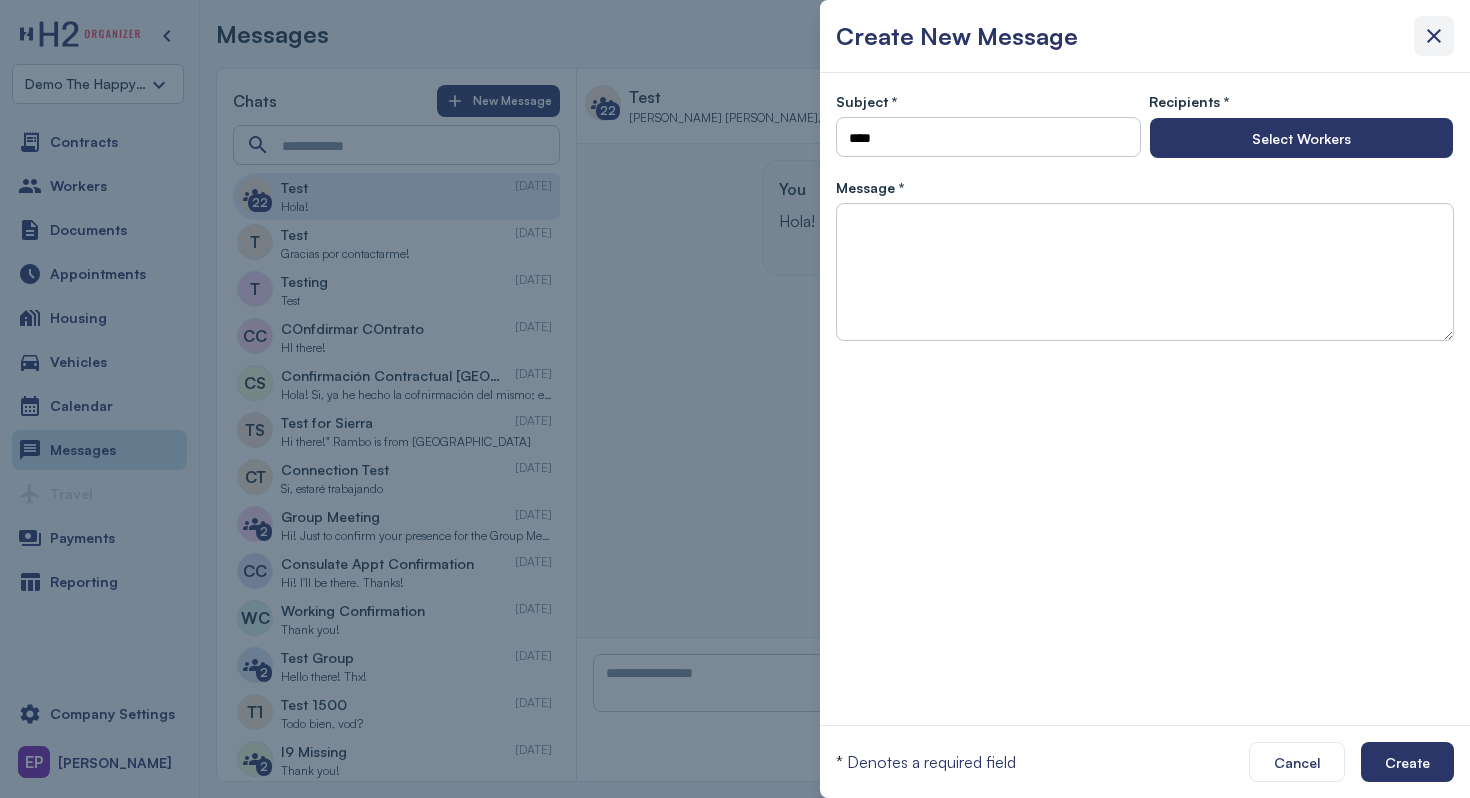 click at bounding box center [1434, 36] 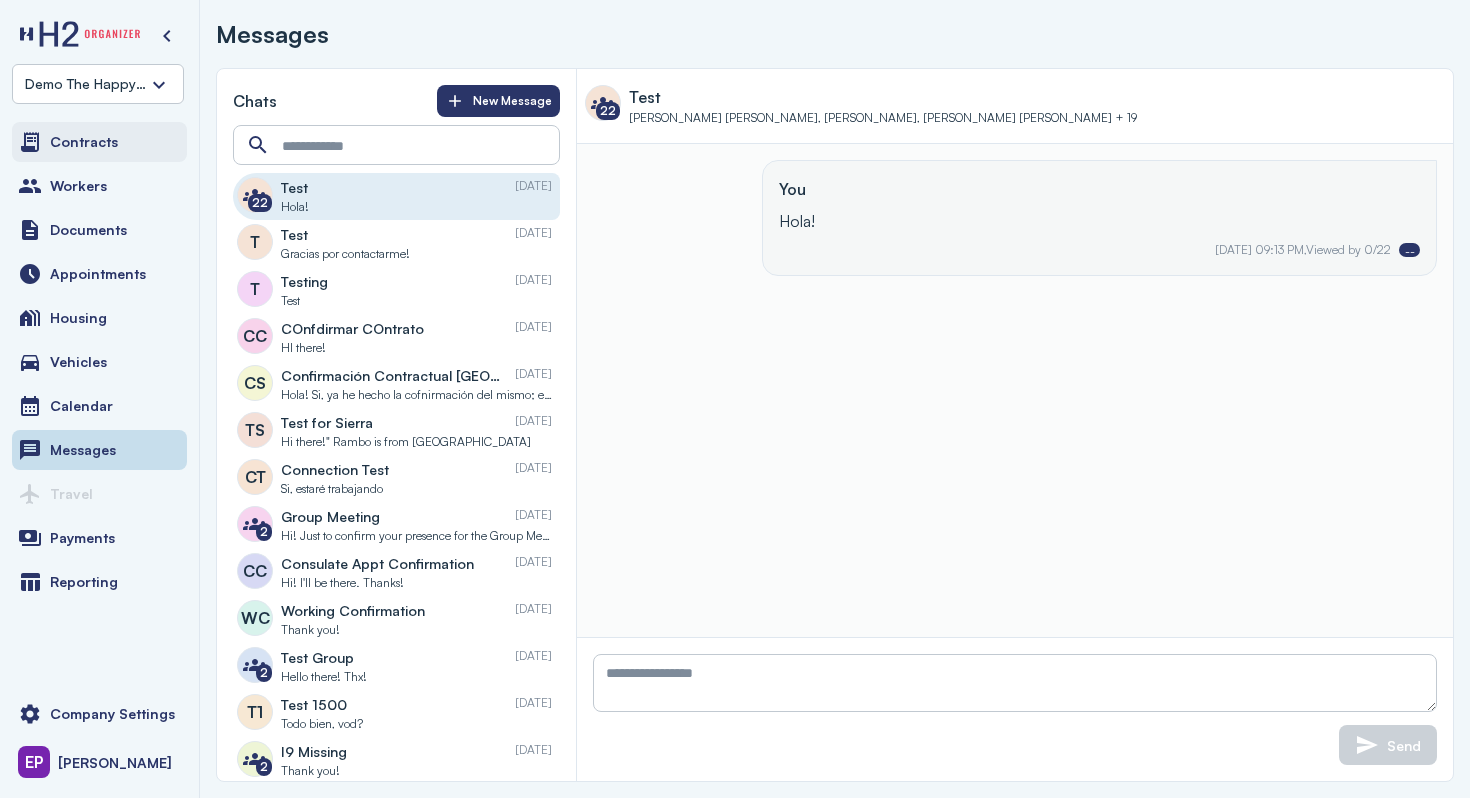 click at bounding box center (30, 142) 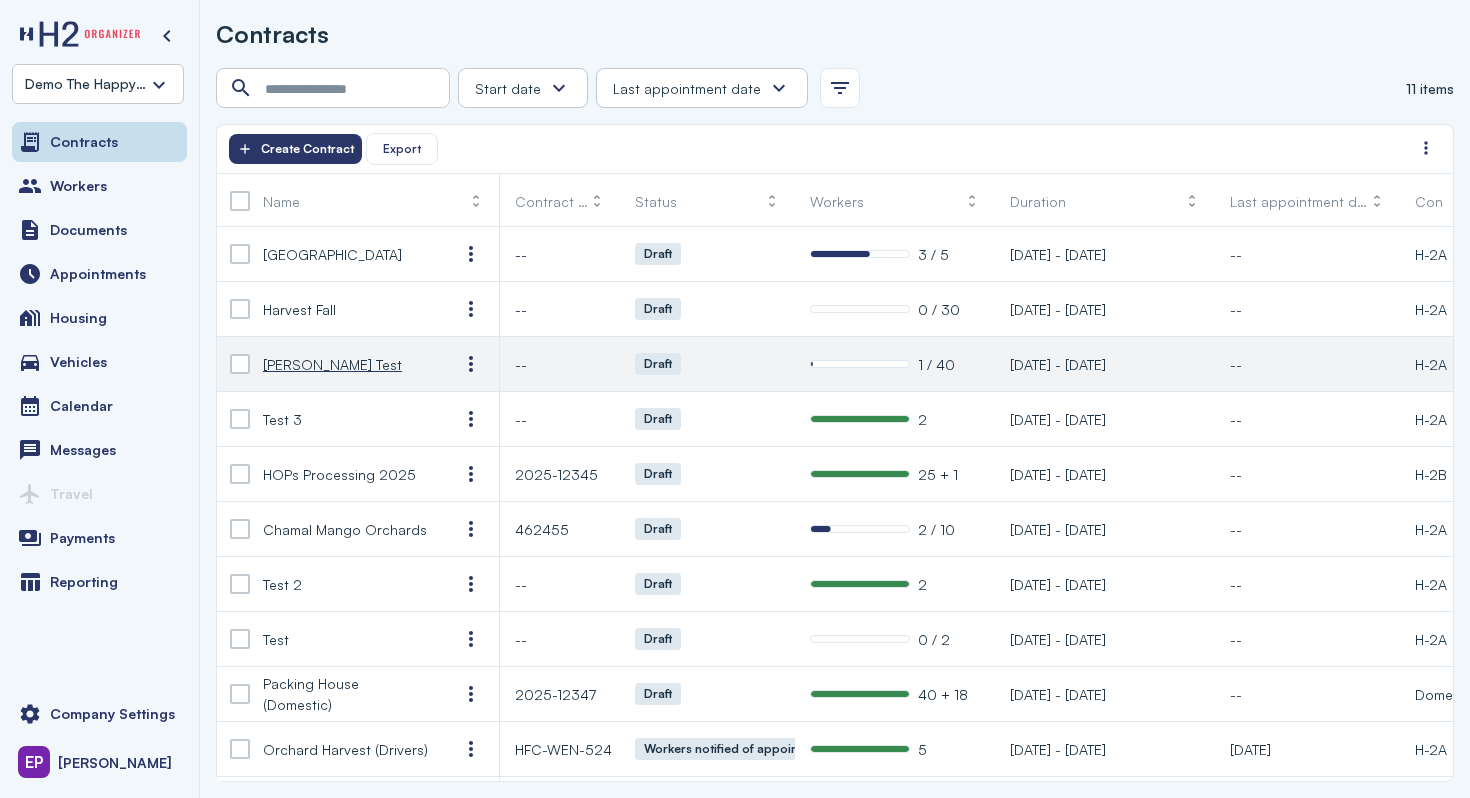 click on "[PERSON_NAME] Test" at bounding box center [345, 364] 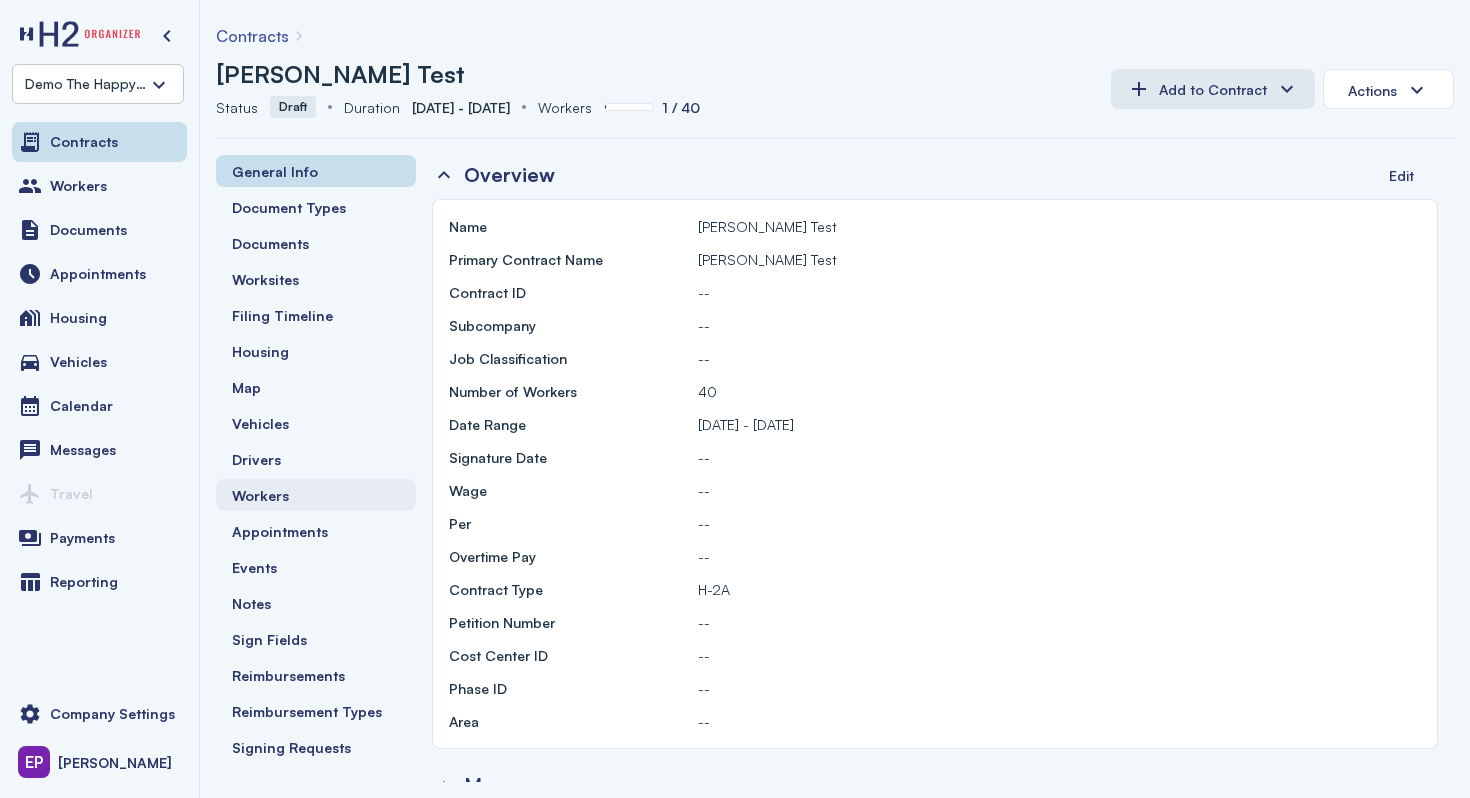 click on "Workers" at bounding box center [316, 495] 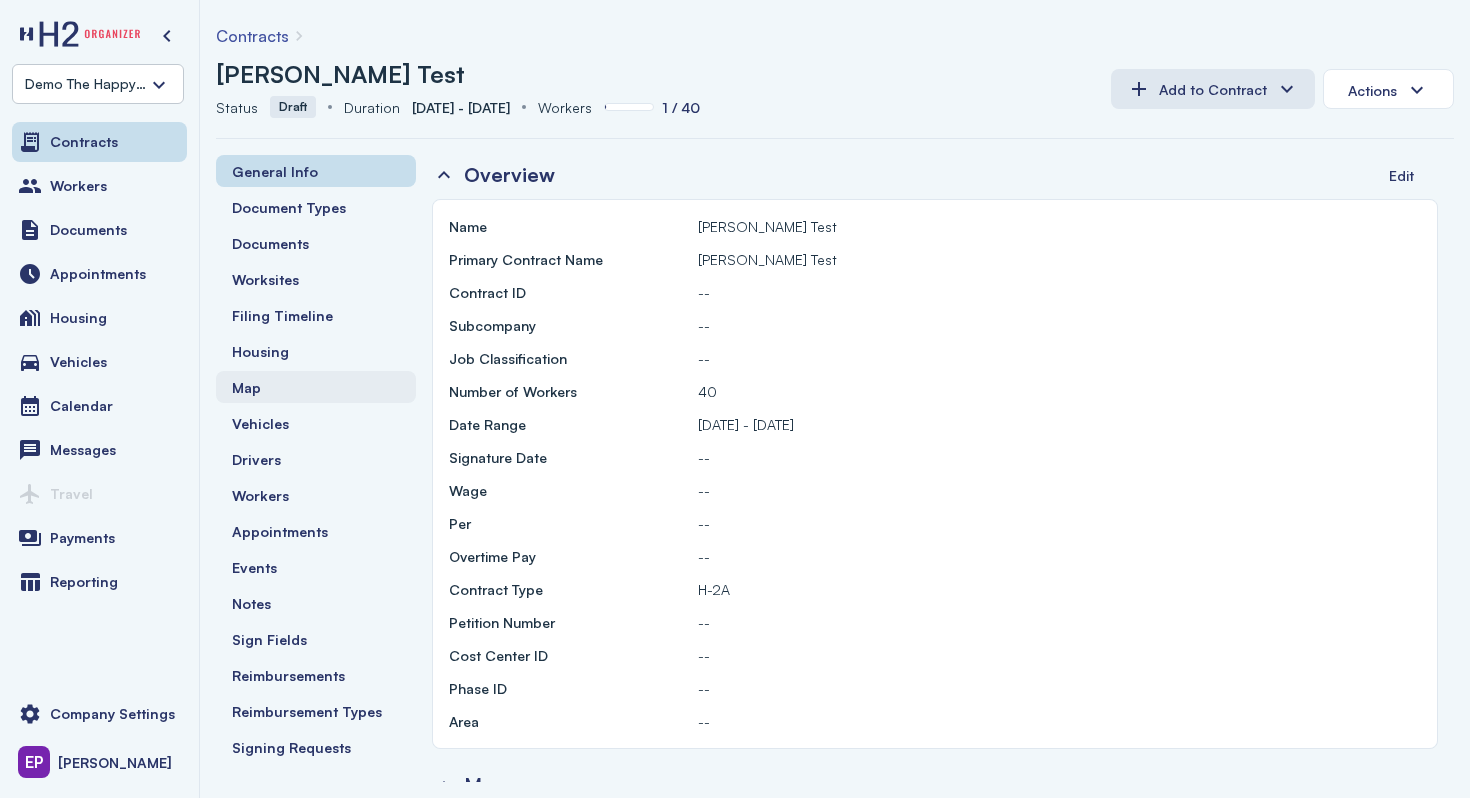 click on "Map" at bounding box center (316, 387) 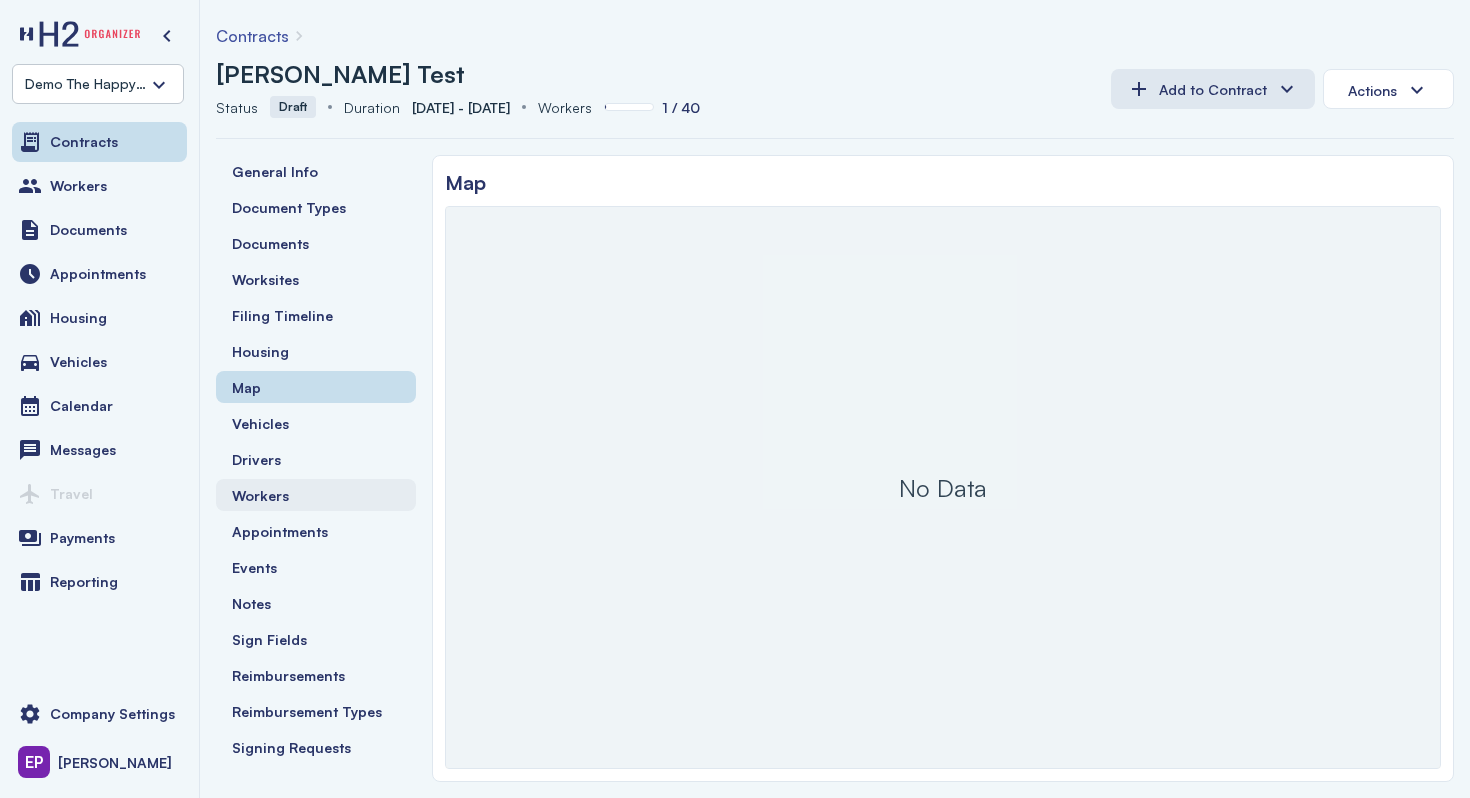 click on "Workers" at bounding box center (316, 495) 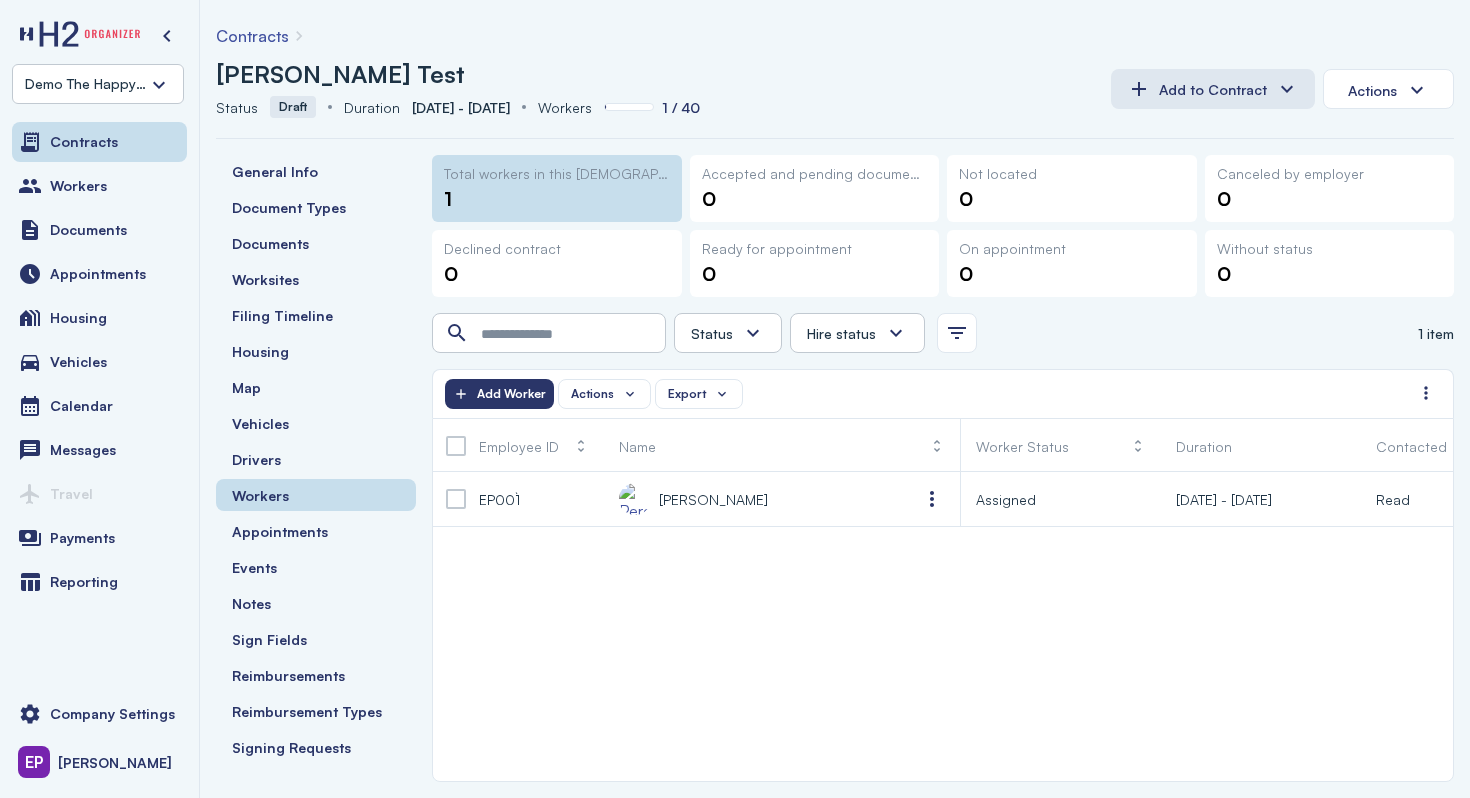 scroll, scrollTop: 0, scrollLeft: 25, axis: horizontal 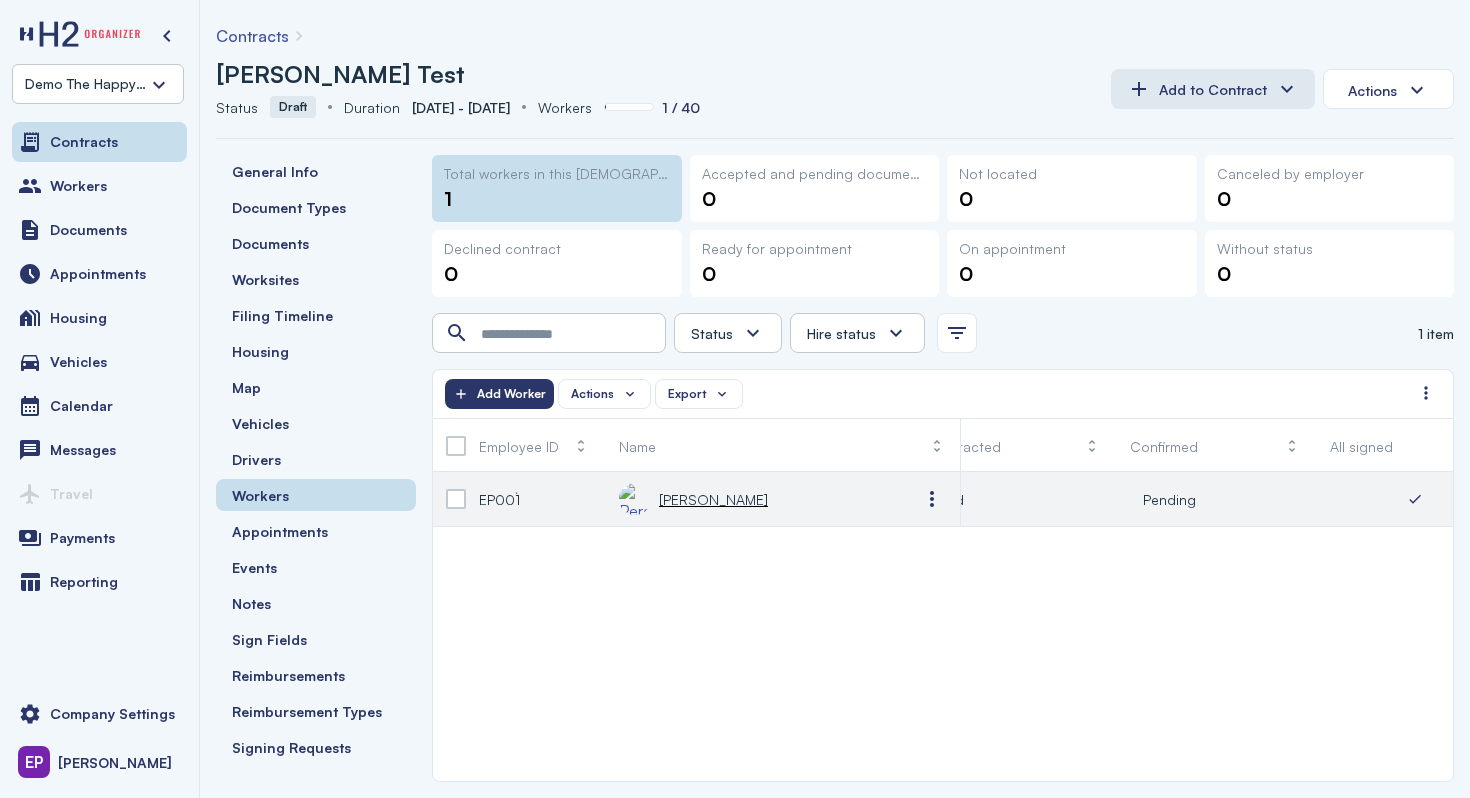 click at bounding box center (635, 499) 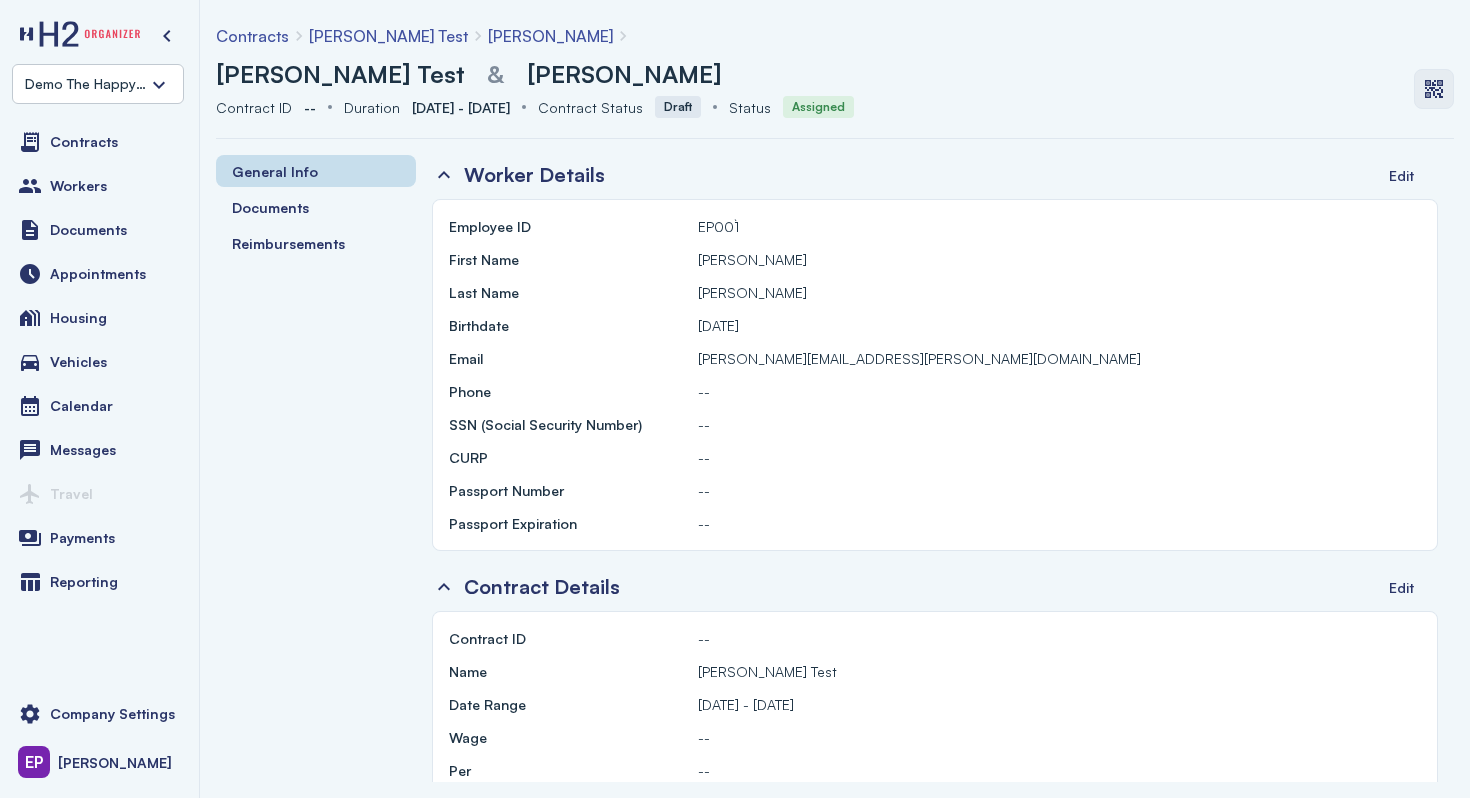 click at bounding box center [1434, 89] 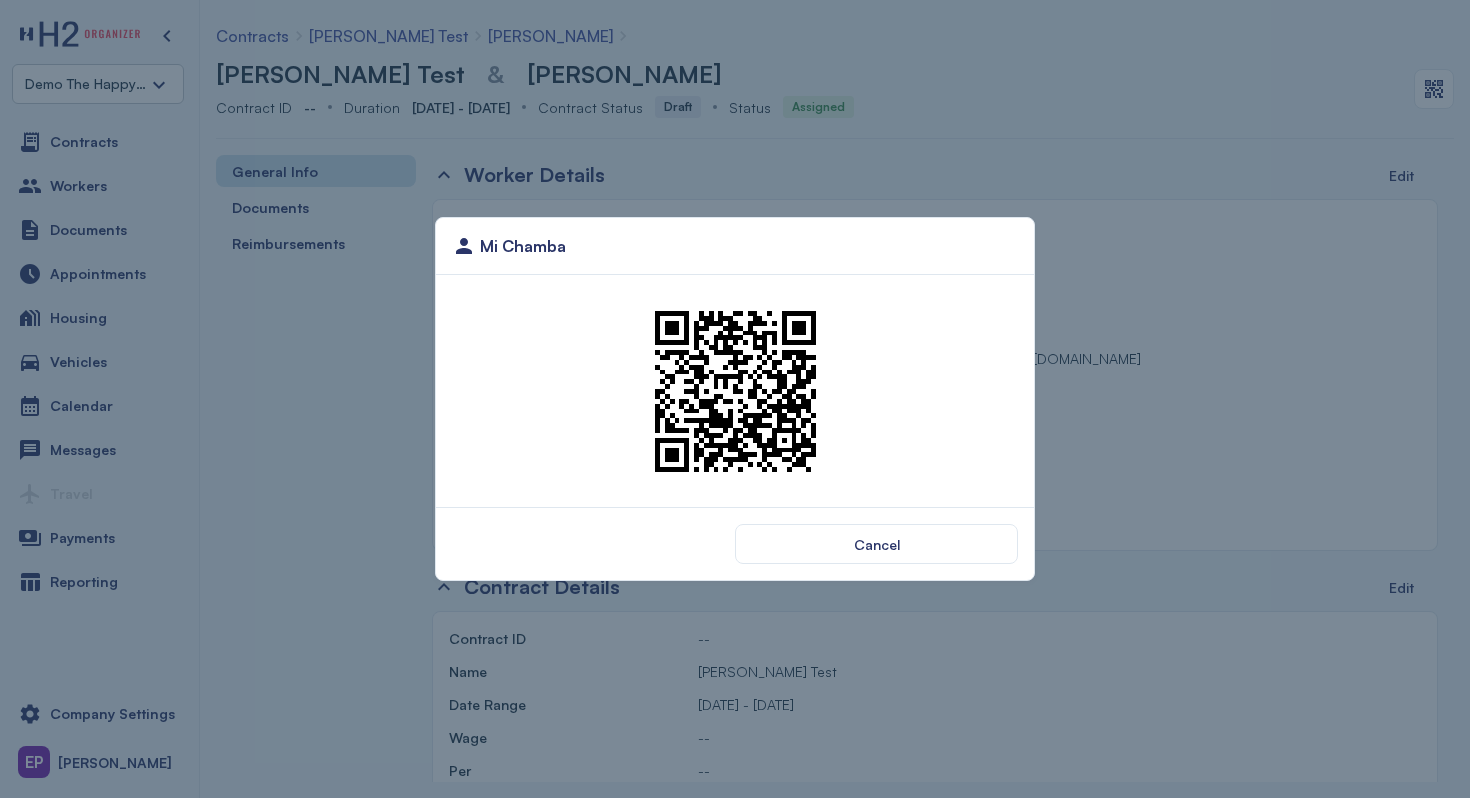 click at bounding box center (735, 391) 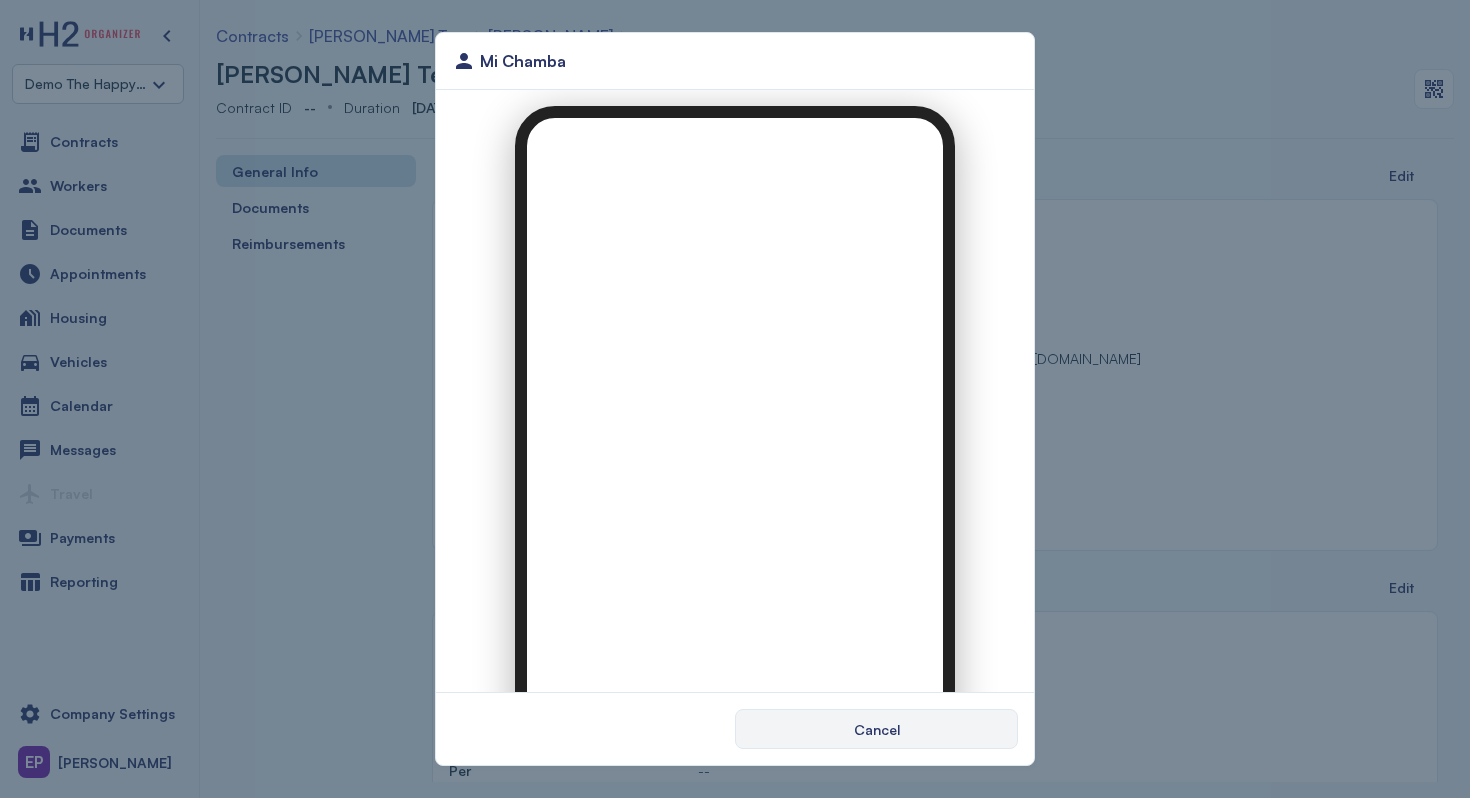 scroll, scrollTop: 0, scrollLeft: 0, axis: both 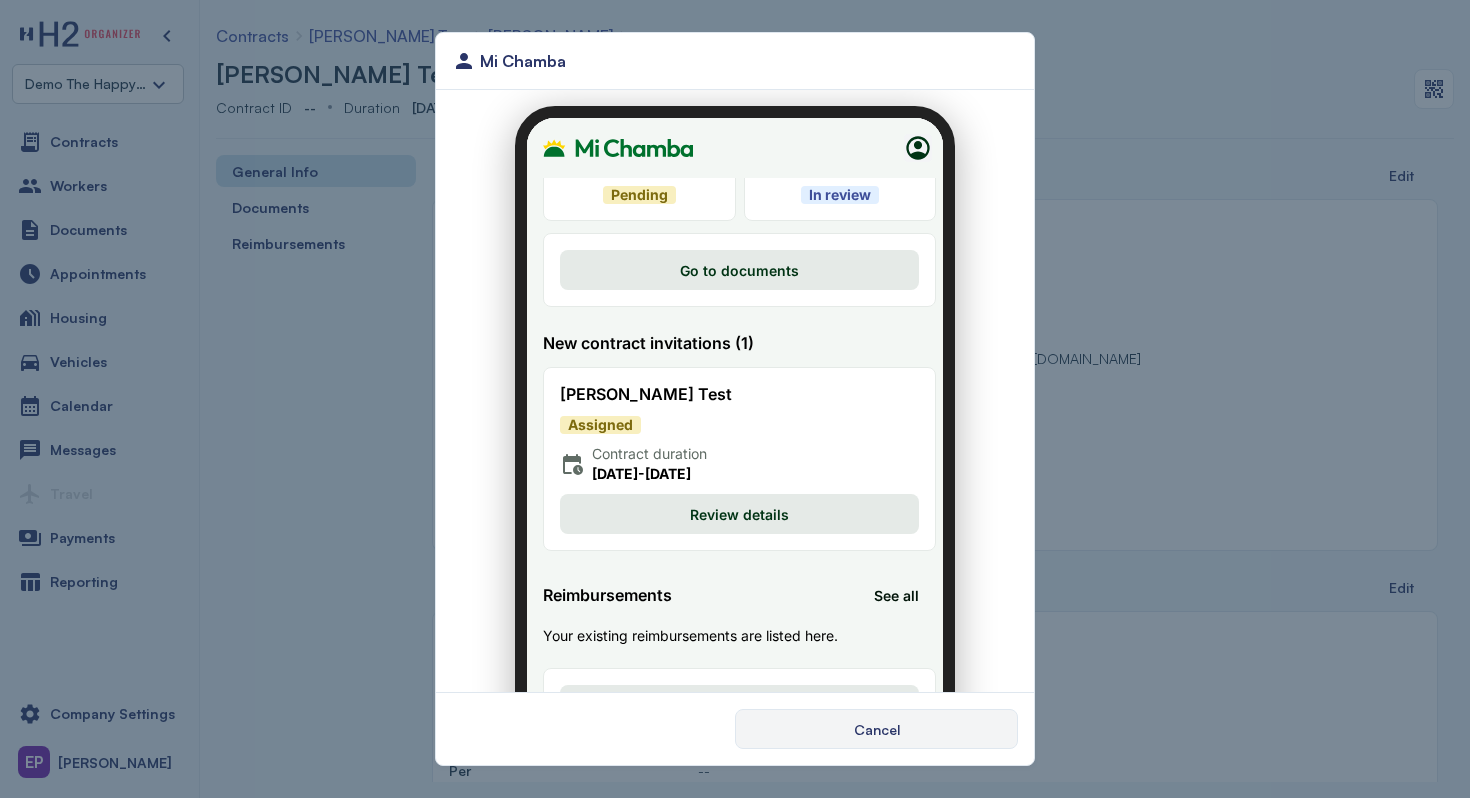click on "Mi Chamba       Cancel" at bounding box center (735, 399) 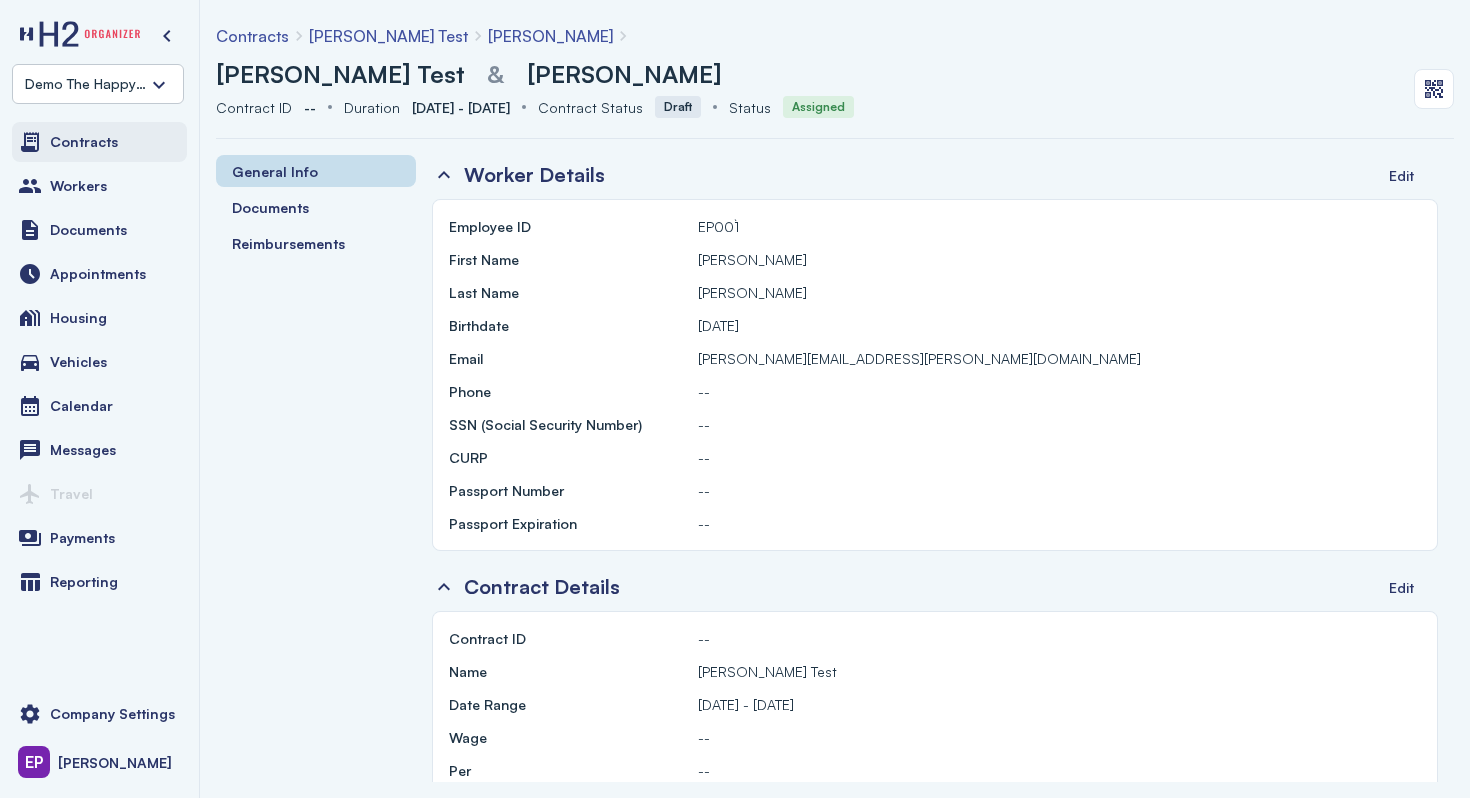 click on "Contracts" at bounding box center (99, 142) 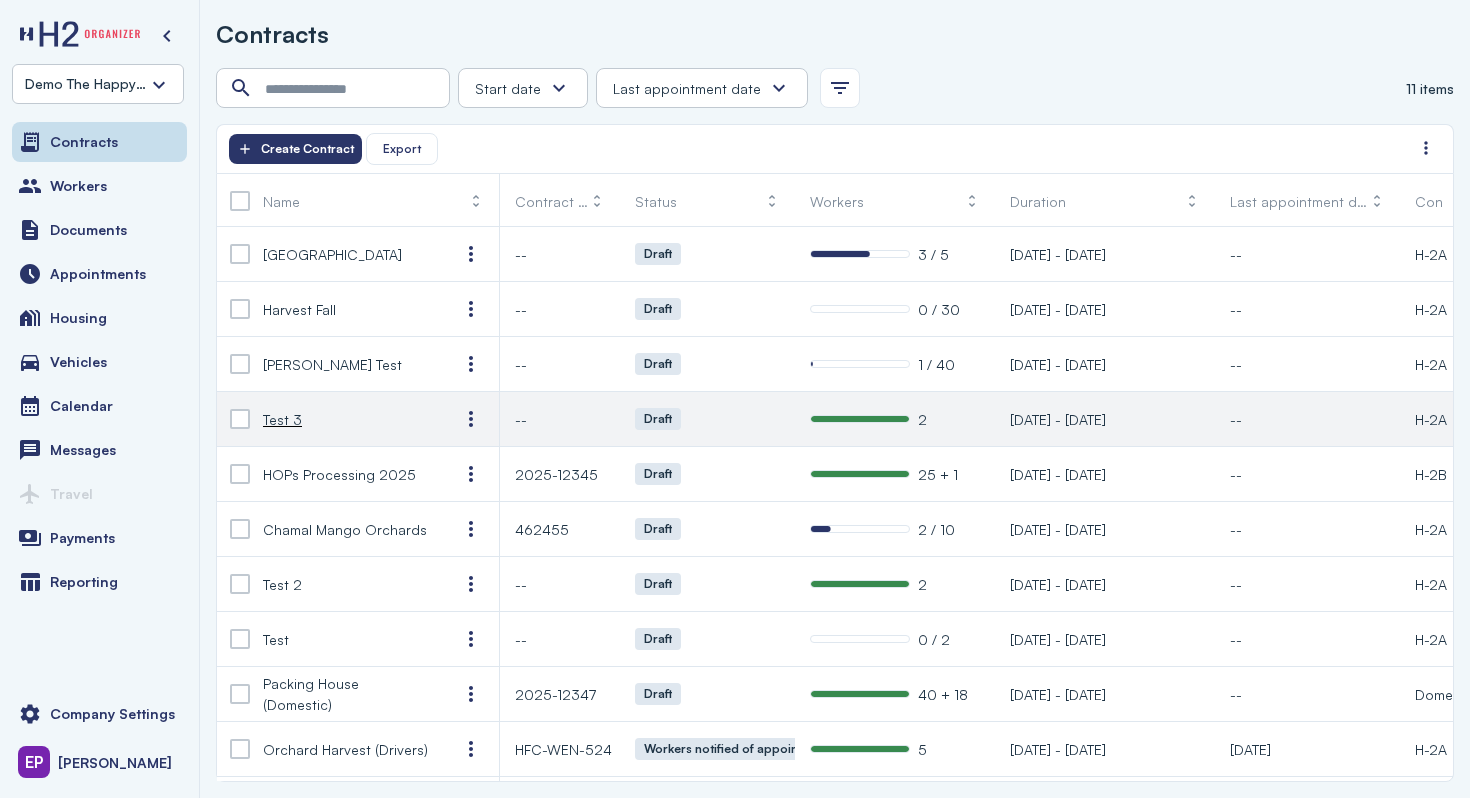 scroll, scrollTop: 51, scrollLeft: 0, axis: vertical 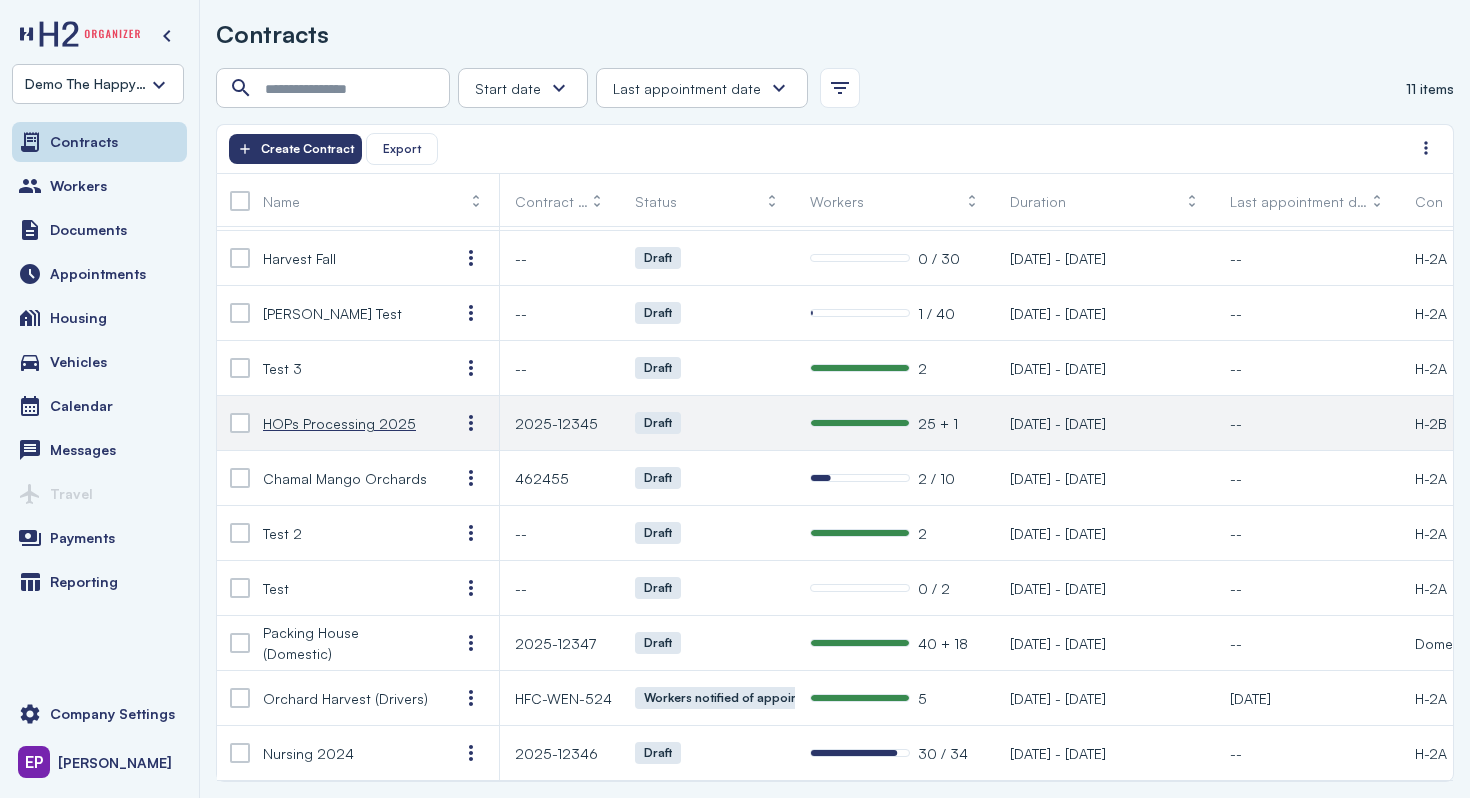 click on "HOPs Processing 2025" at bounding box center [339, 423] 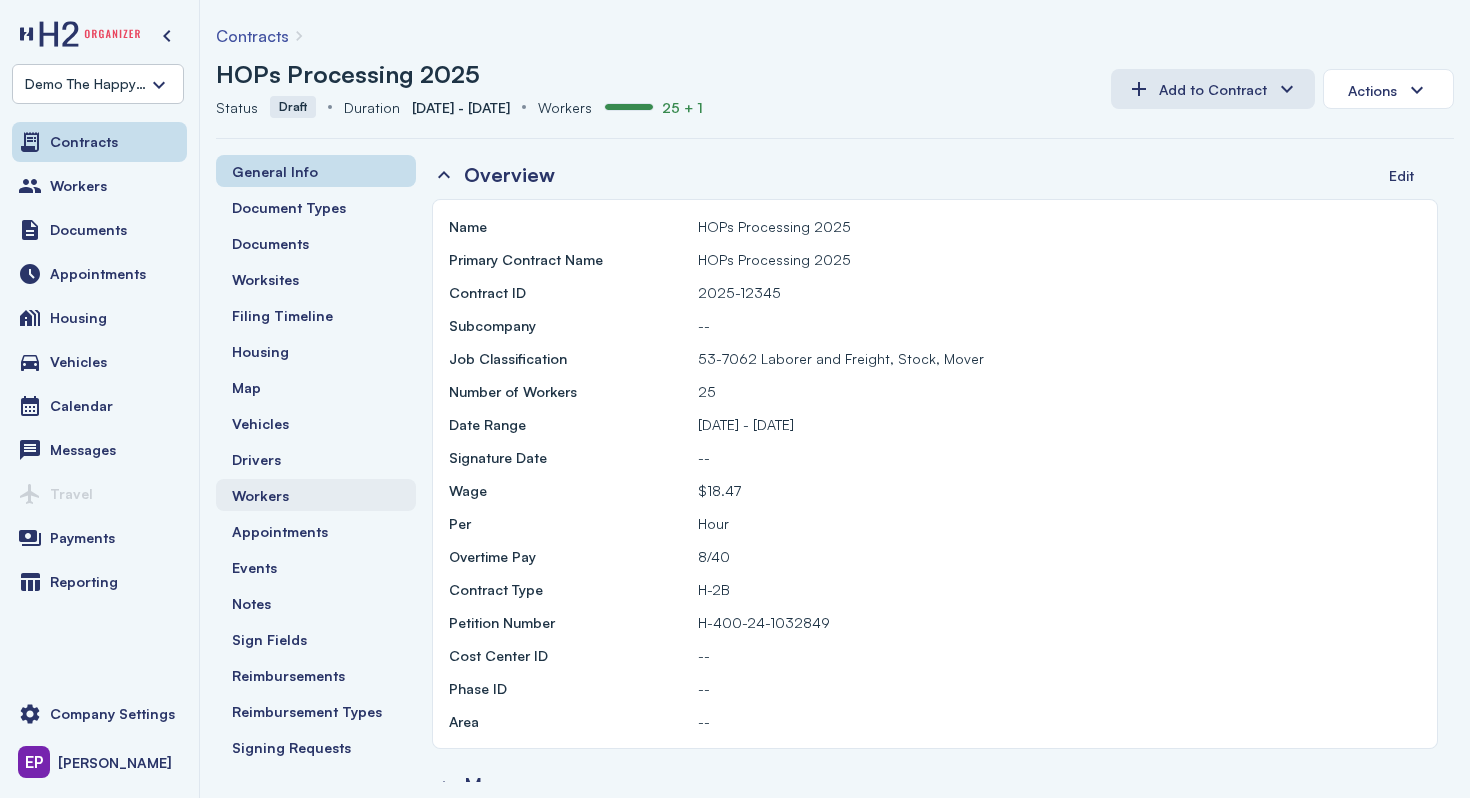 click on "Workers" at bounding box center (316, 495) 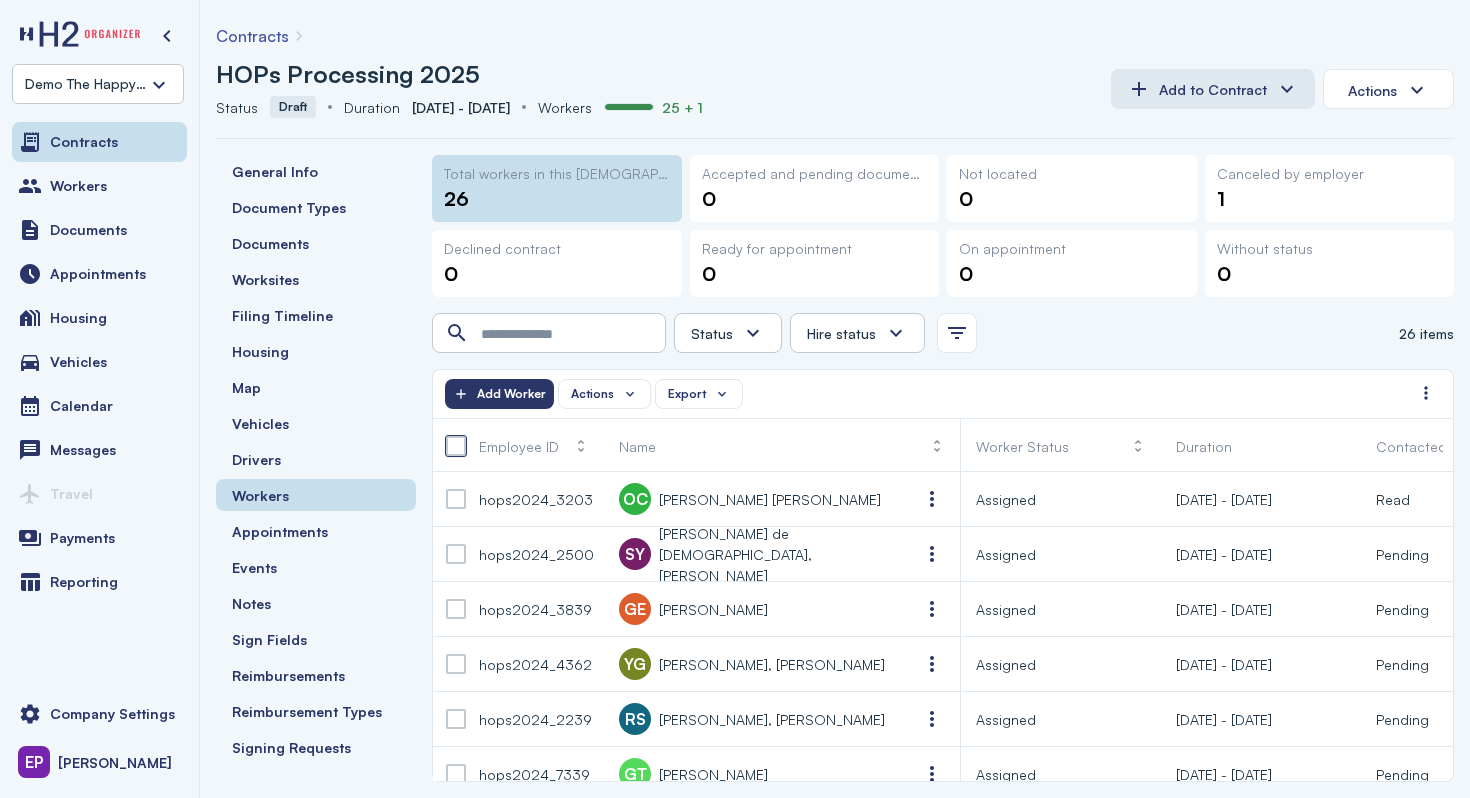click at bounding box center [456, 446] 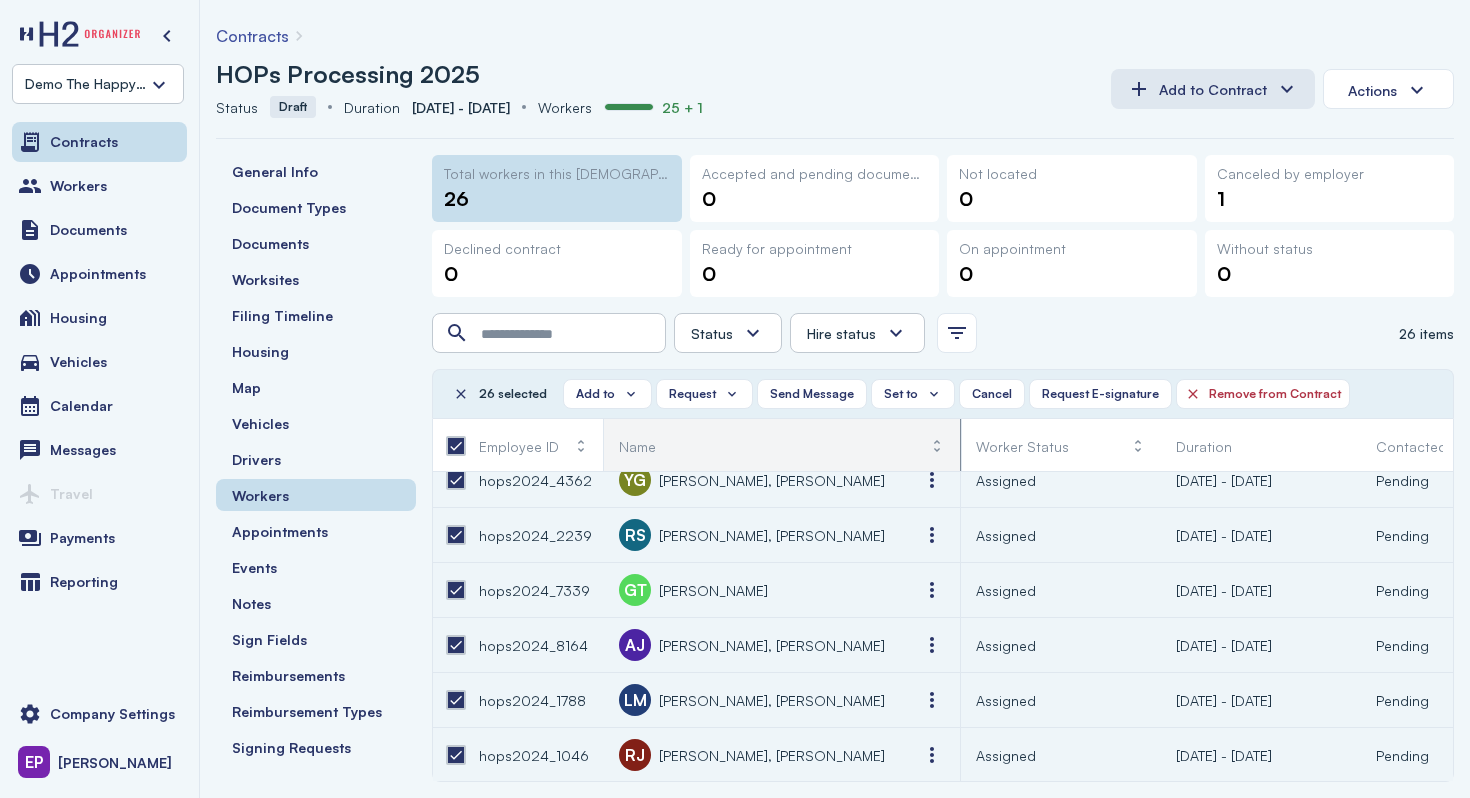 scroll, scrollTop: 158, scrollLeft: 0, axis: vertical 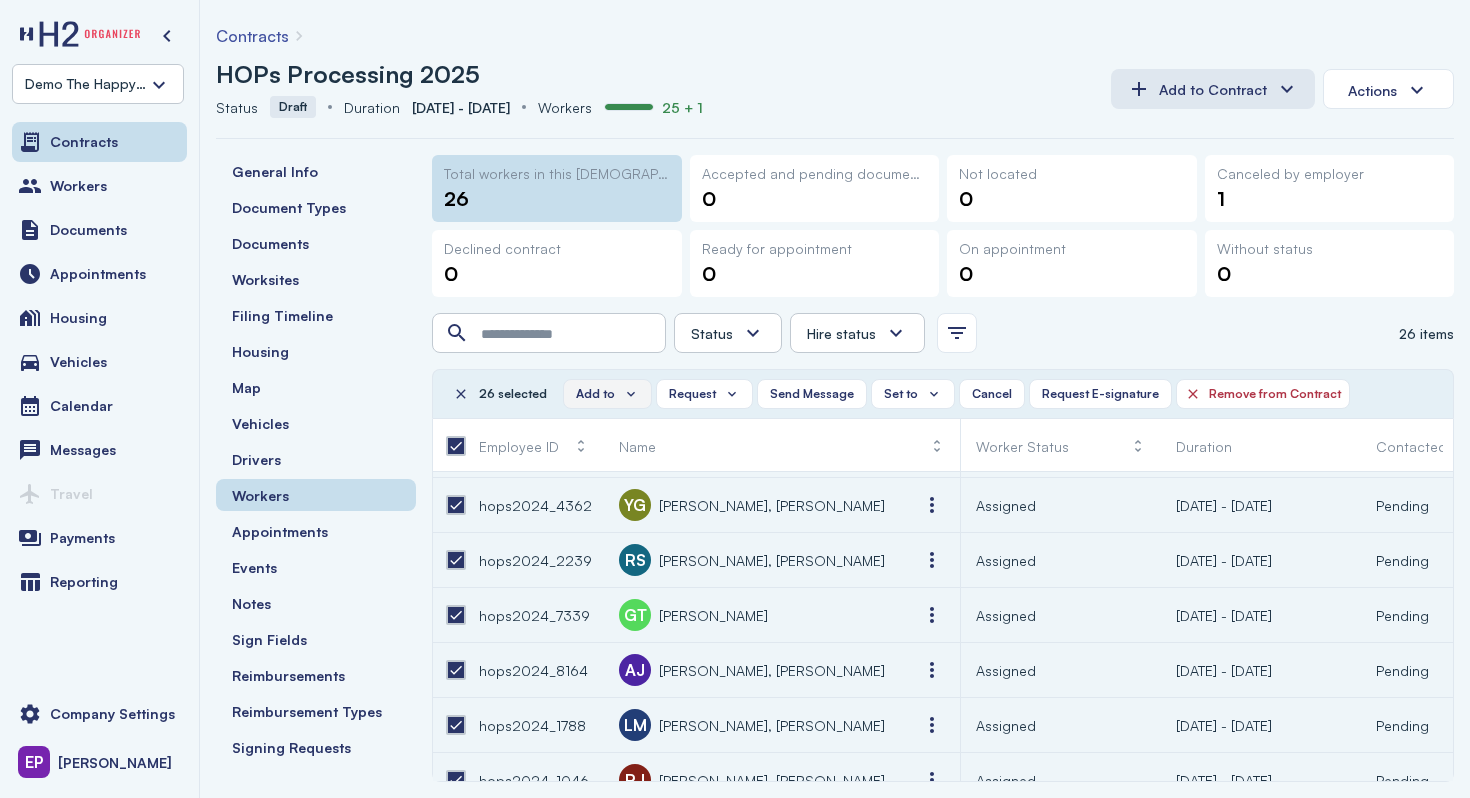 click on "Add to" at bounding box center [607, 394] 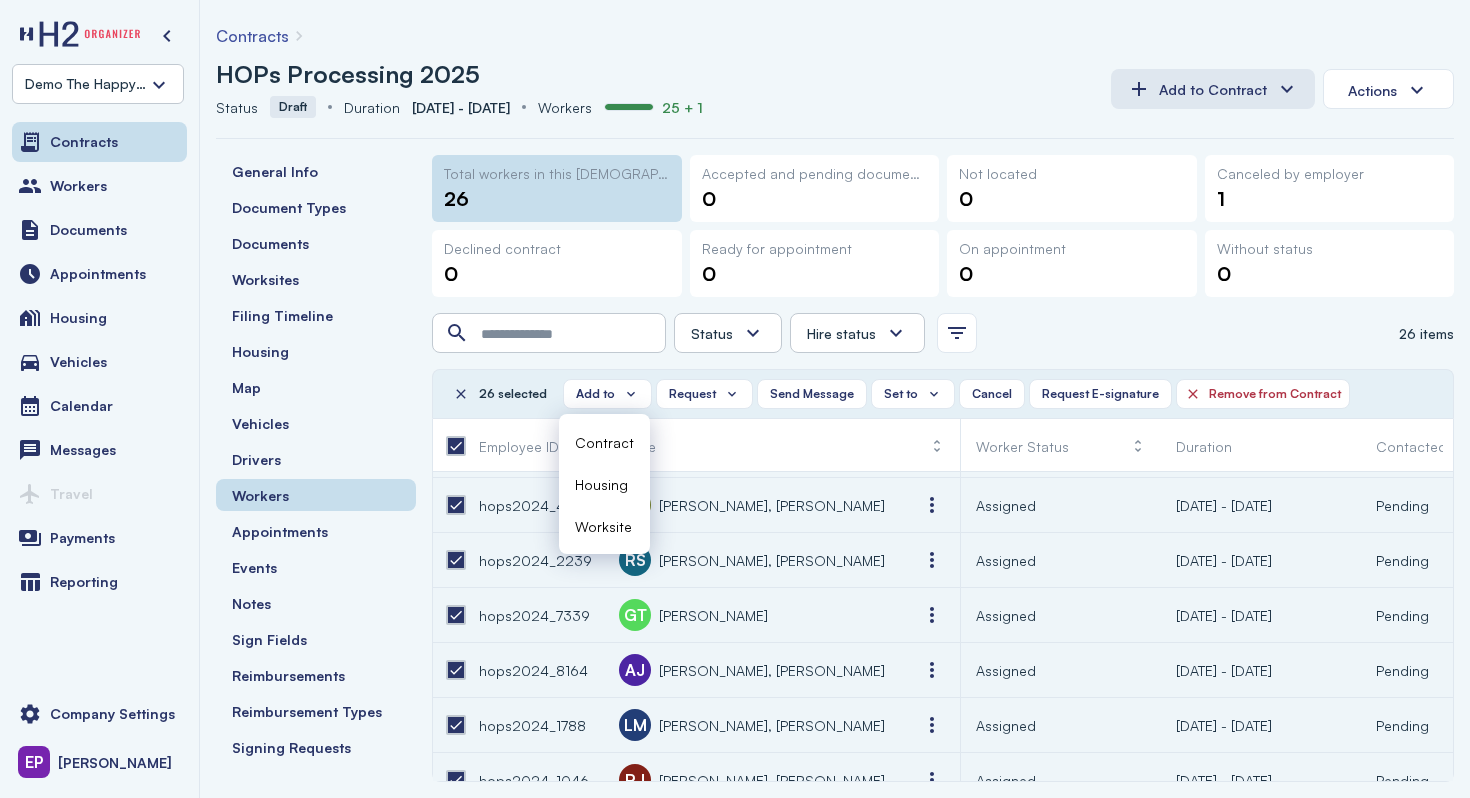 click on "Contract" at bounding box center (604, 442) 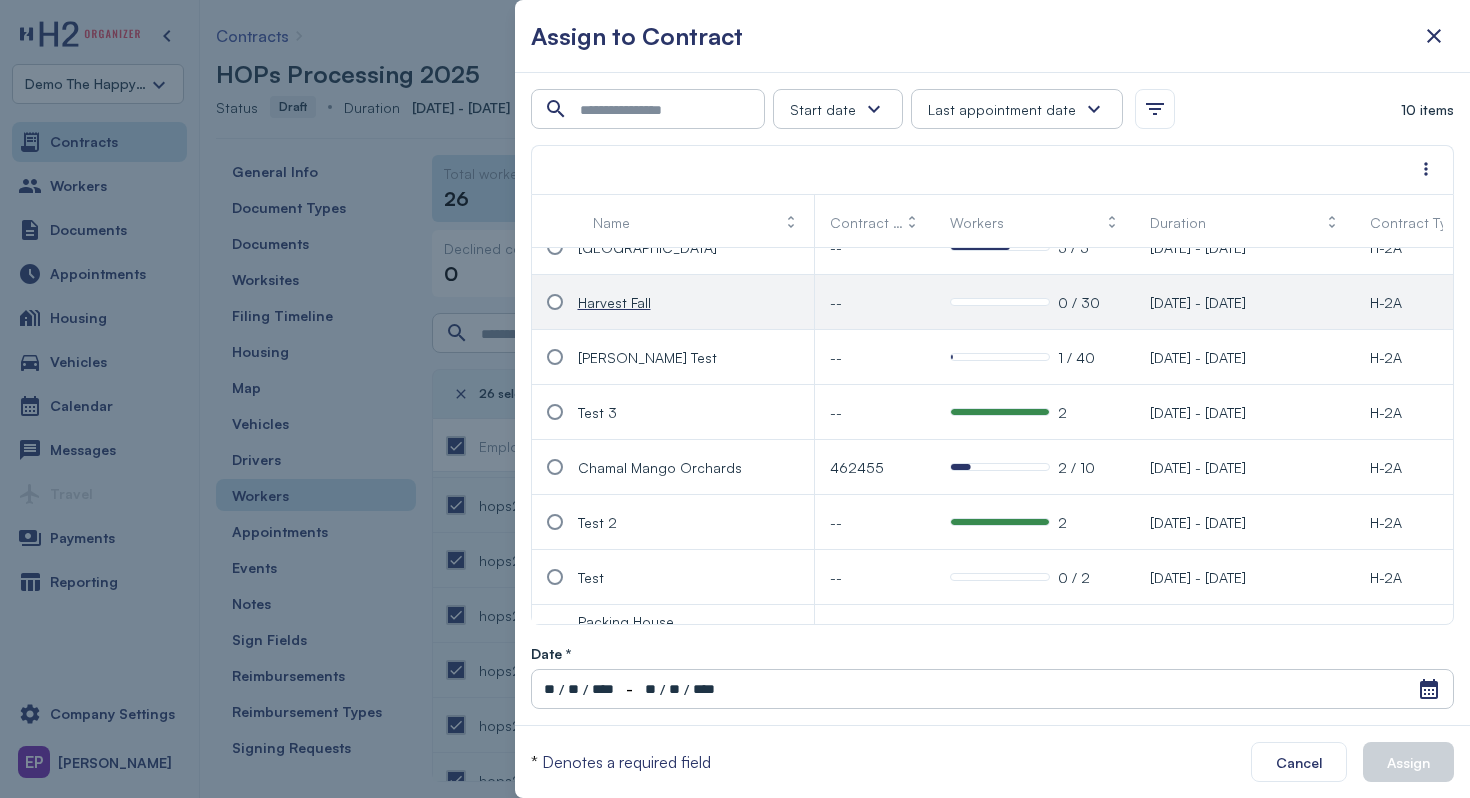 scroll, scrollTop: 14, scrollLeft: 0, axis: vertical 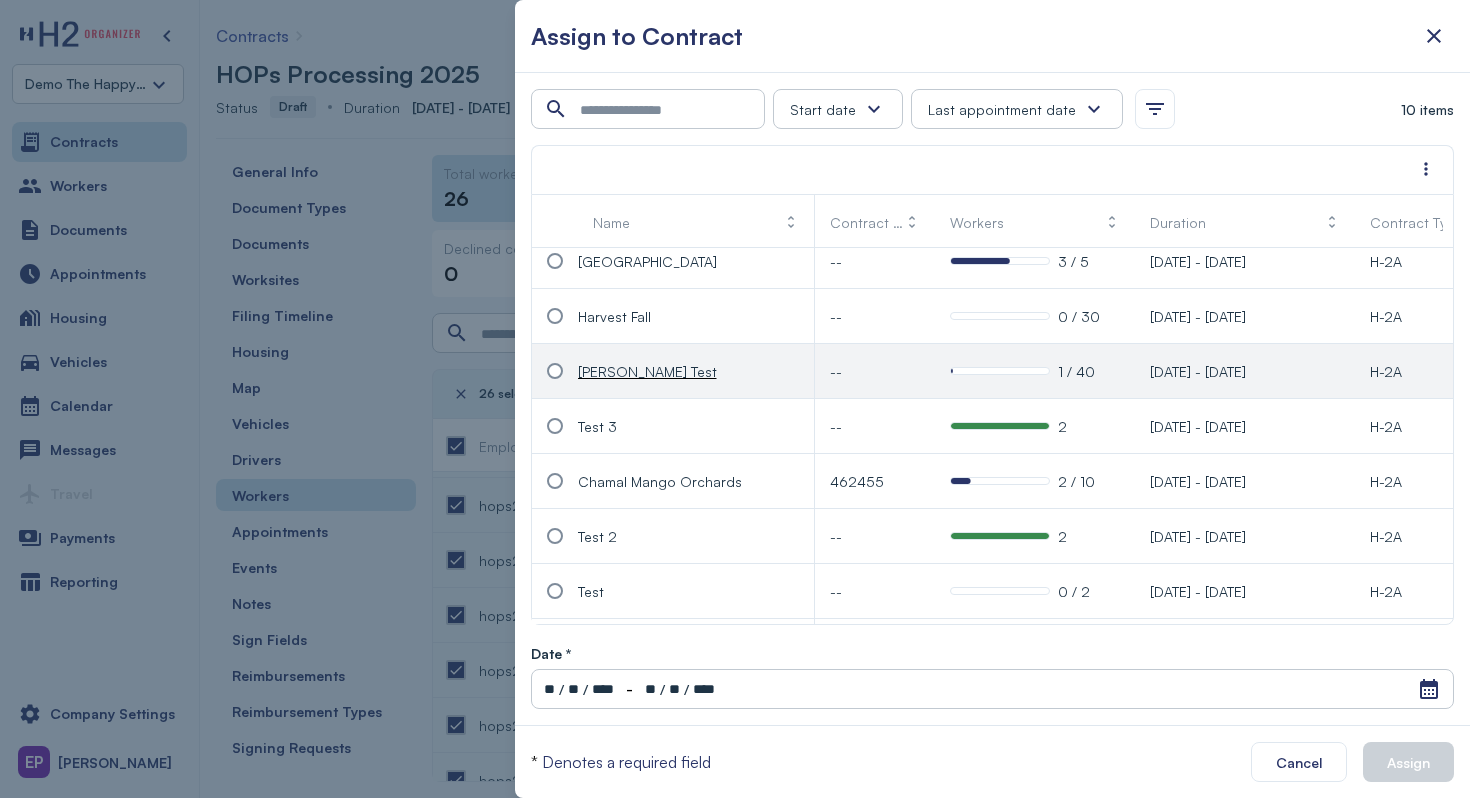 click at bounding box center [555, 371] 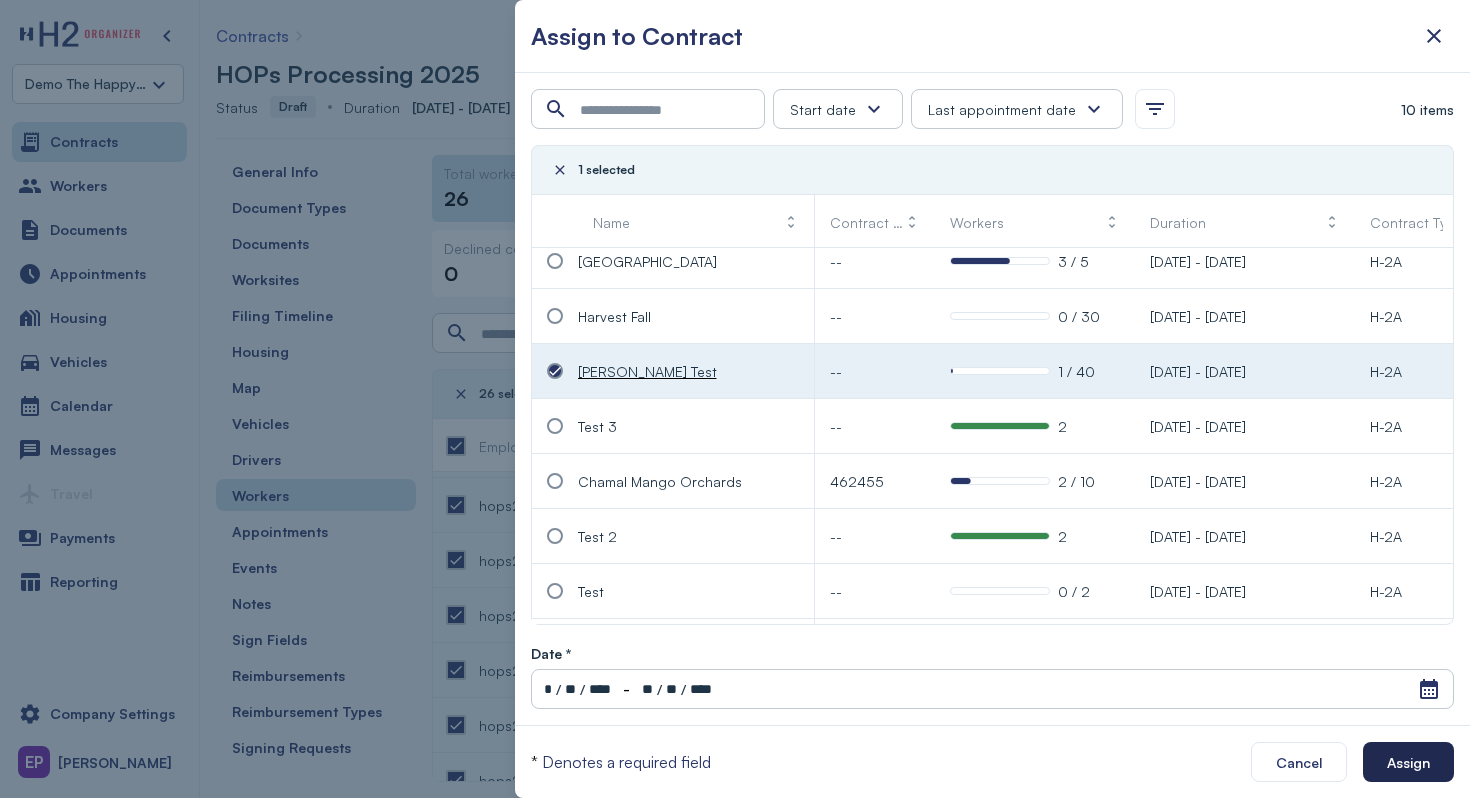 click on "Assign" at bounding box center (1408, 762) 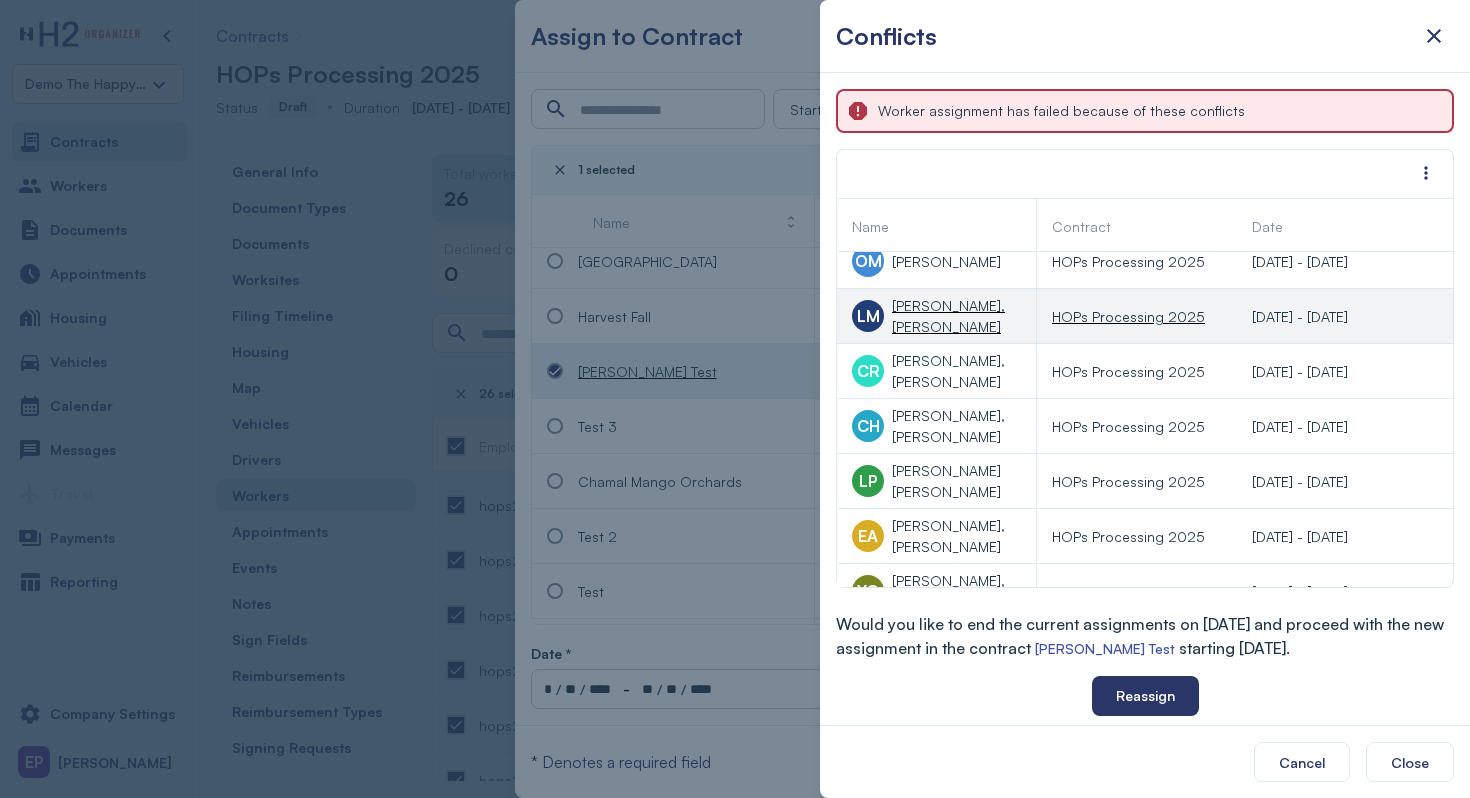 scroll, scrollTop: 0, scrollLeft: 0, axis: both 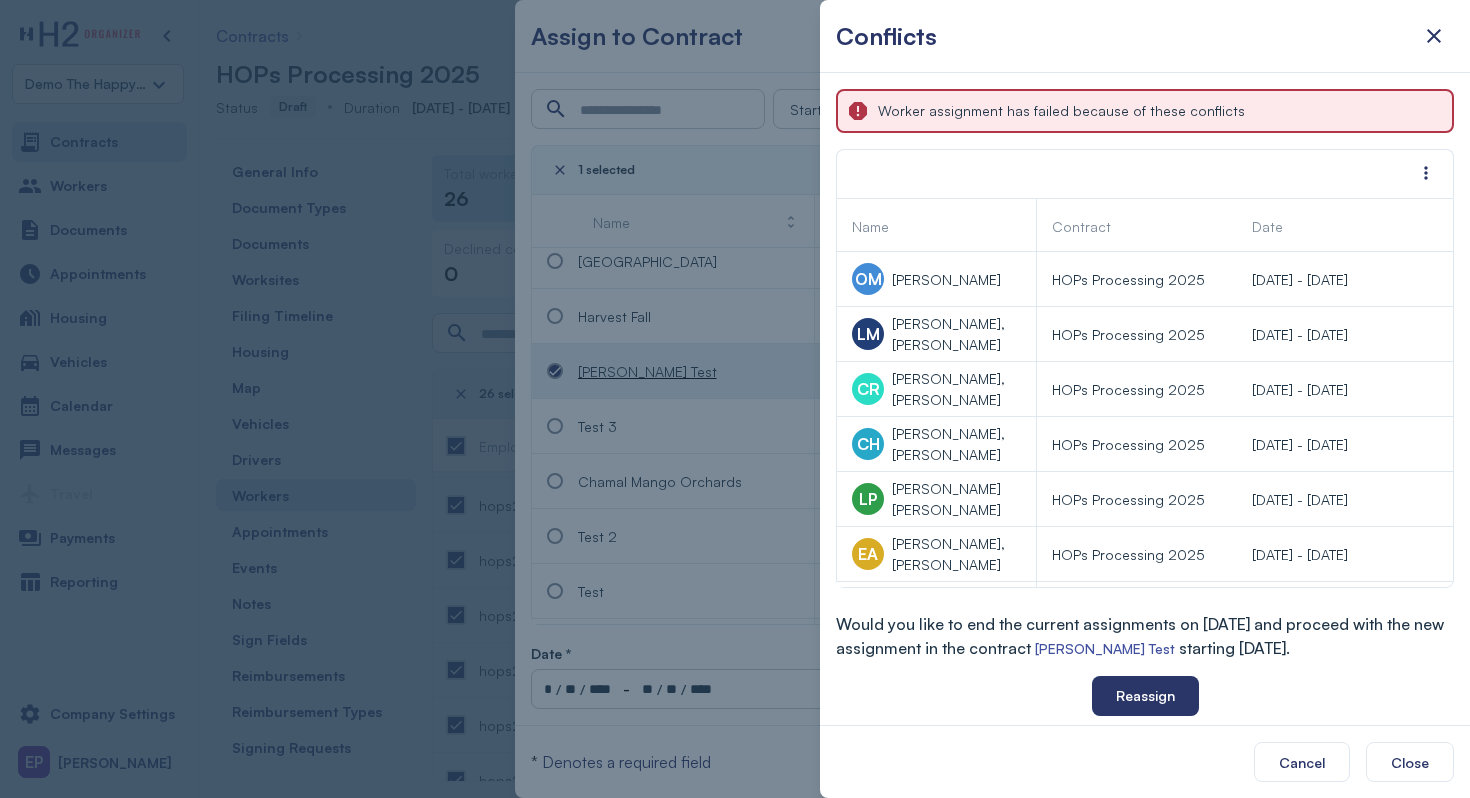 drag, startPoint x: 1110, startPoint y: 631, endPoint x: 1267, endPoint y: 653, distance: 158.5339 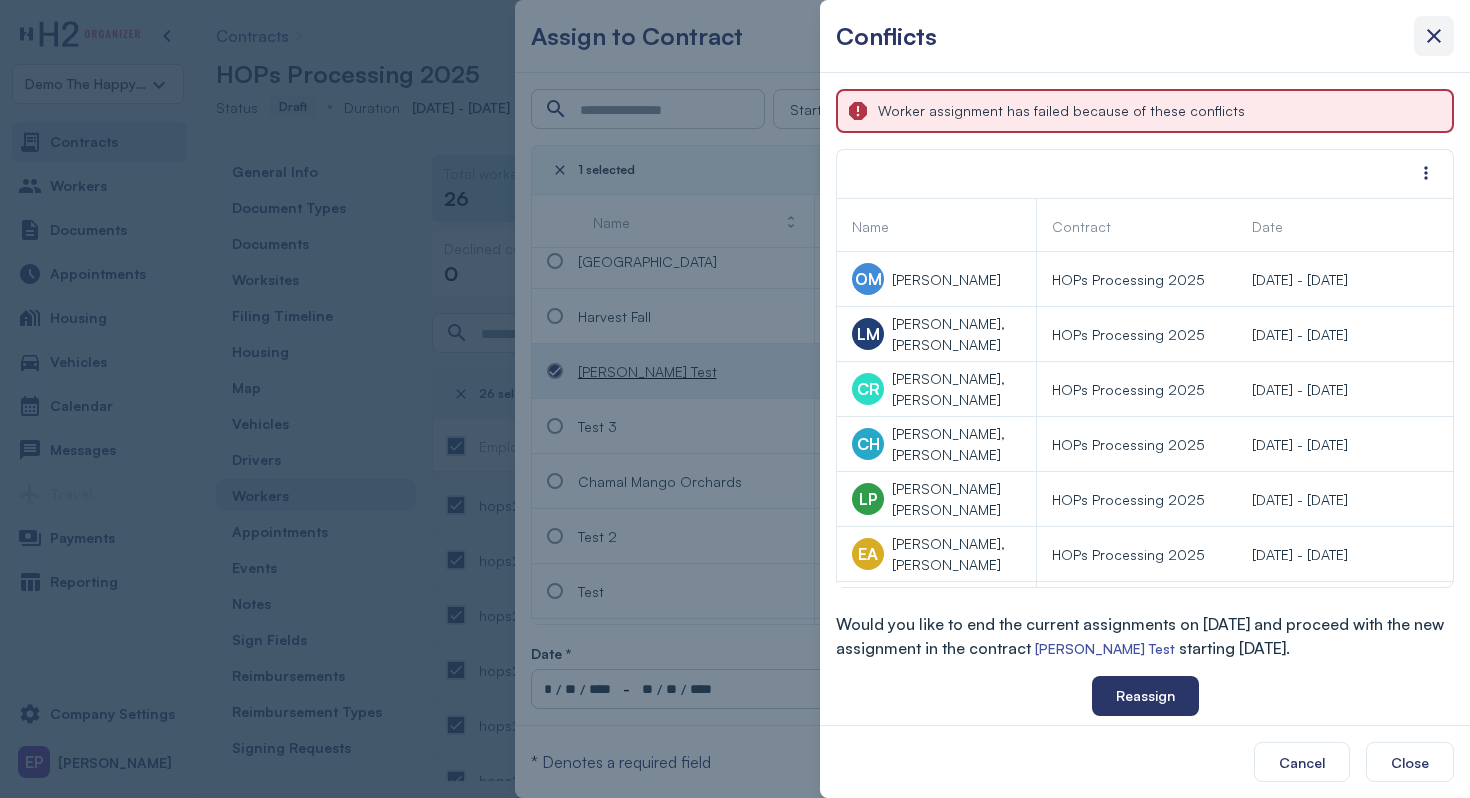 click at bounding box center (1434, 36) 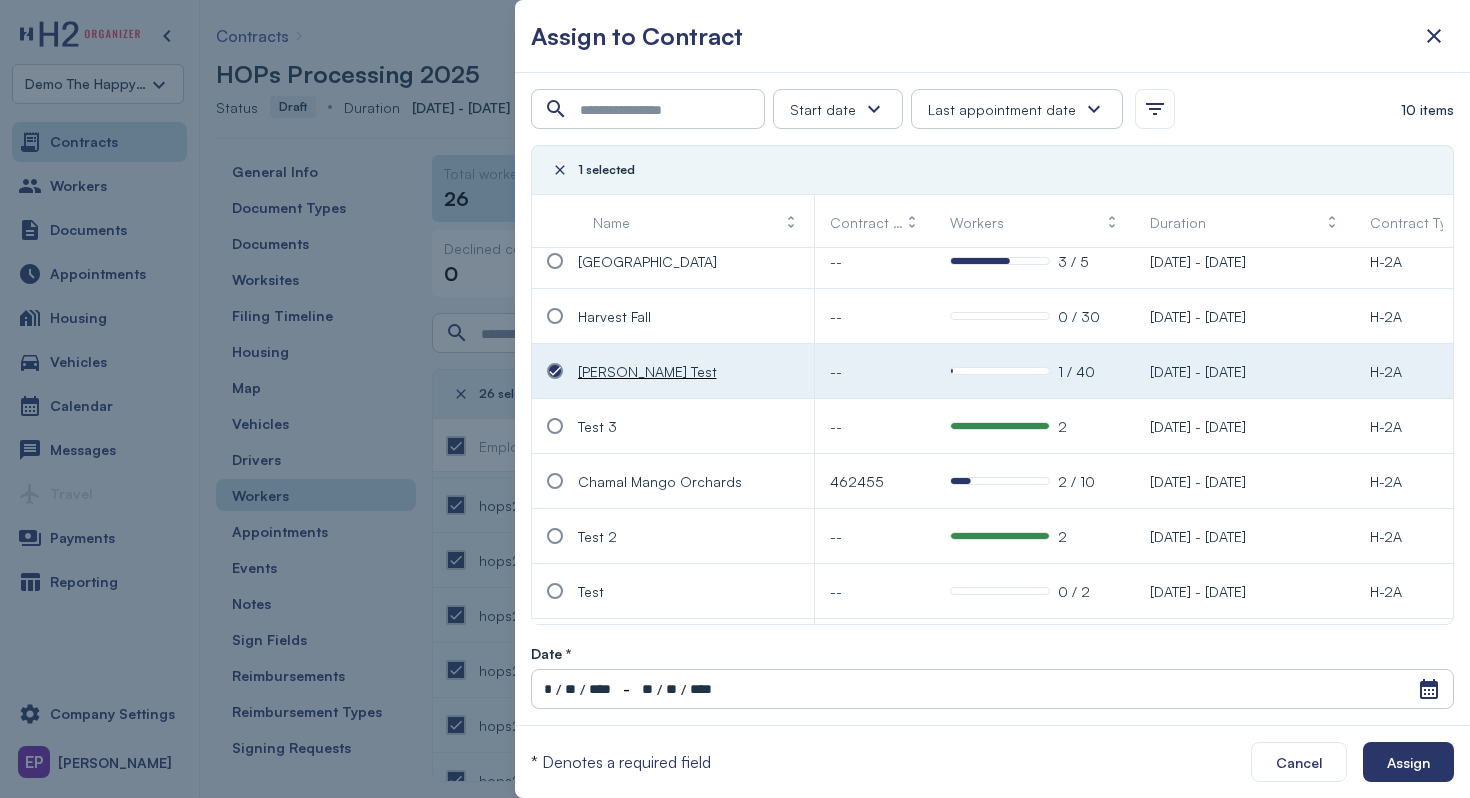 click at bounding box center [735, 399] 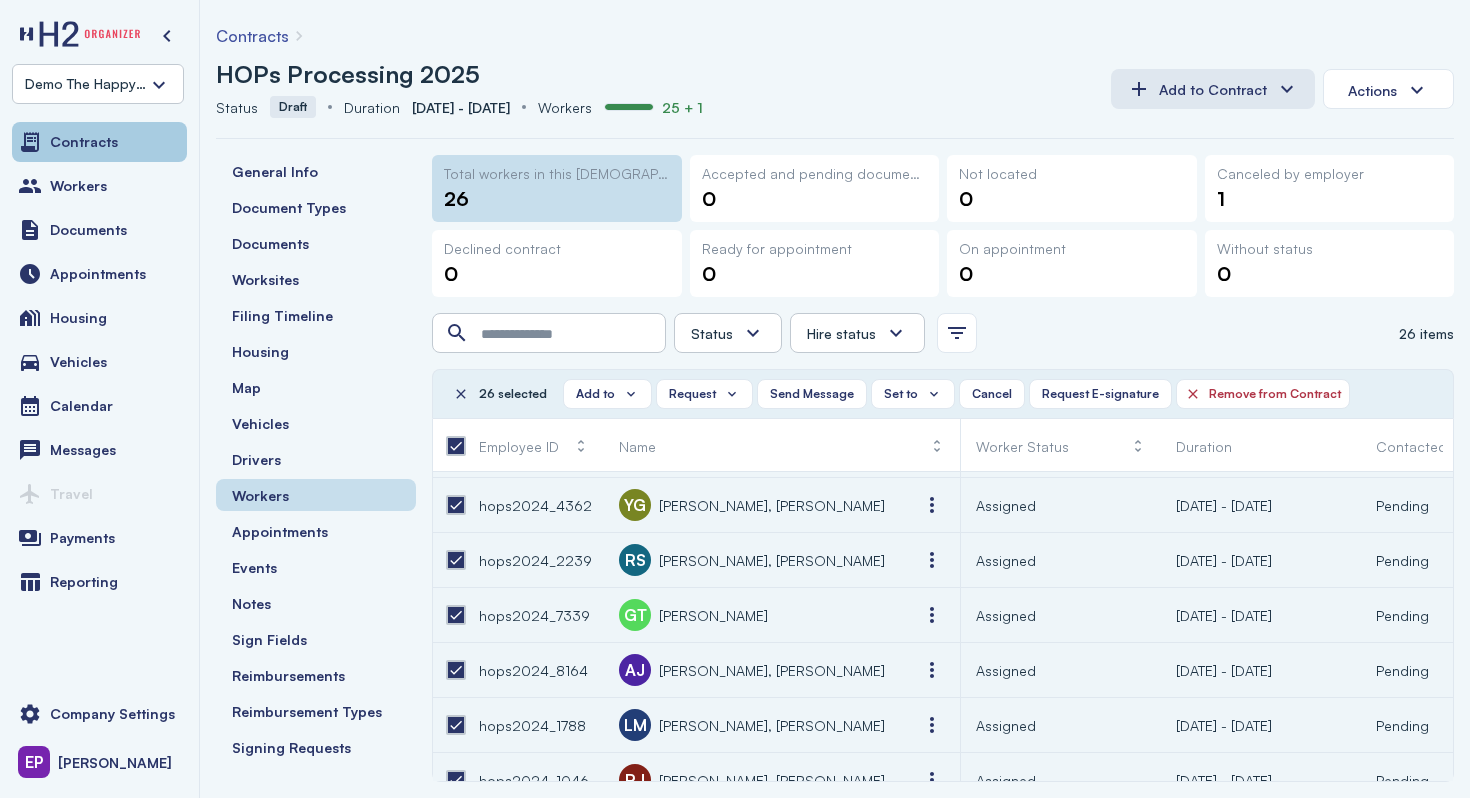 click on "Contracts" at bounding box center (99, 142) 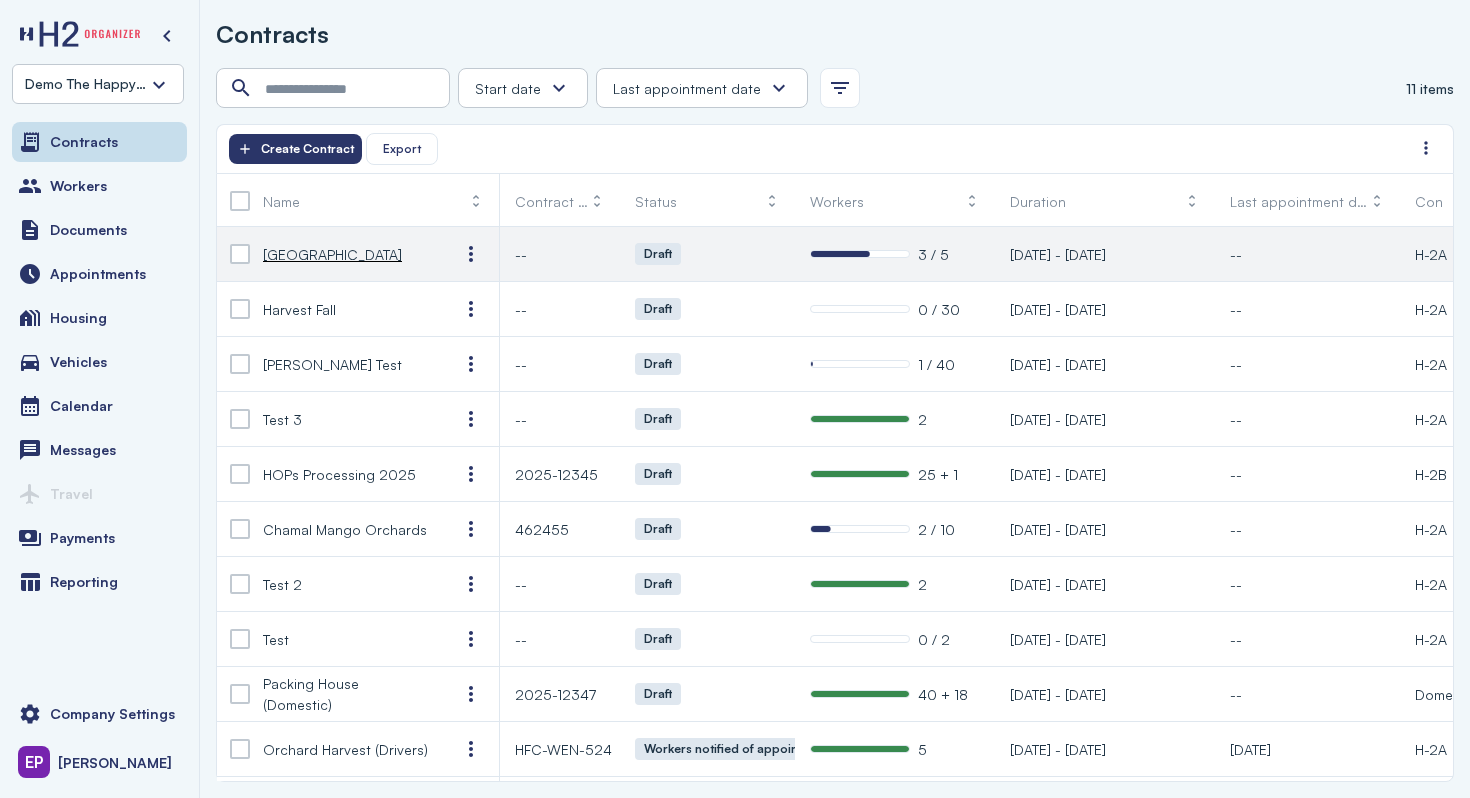 click 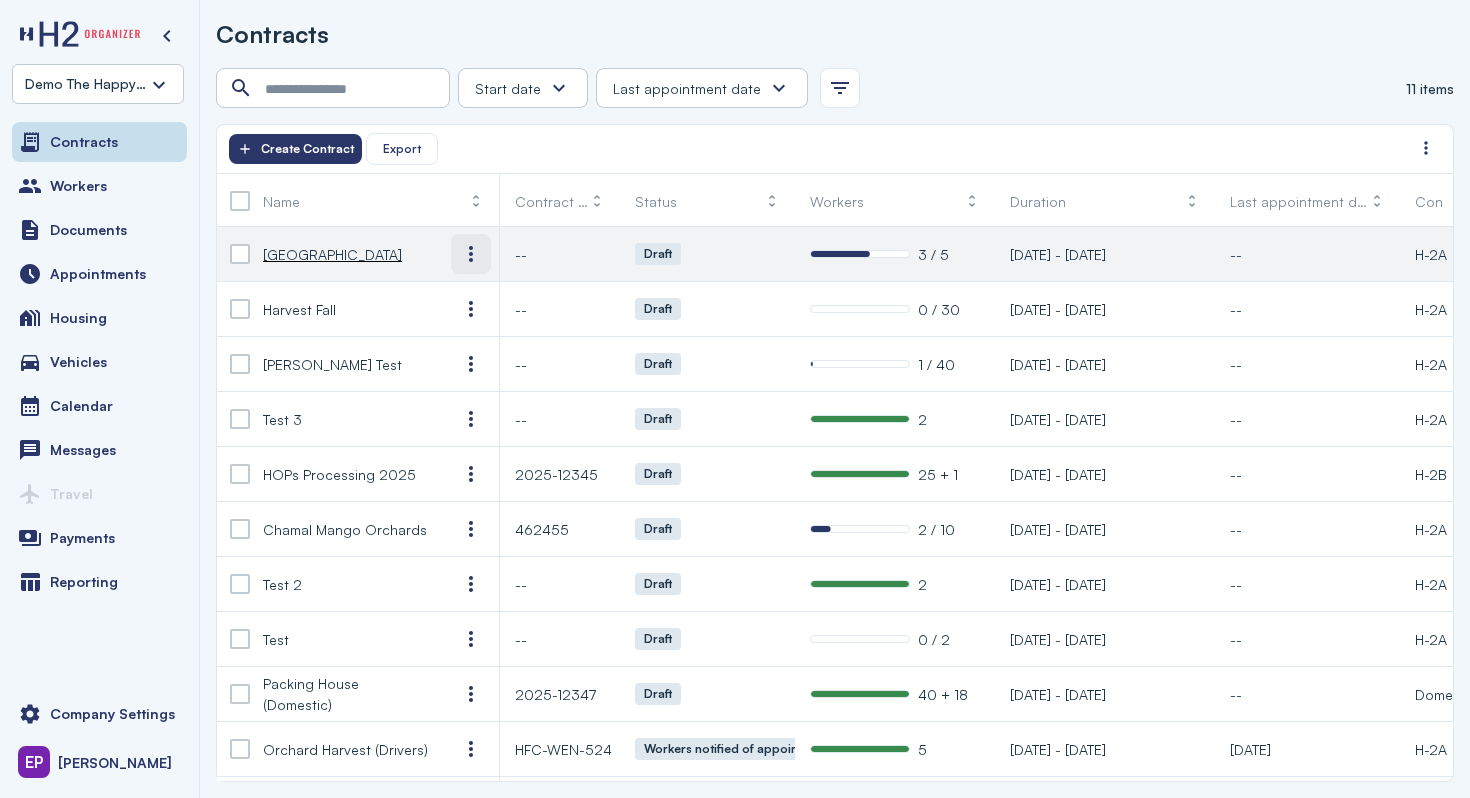 click at bounding box center (471, 254) 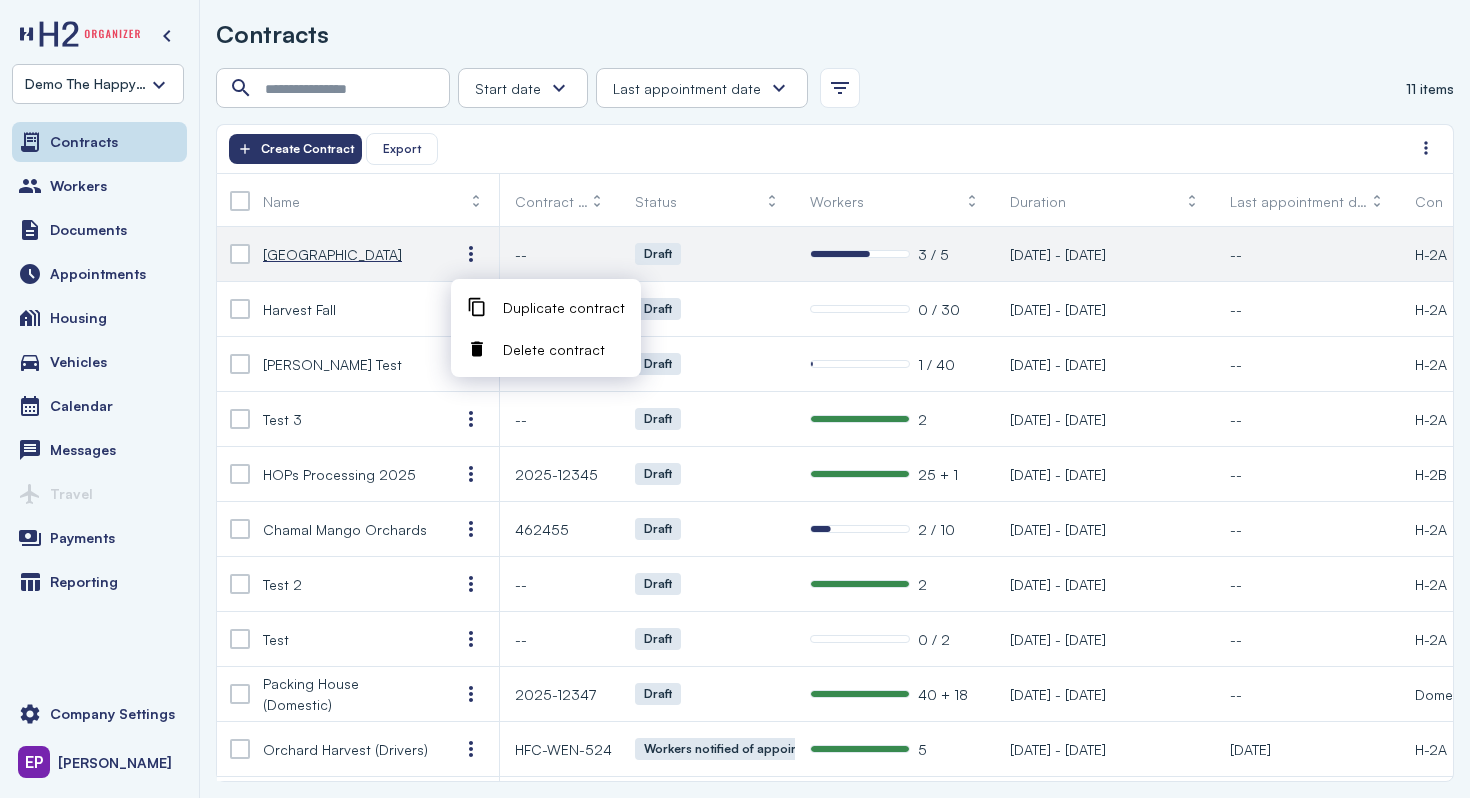 click on "[GEOGRAPHIC_DATA]" at bounding box center (332, 254) 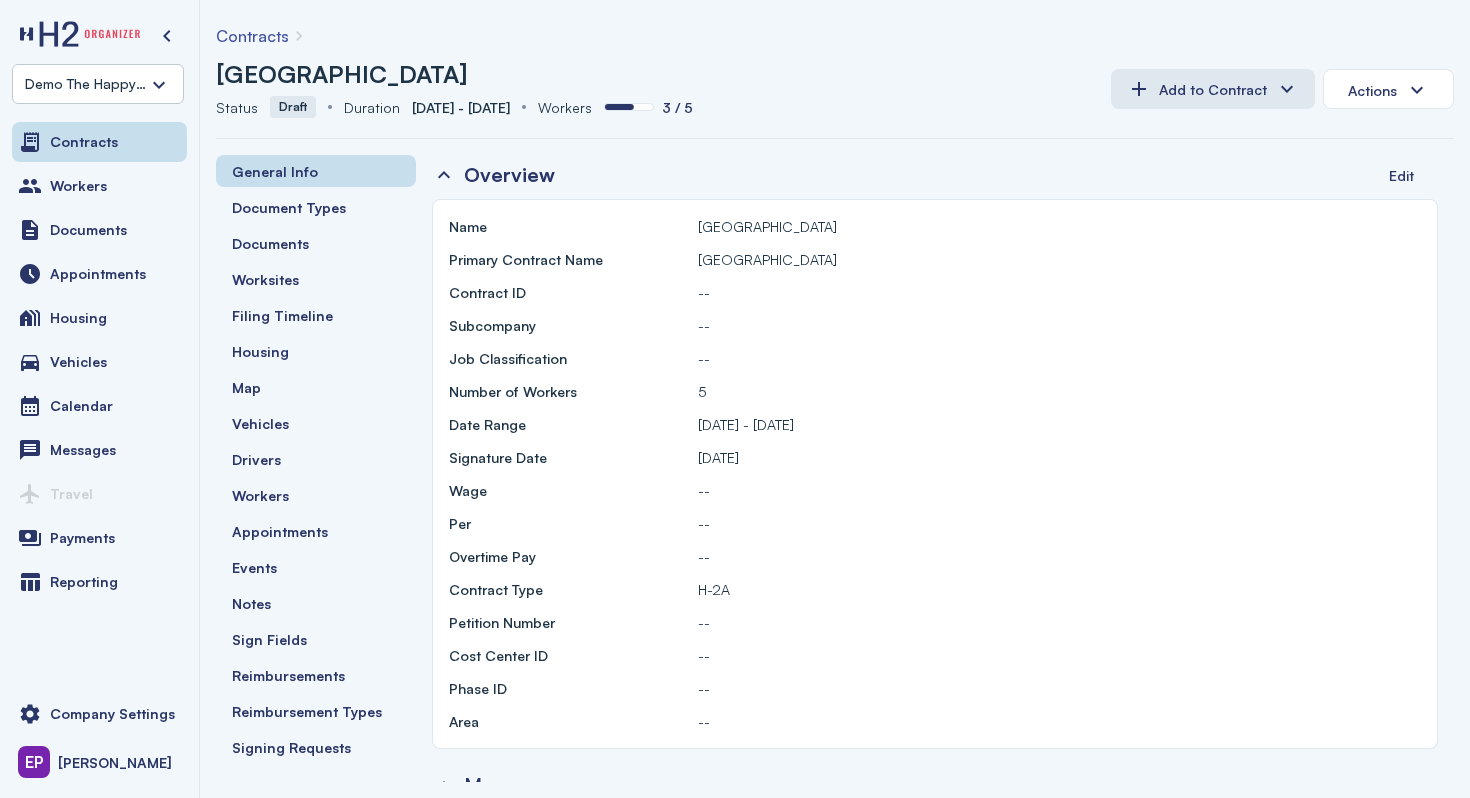click on "[DATE] - [DATE]" at bounding box center (461, 107) 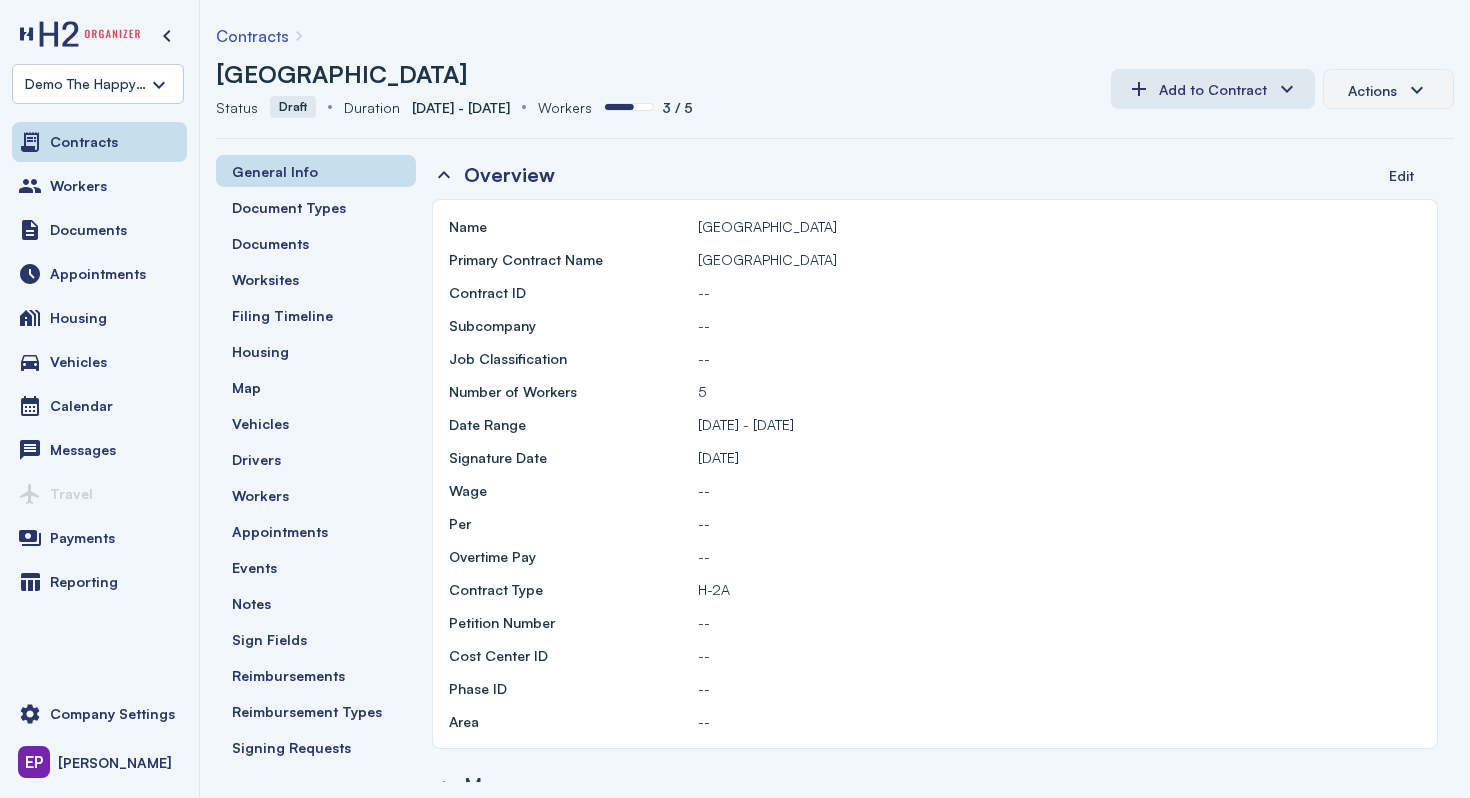 click on "Actions" at bounding box center [1372, 90] 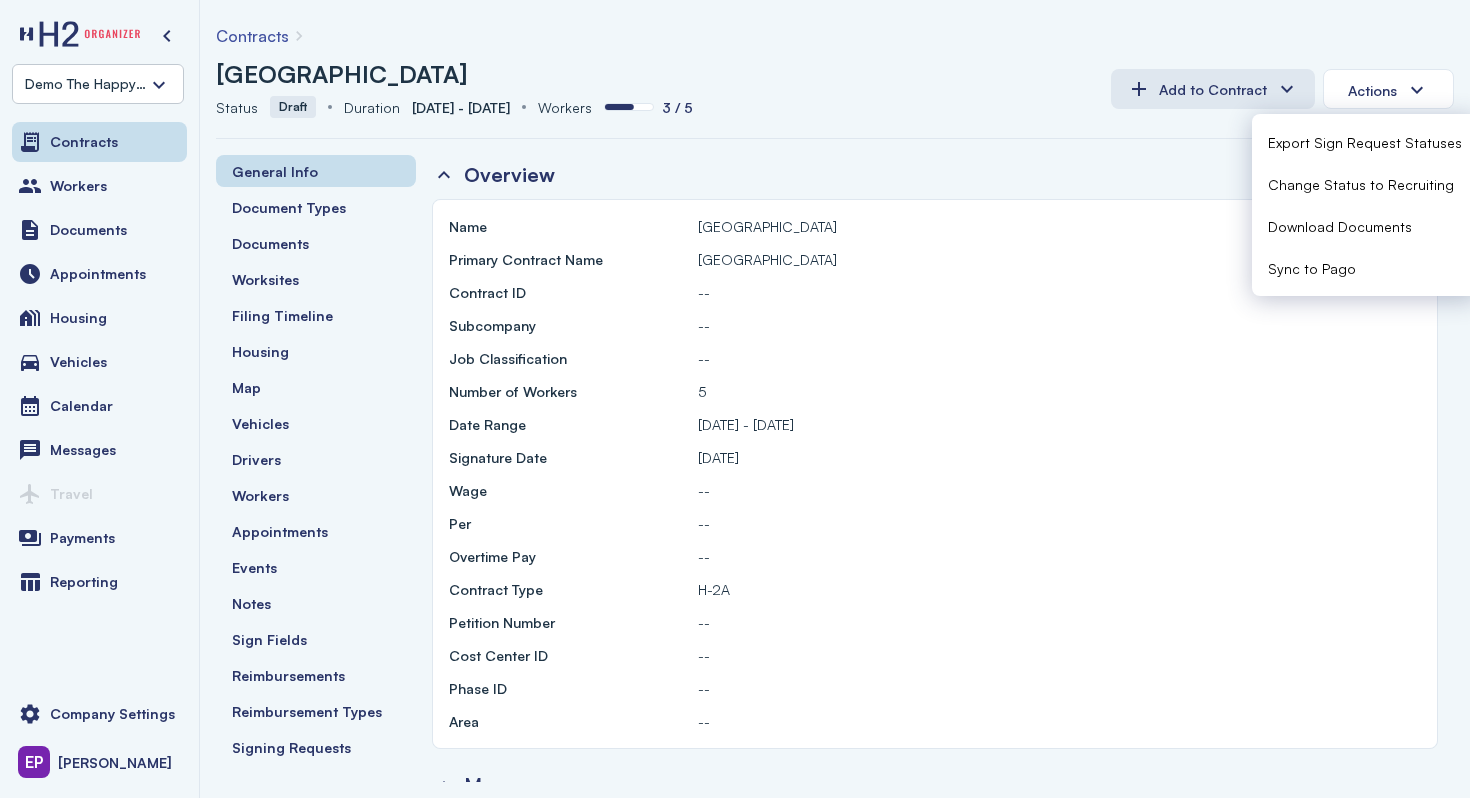click on "[GEOGRAPHIC_DATA]" at bounding box center [655, 74] 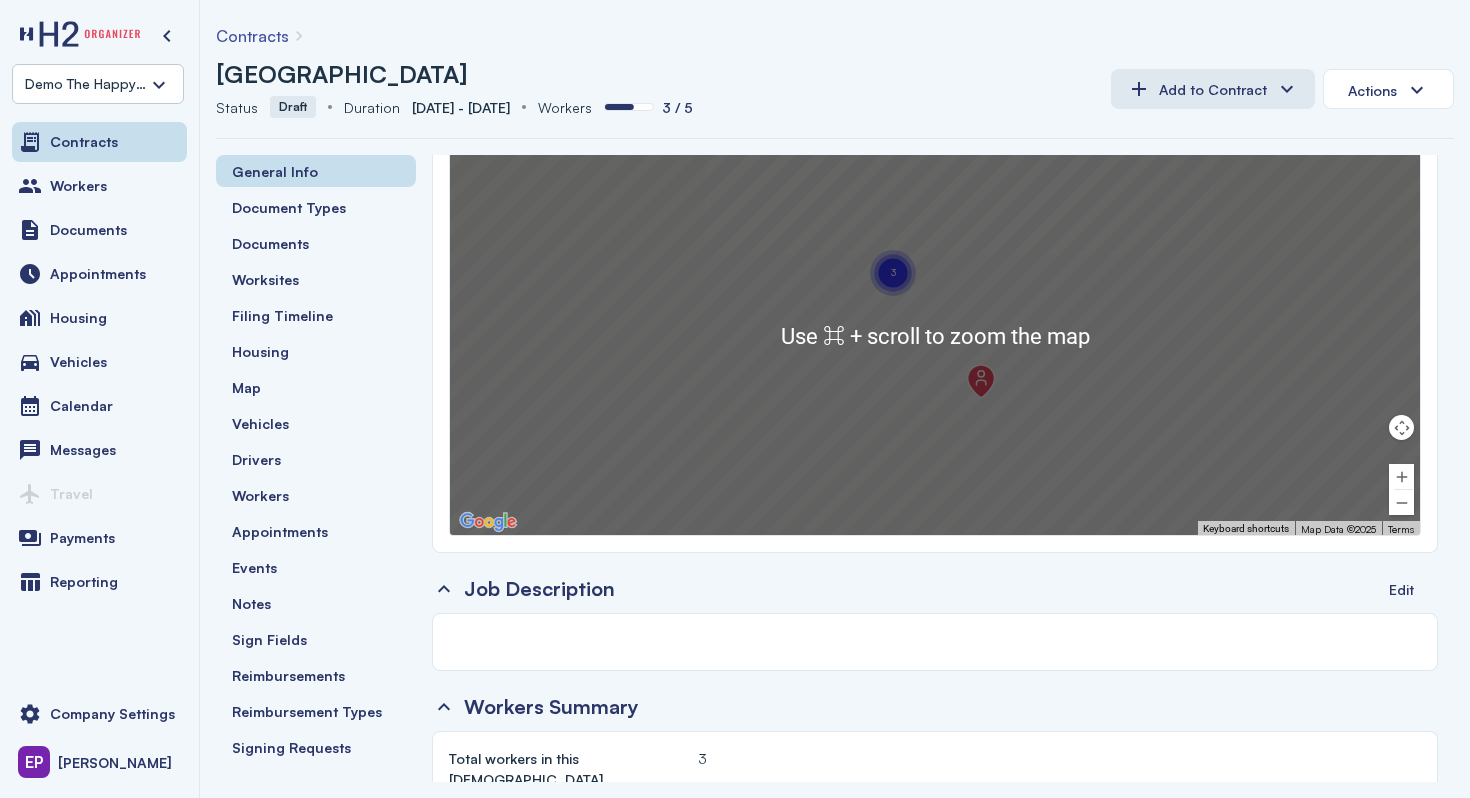 scroll, scrollTop: 687, scrollLeft: 0, axis: vertical 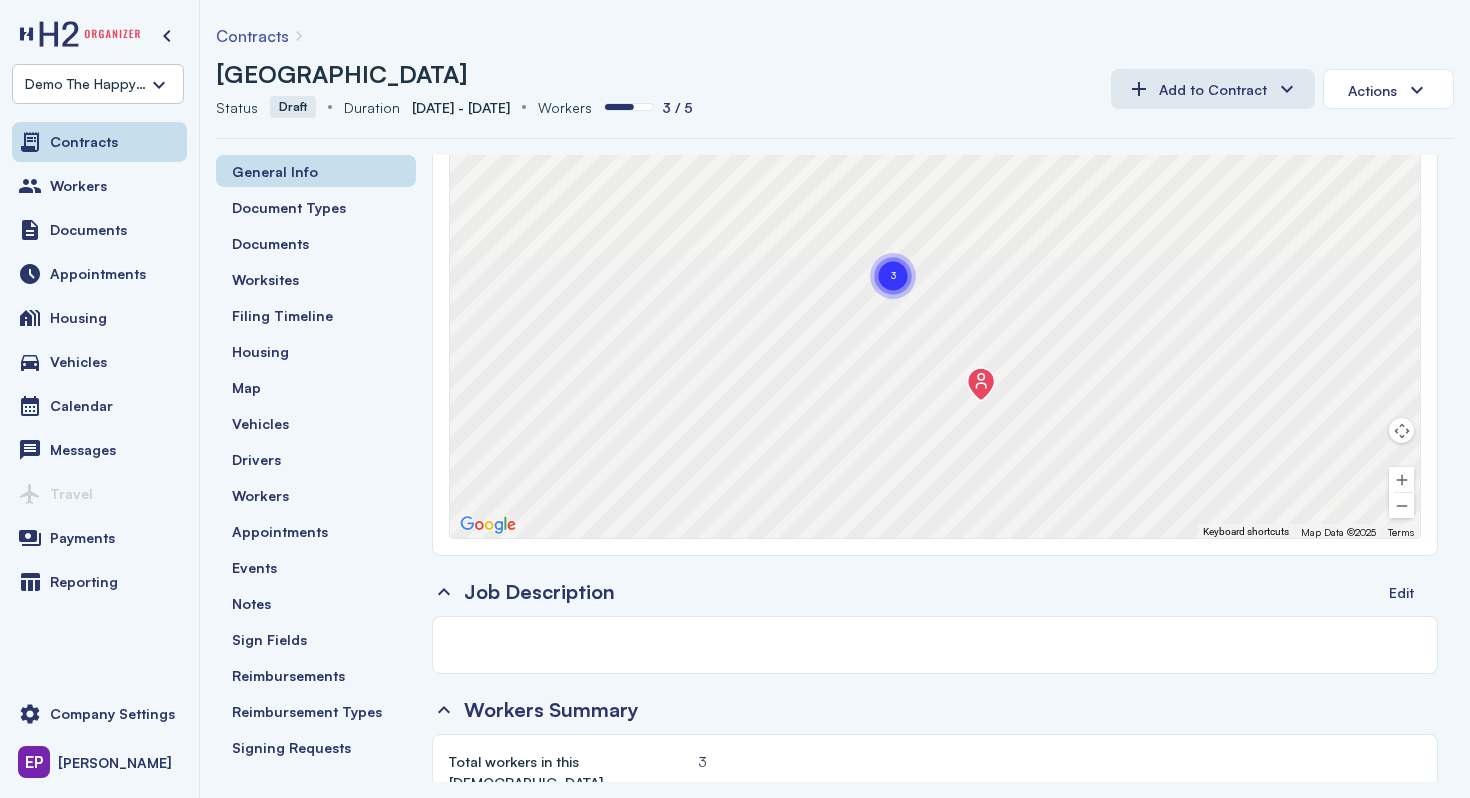 click on "Contracts" at bounding box center [252, 36] 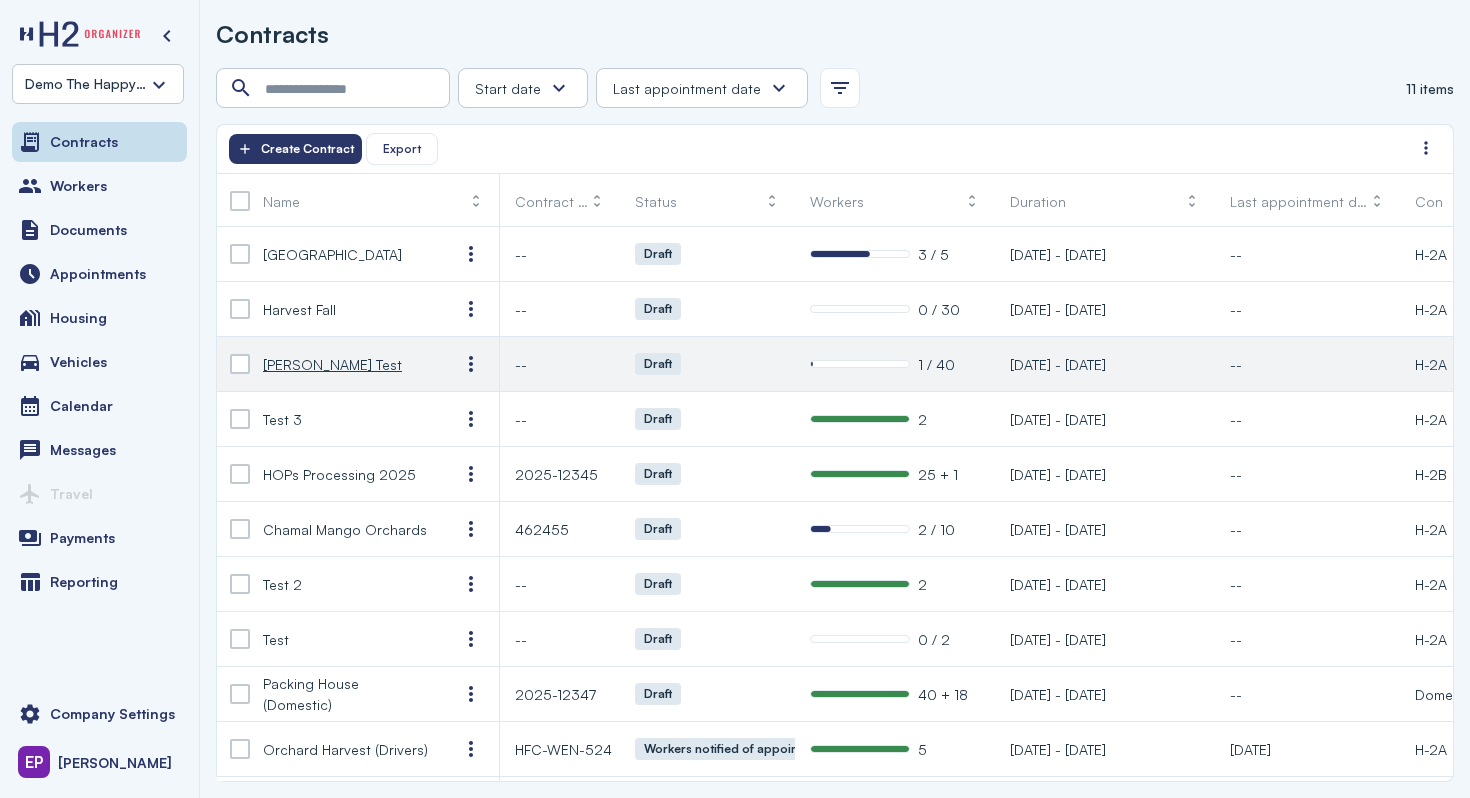 click on "[PERSON_NAME] Test" at bounding box center (332, 364) 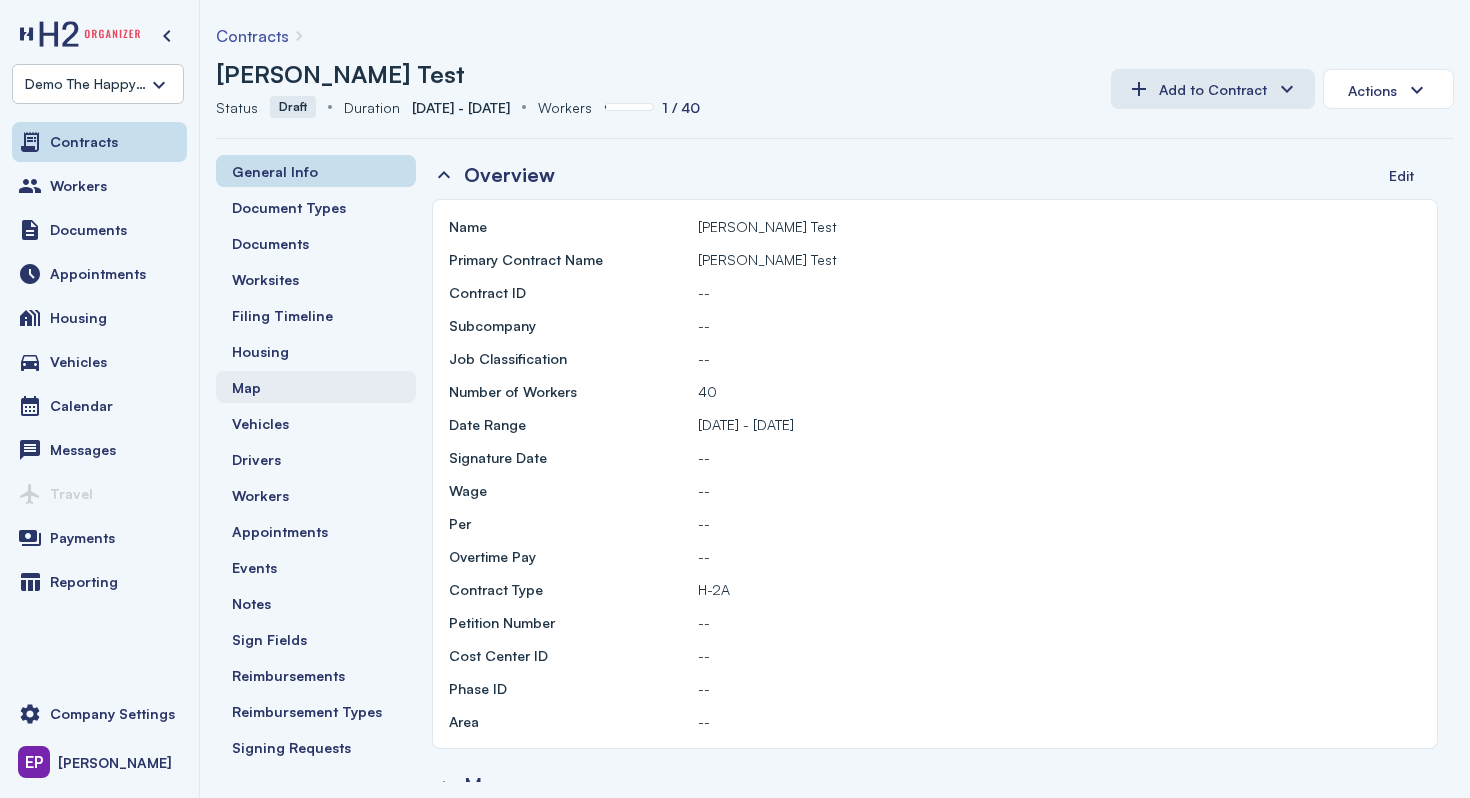 click on "Map" at bounding box center [316, 387] 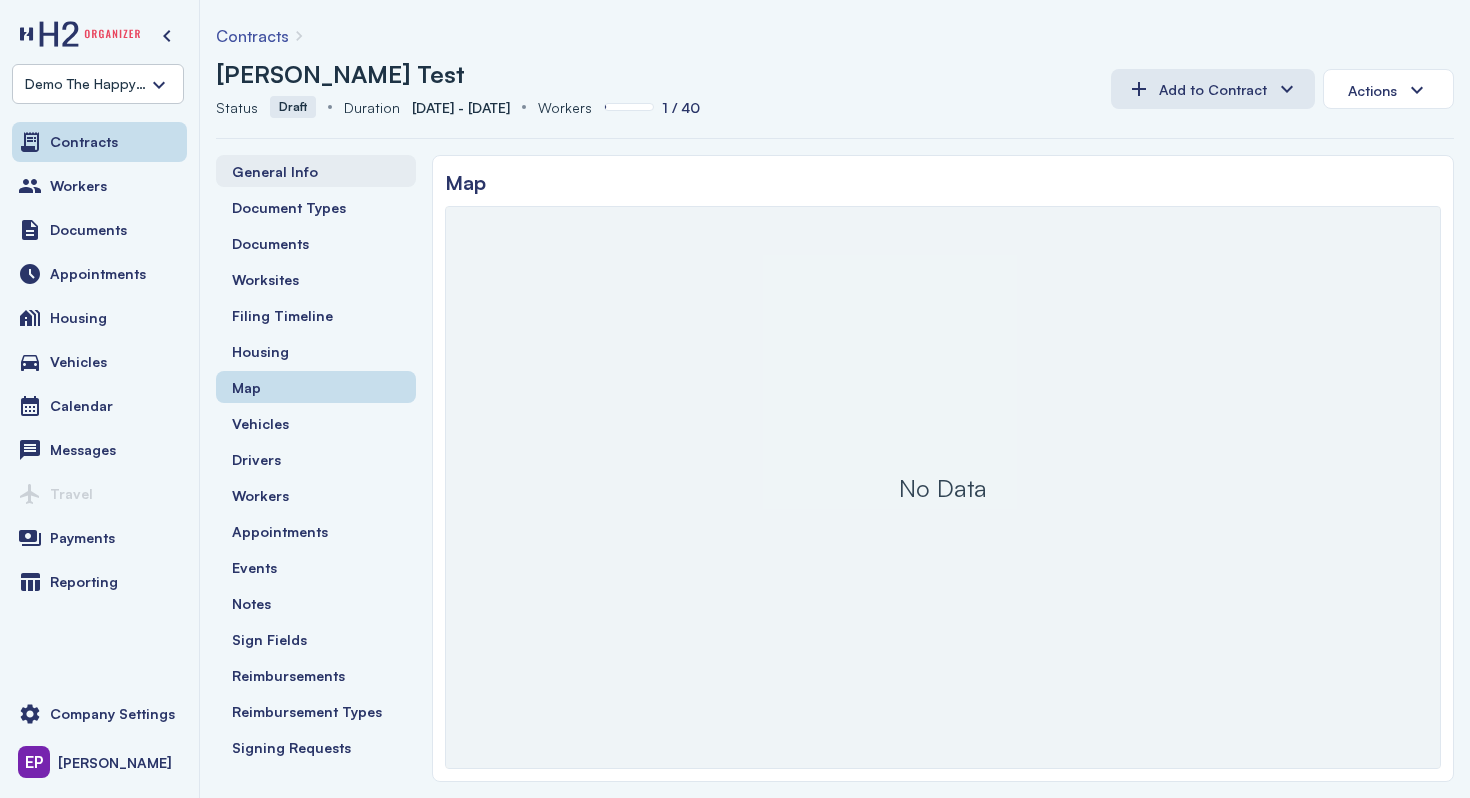 click on "General Info" at bounding box center (275, 171) 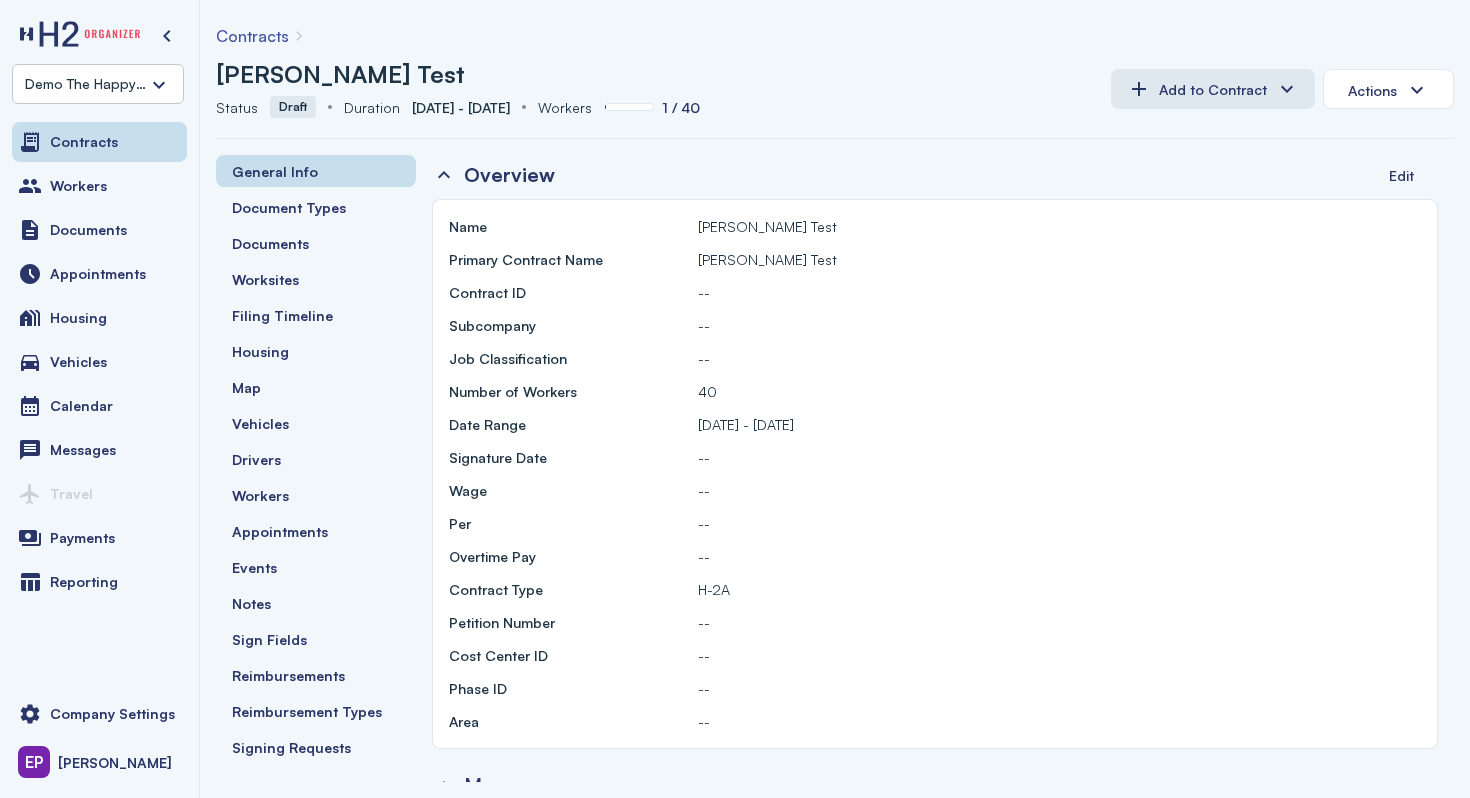 click on "Contracts" at bounding box center (252, 36) 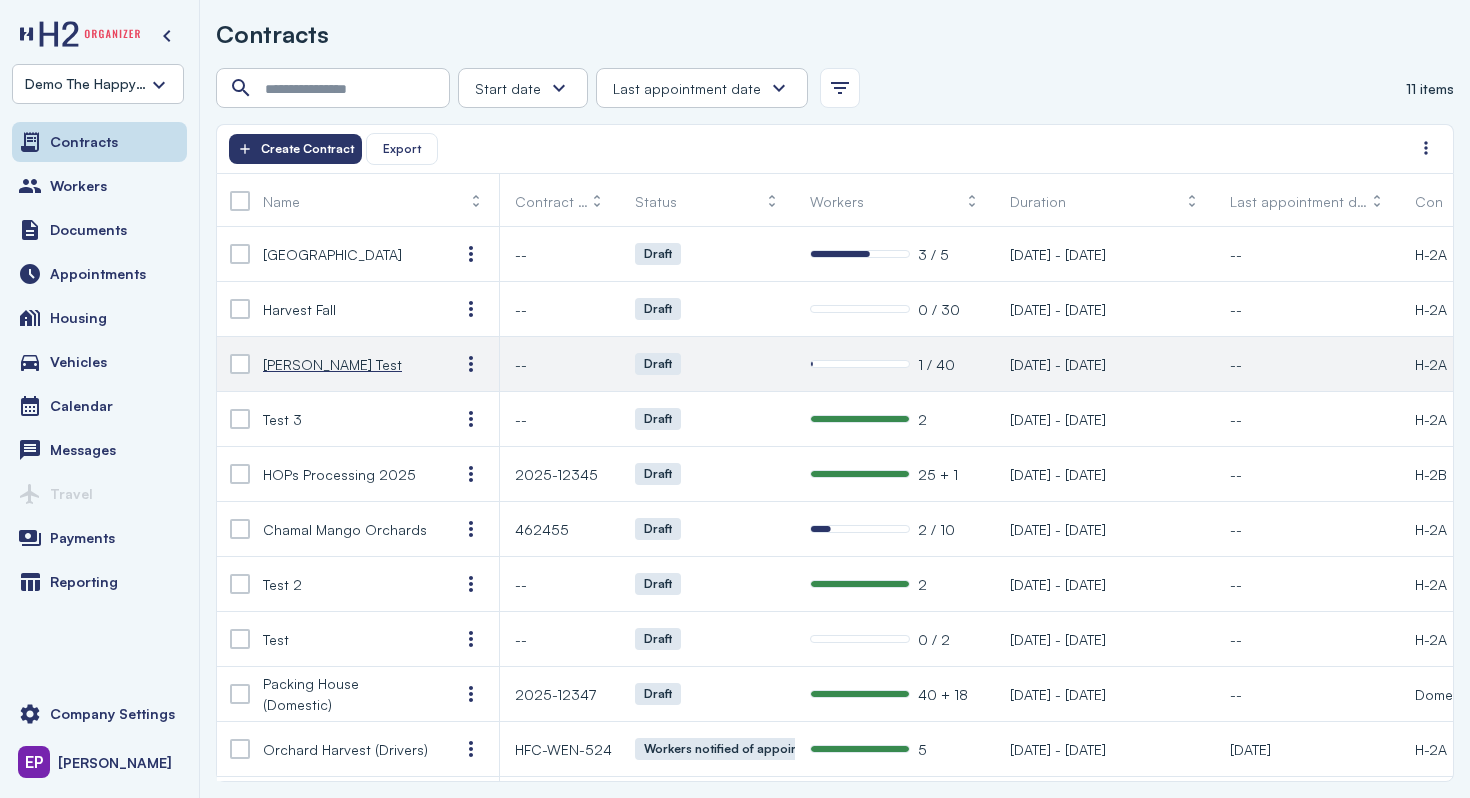 click on "[PERSON_NAME] Test" at bounding box center [332, 364] 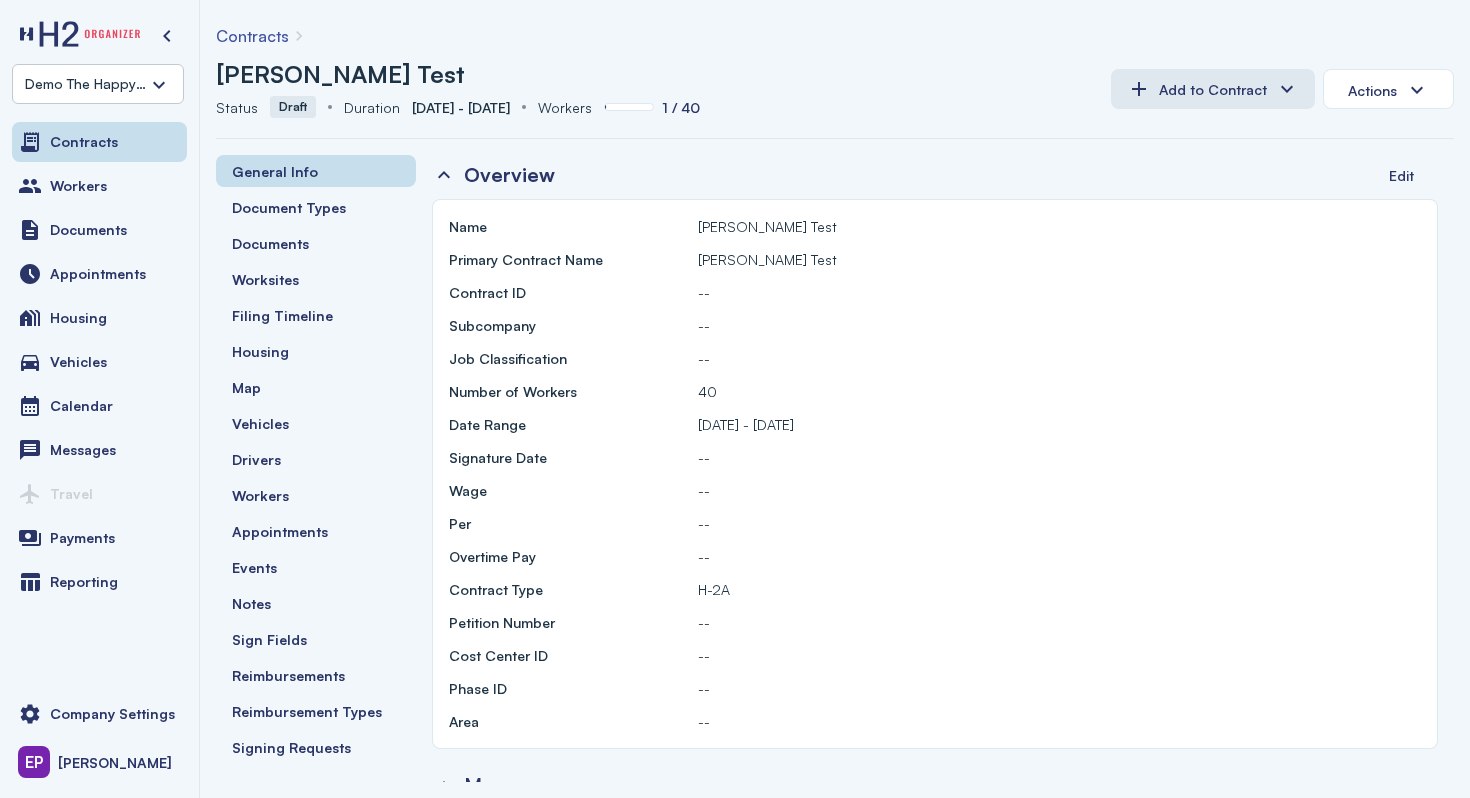 click on "Duration   Duration   [DATE] - [DATE]" at bounding box center [435, 107] 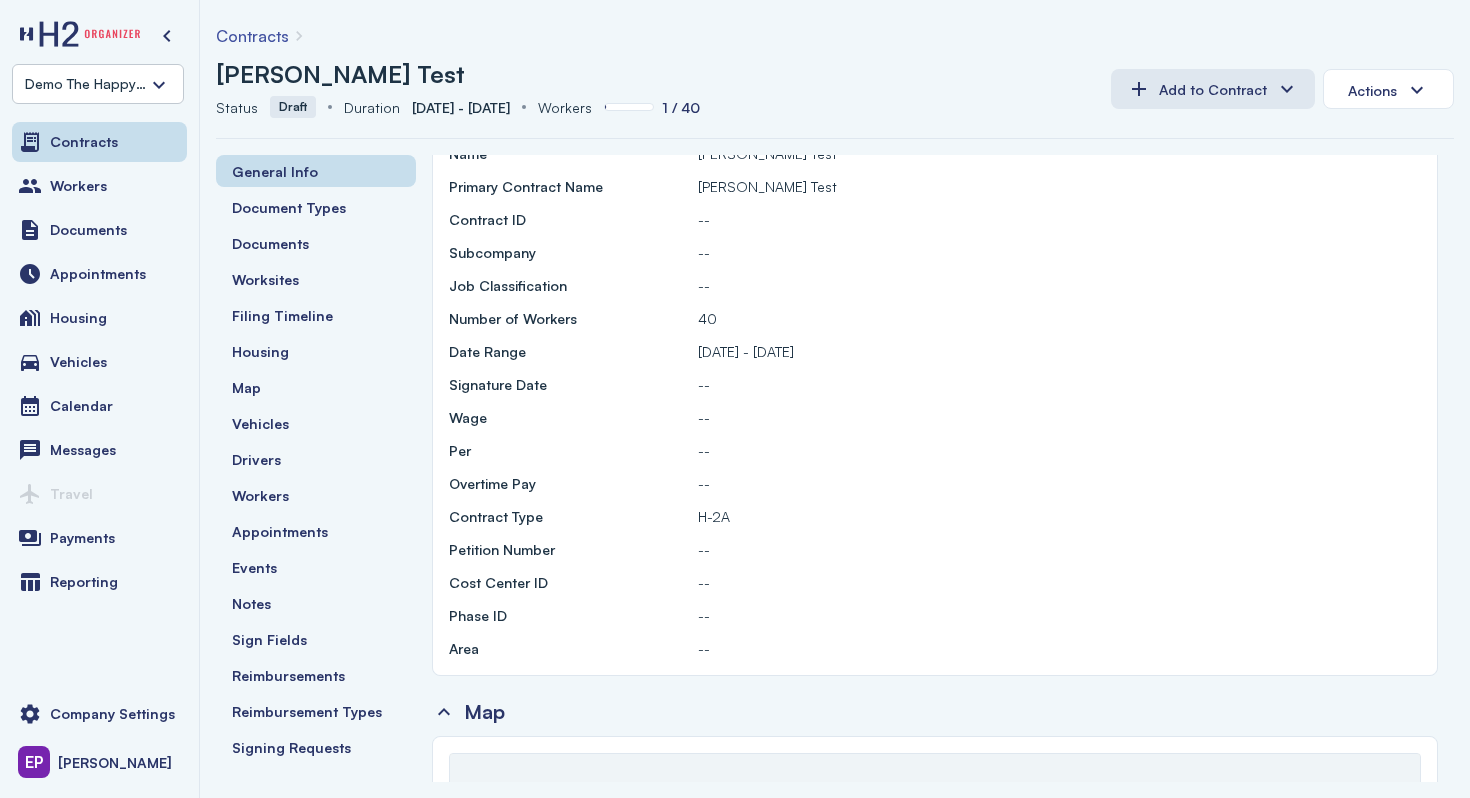 scroll, scrollTop: 83, scrollLeft: 0, axis: vertical 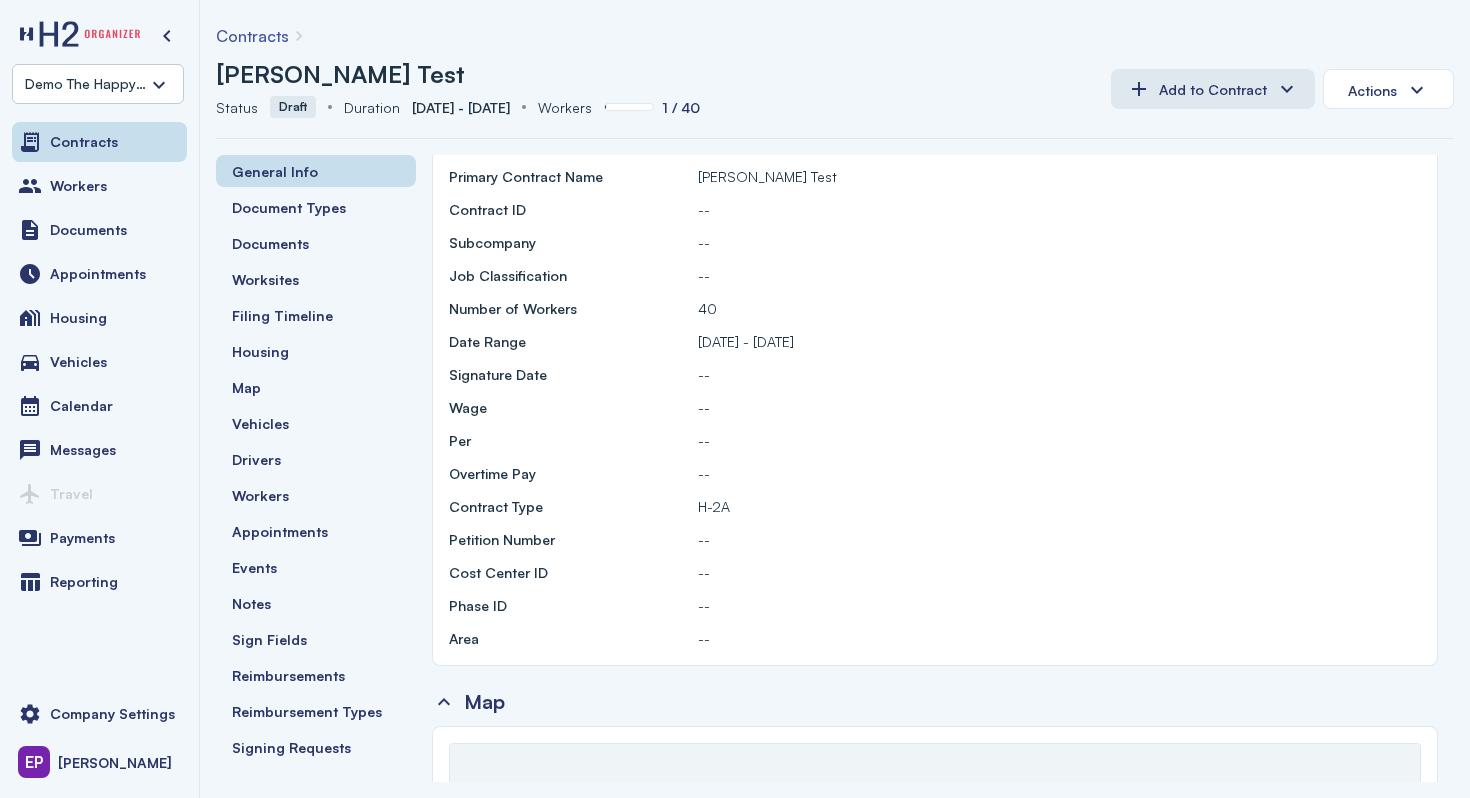 click on "Date Range" at bounding box center (569, 341) 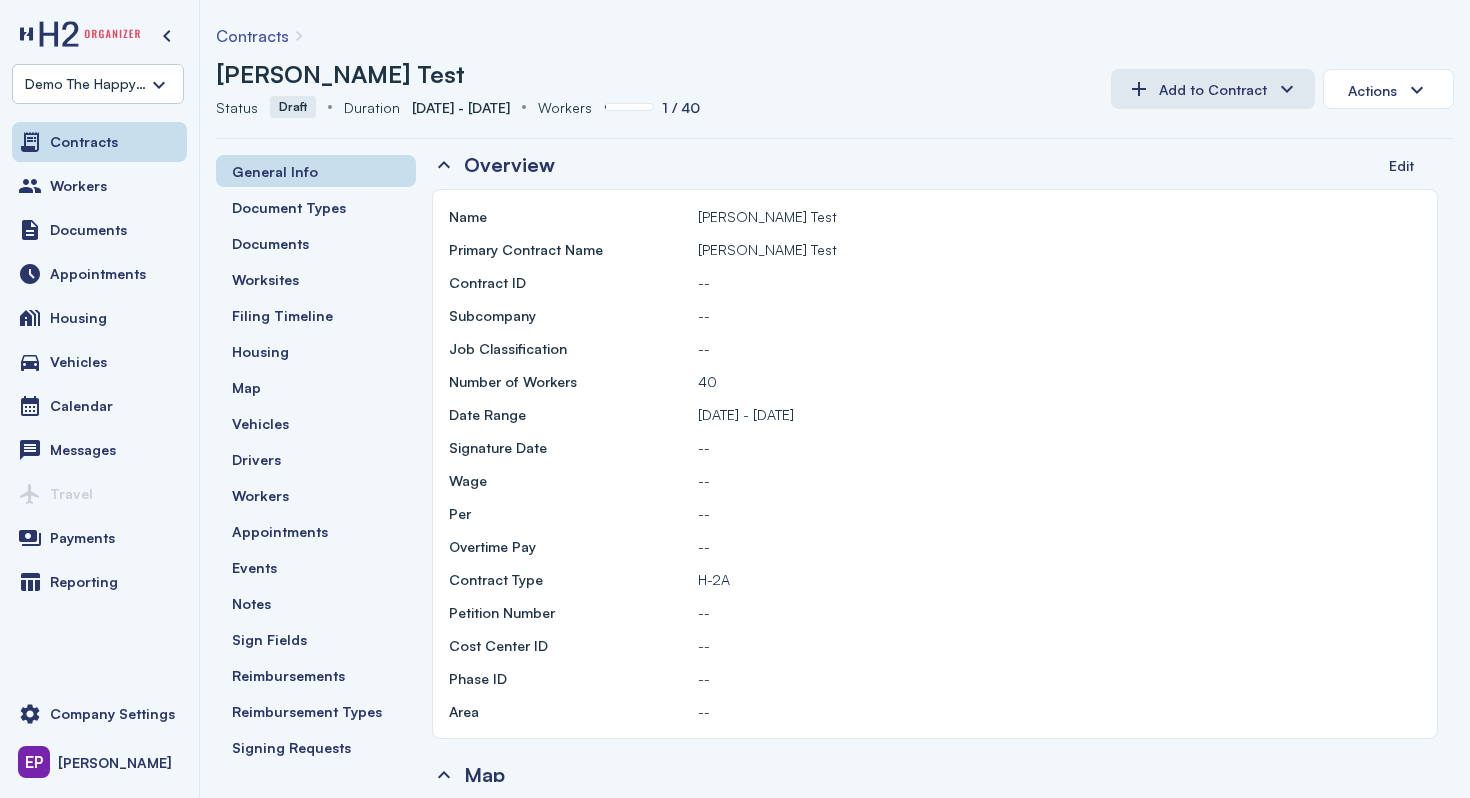 scroll, scrollTop: 0, scrollLeft: 0, axis: both 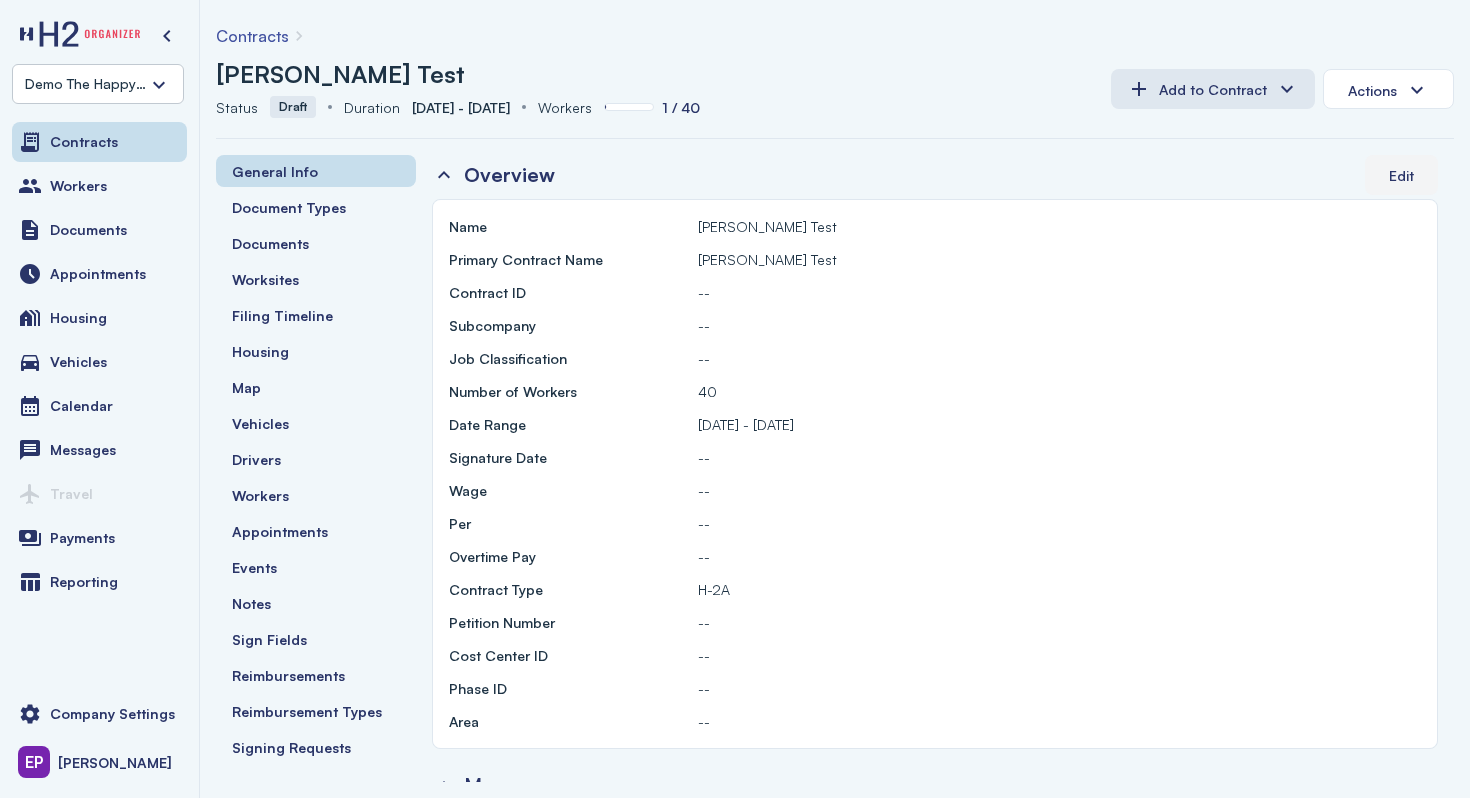 click on "Edit" at bounding box center [1401, 175] 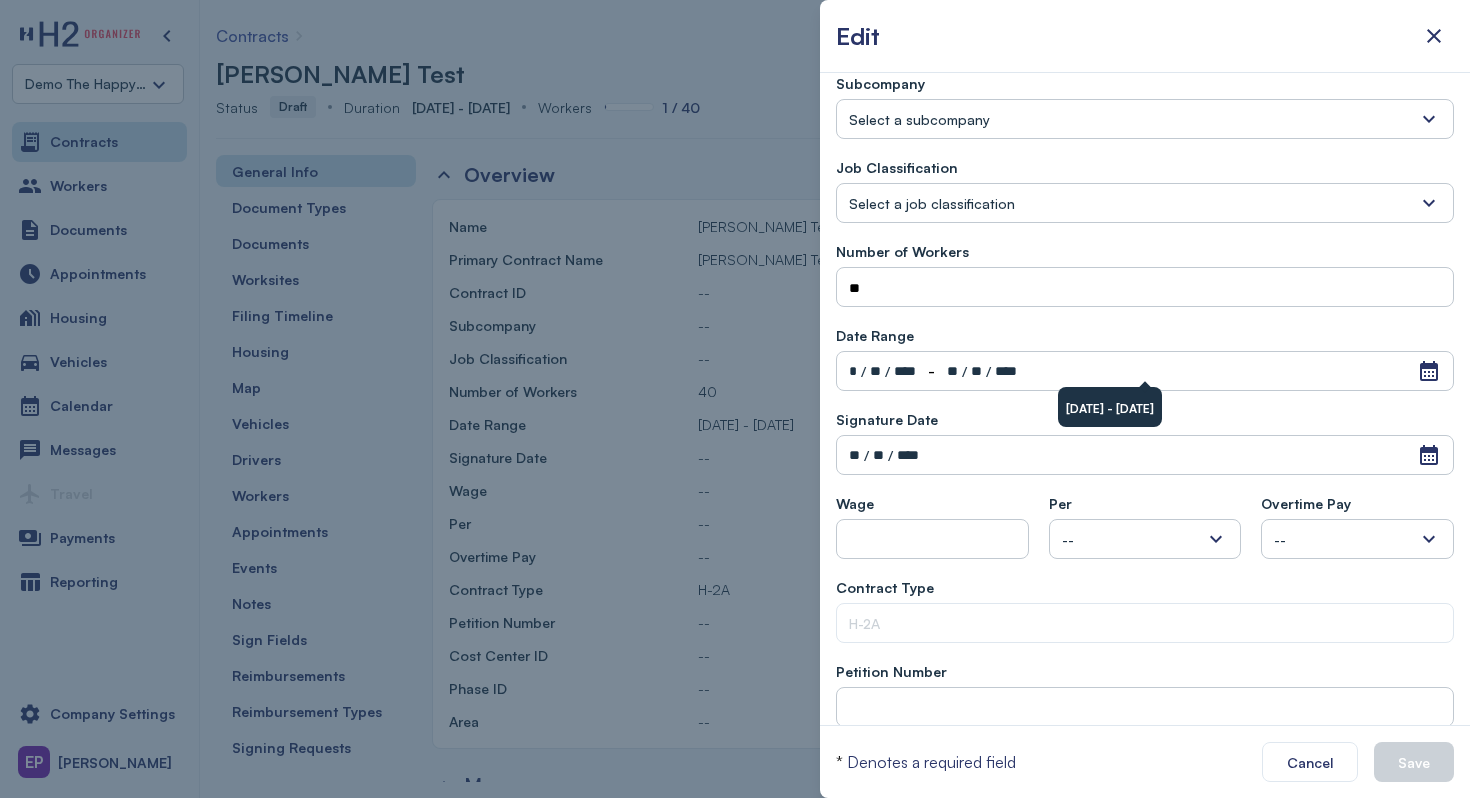 scroll, scrollTop: 283, scrollLeft: 0, axis: vertical 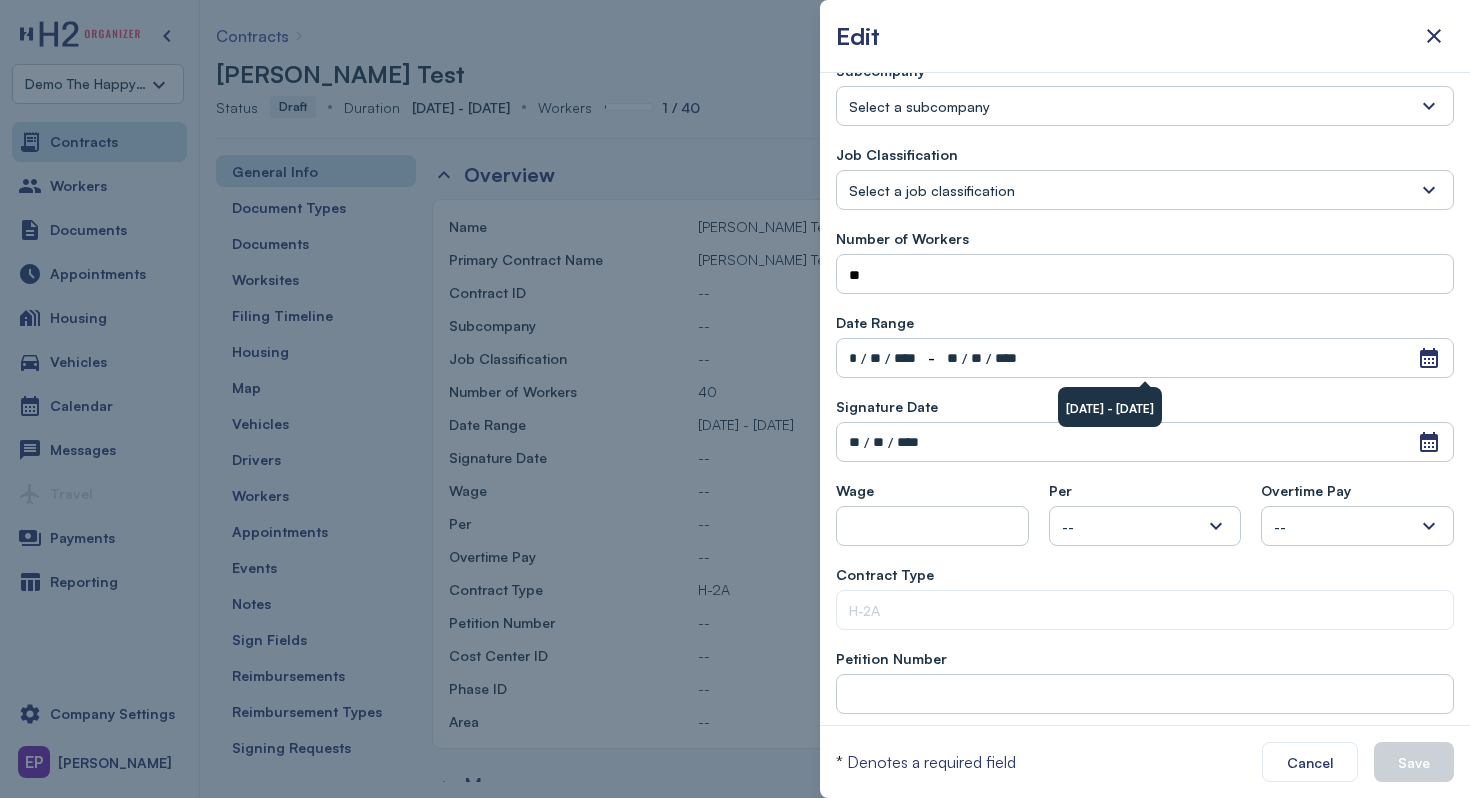 click on "Open Calendar   *   /   **   /   ****   -   **   /   **   /   ****" at bounding box center (1145, 358) 